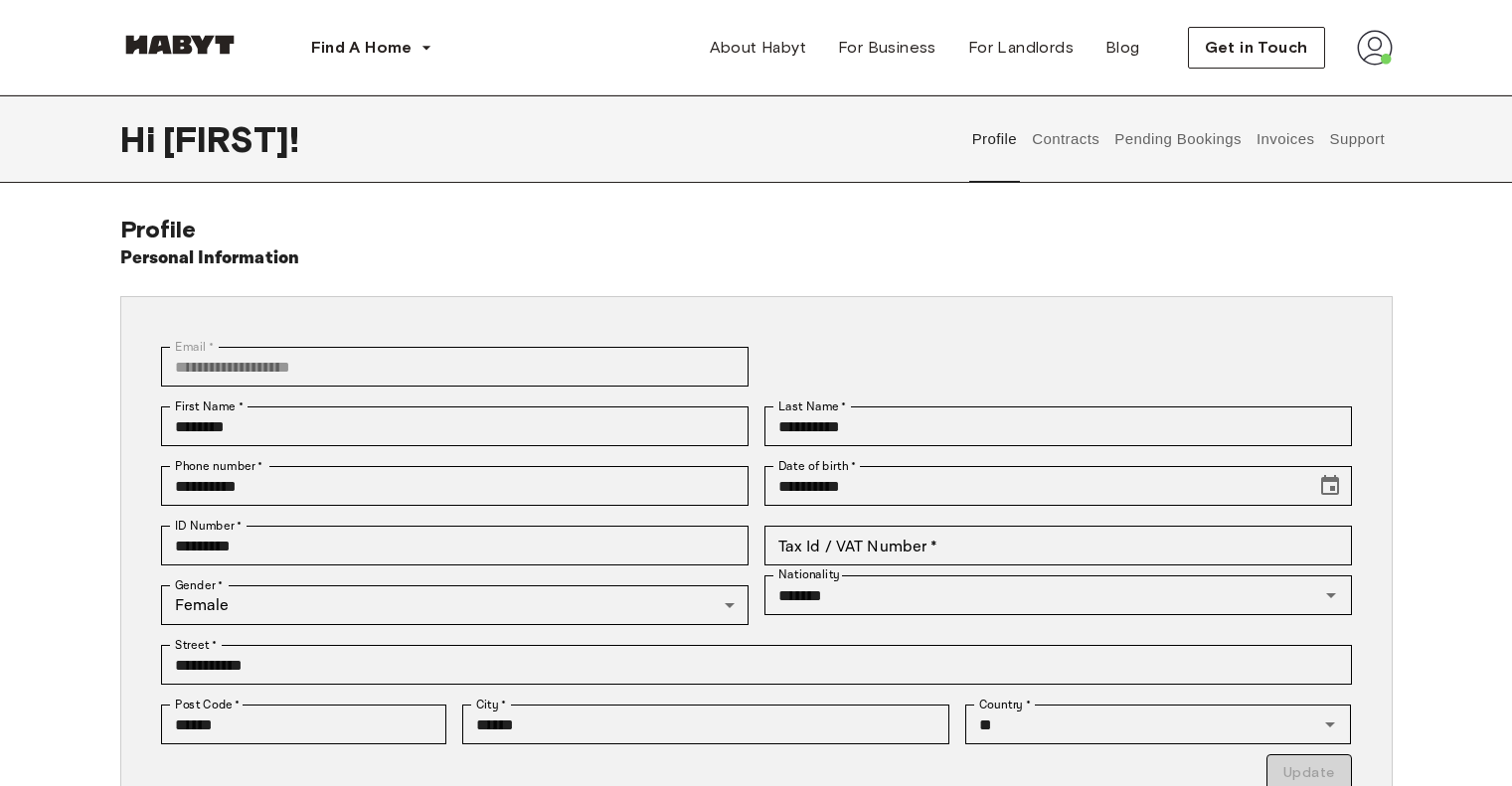 scroll, scrollTop: 0, scrollLeft: 0, axis: both 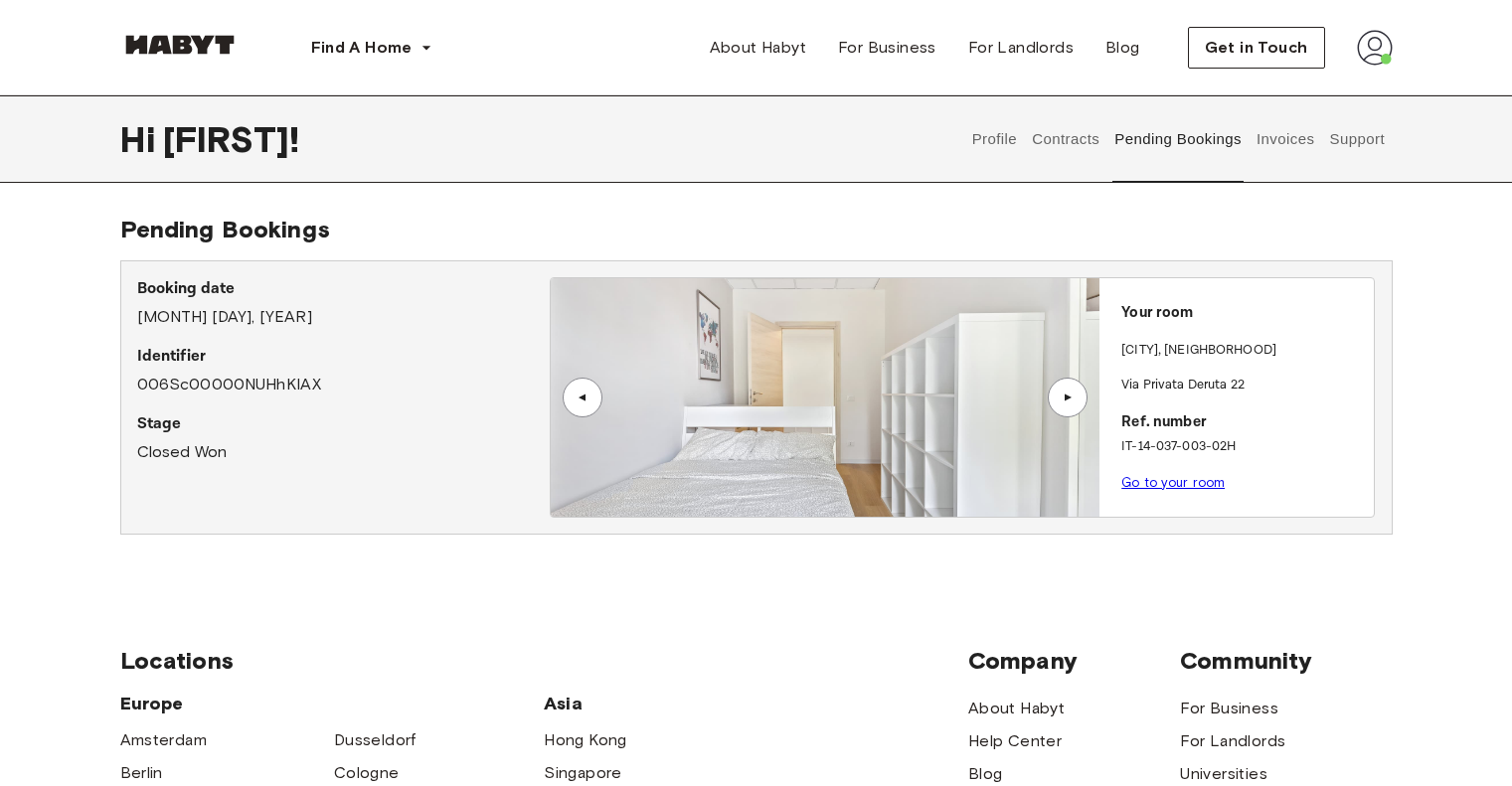 click at bounding box center (825, 397) 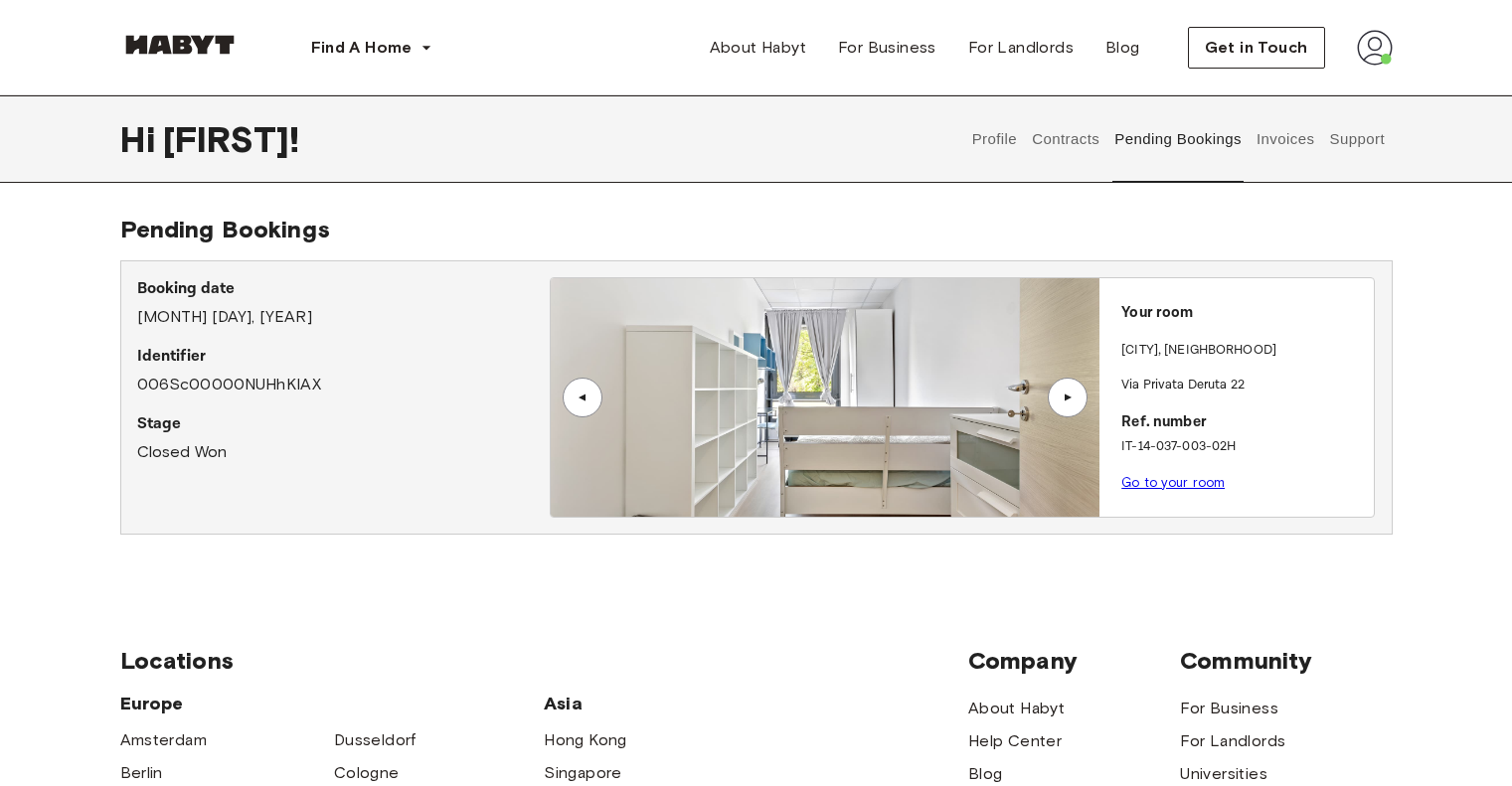 click on "▲" at bounding box center [1068, 397] 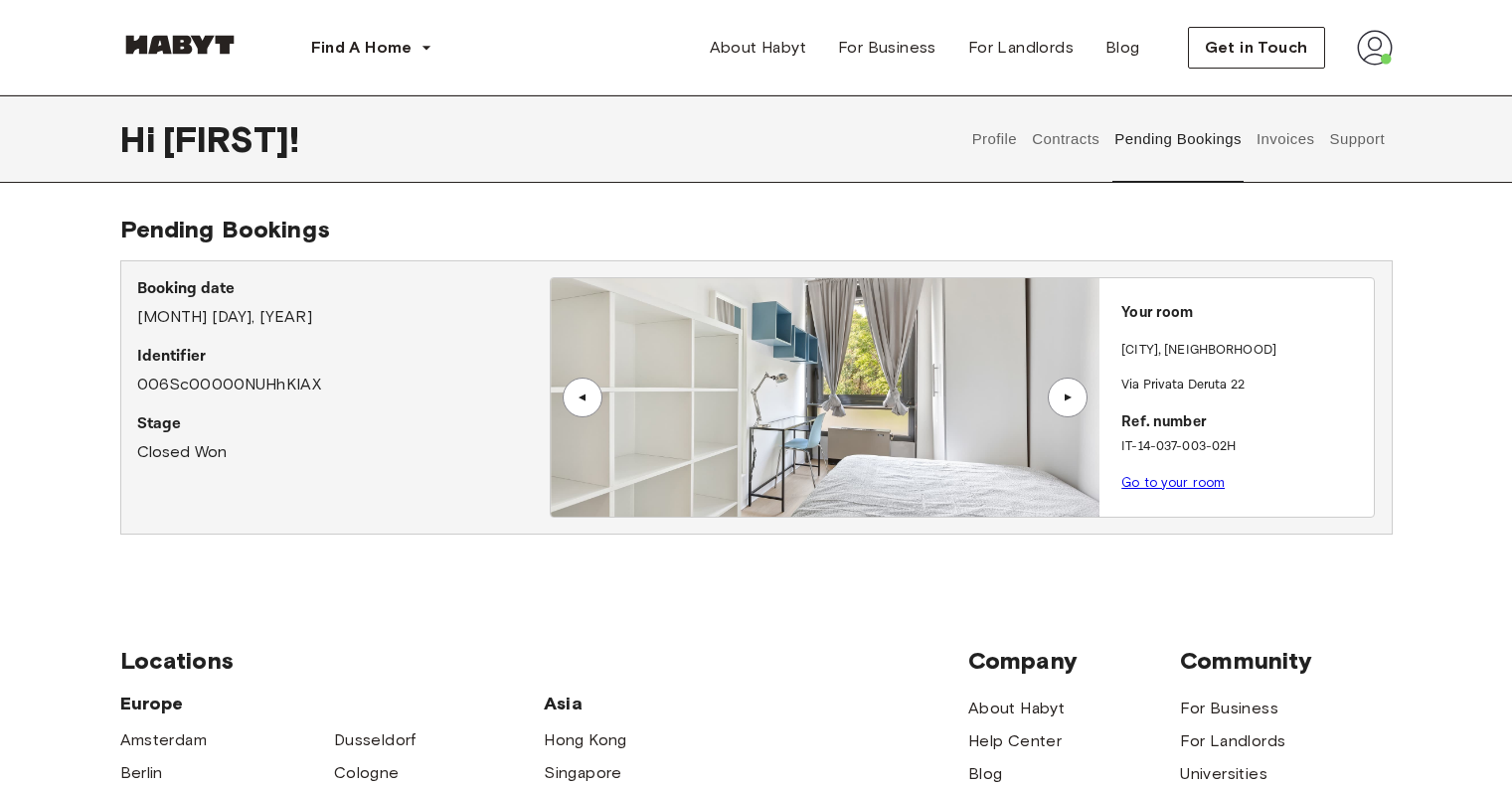 click on "▲" at bounding box center (1068, 397) 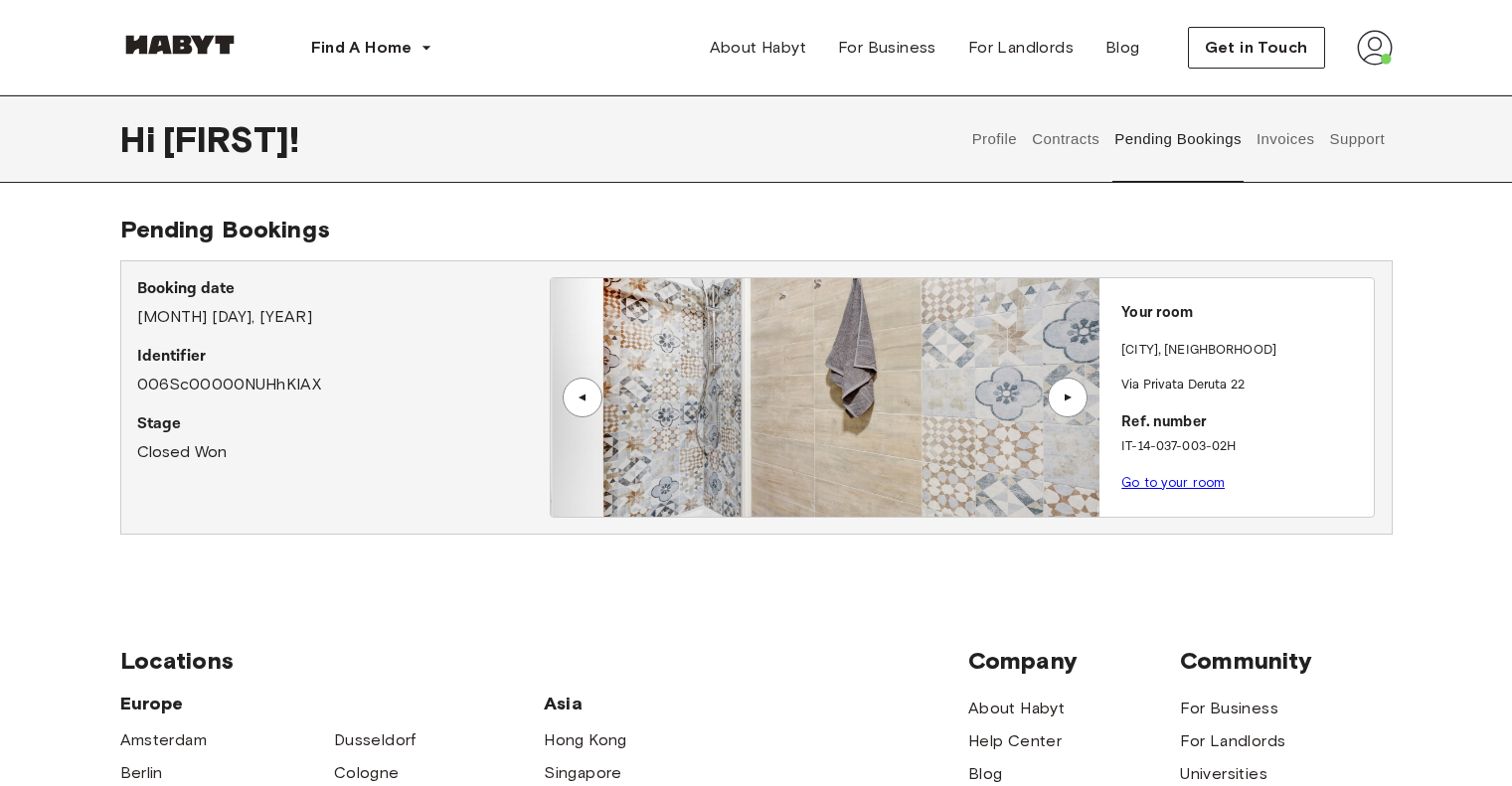 click on "▲" at bounding box center (1068, 397) 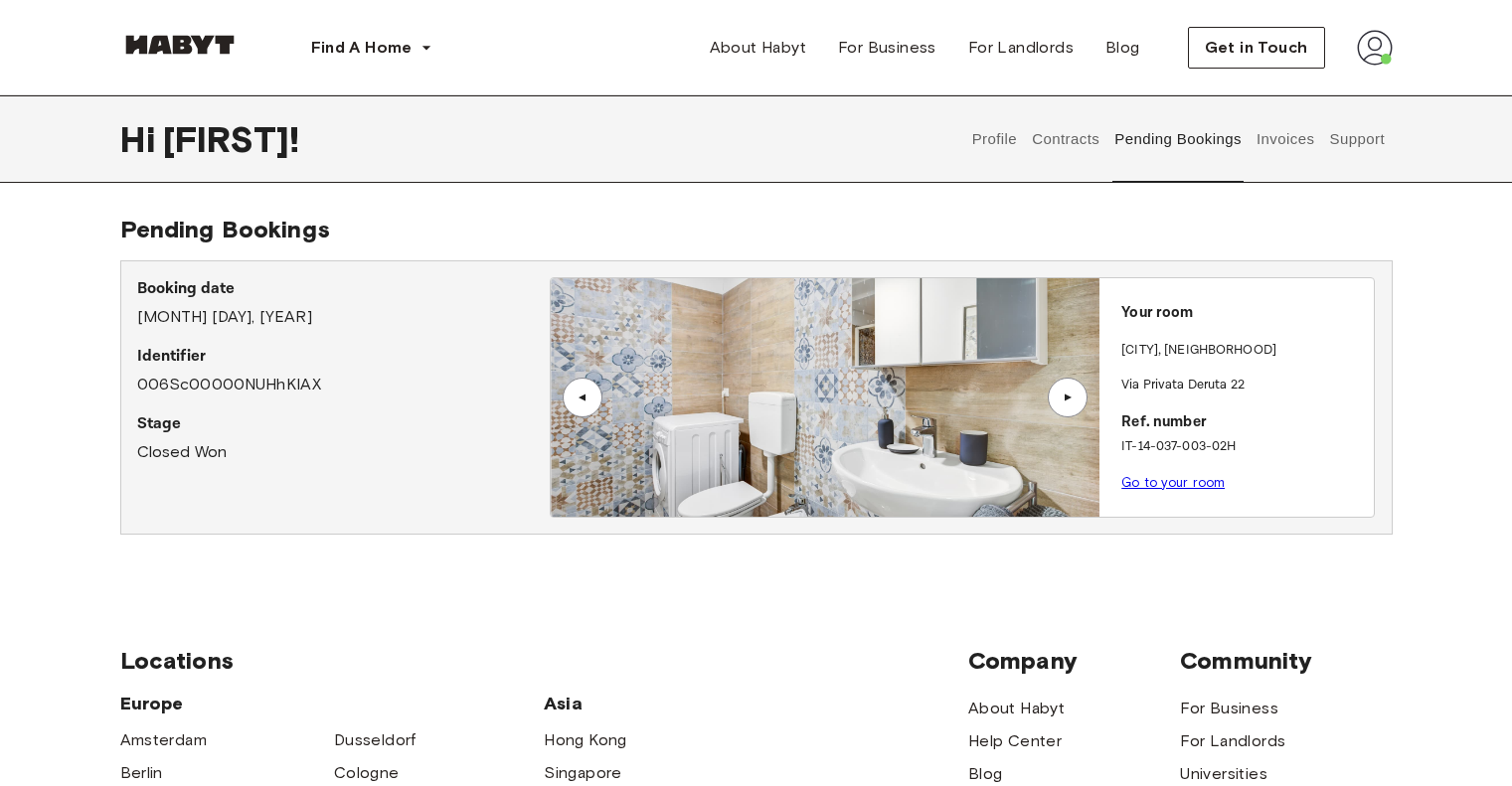 click on "▲" at bounding box center [1068, 397] 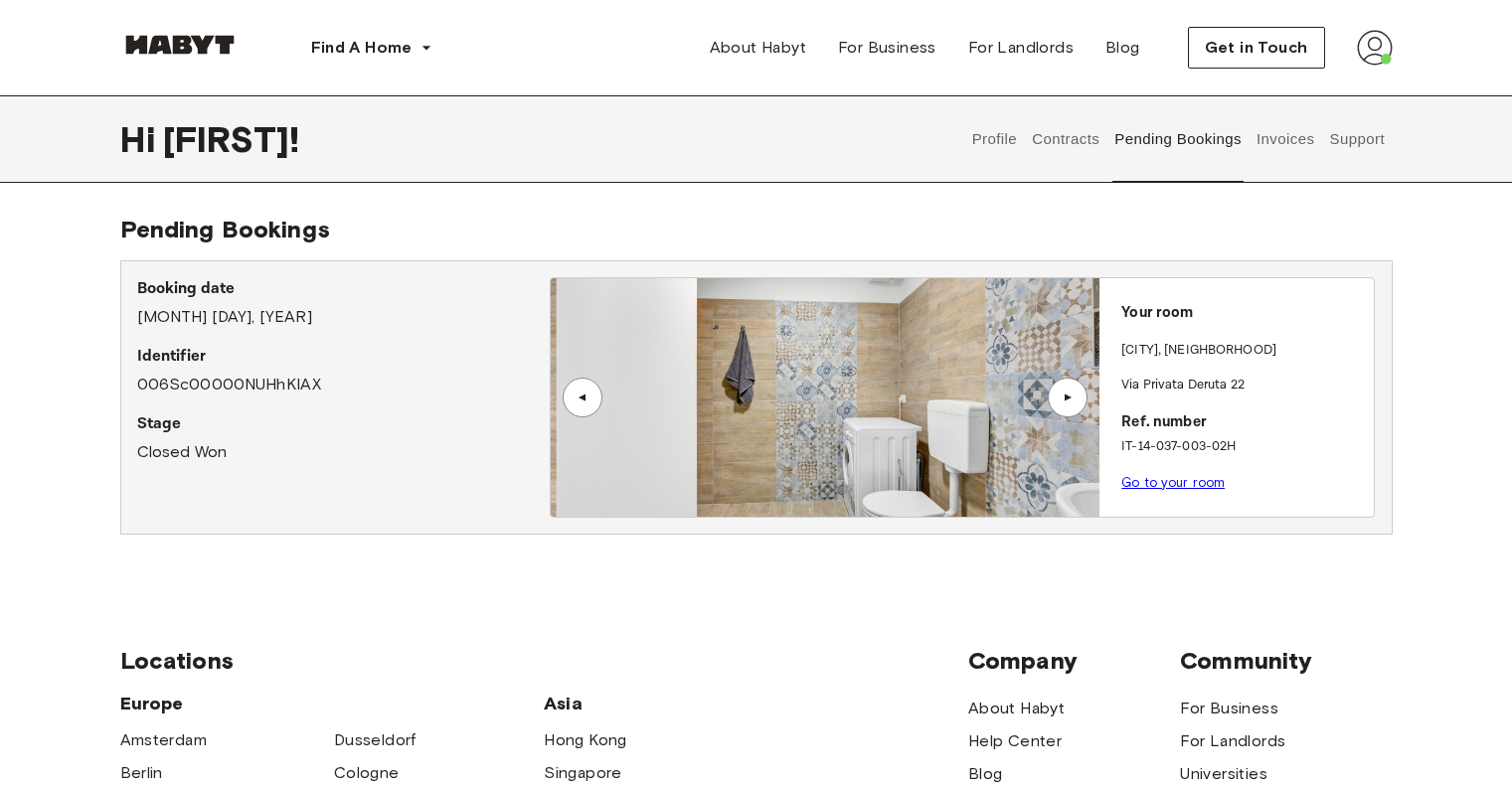 click on "▲" at bounding box center [1068, 397] 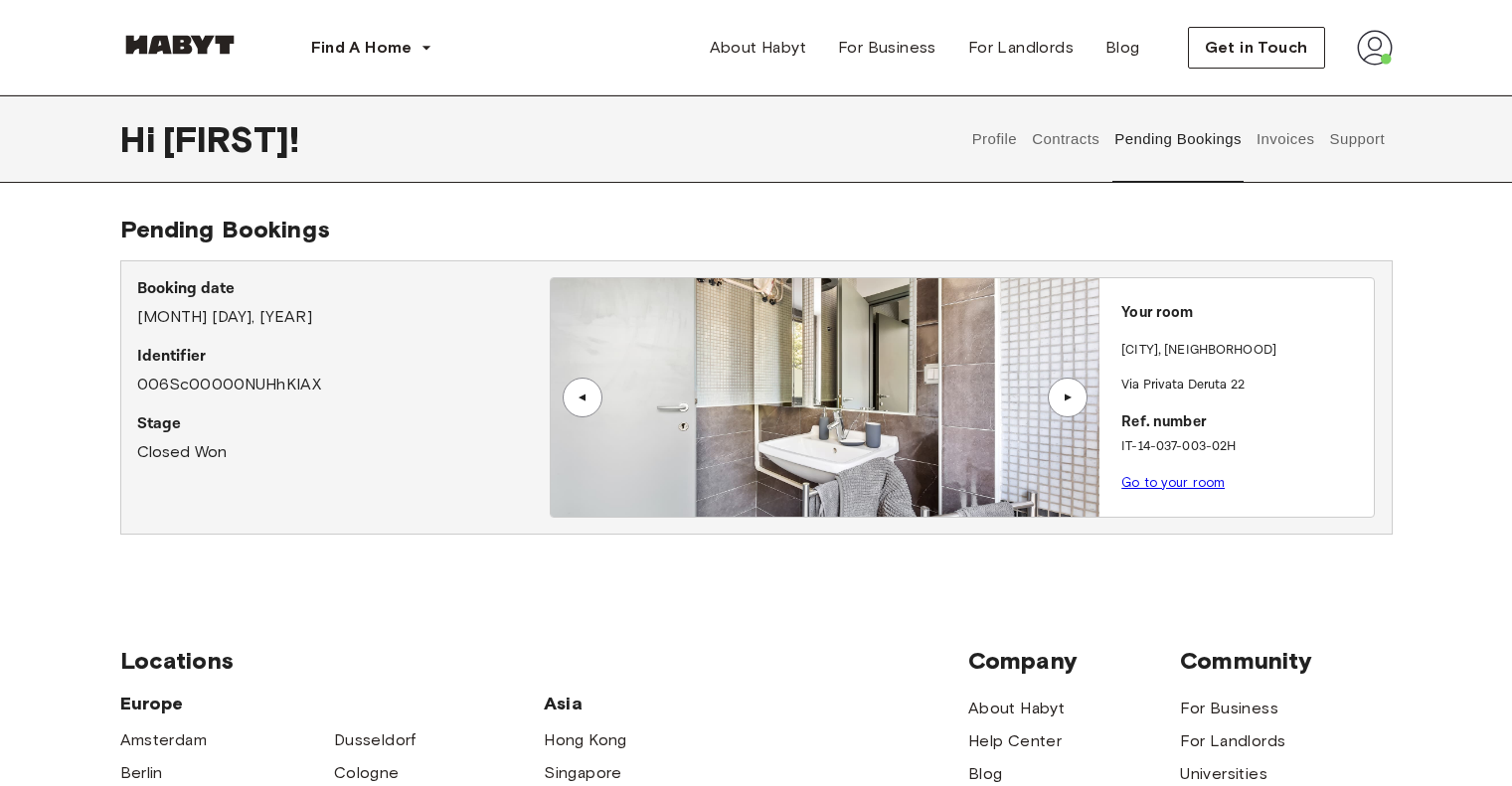 click on "▲" at bounding box center [1068, 397] 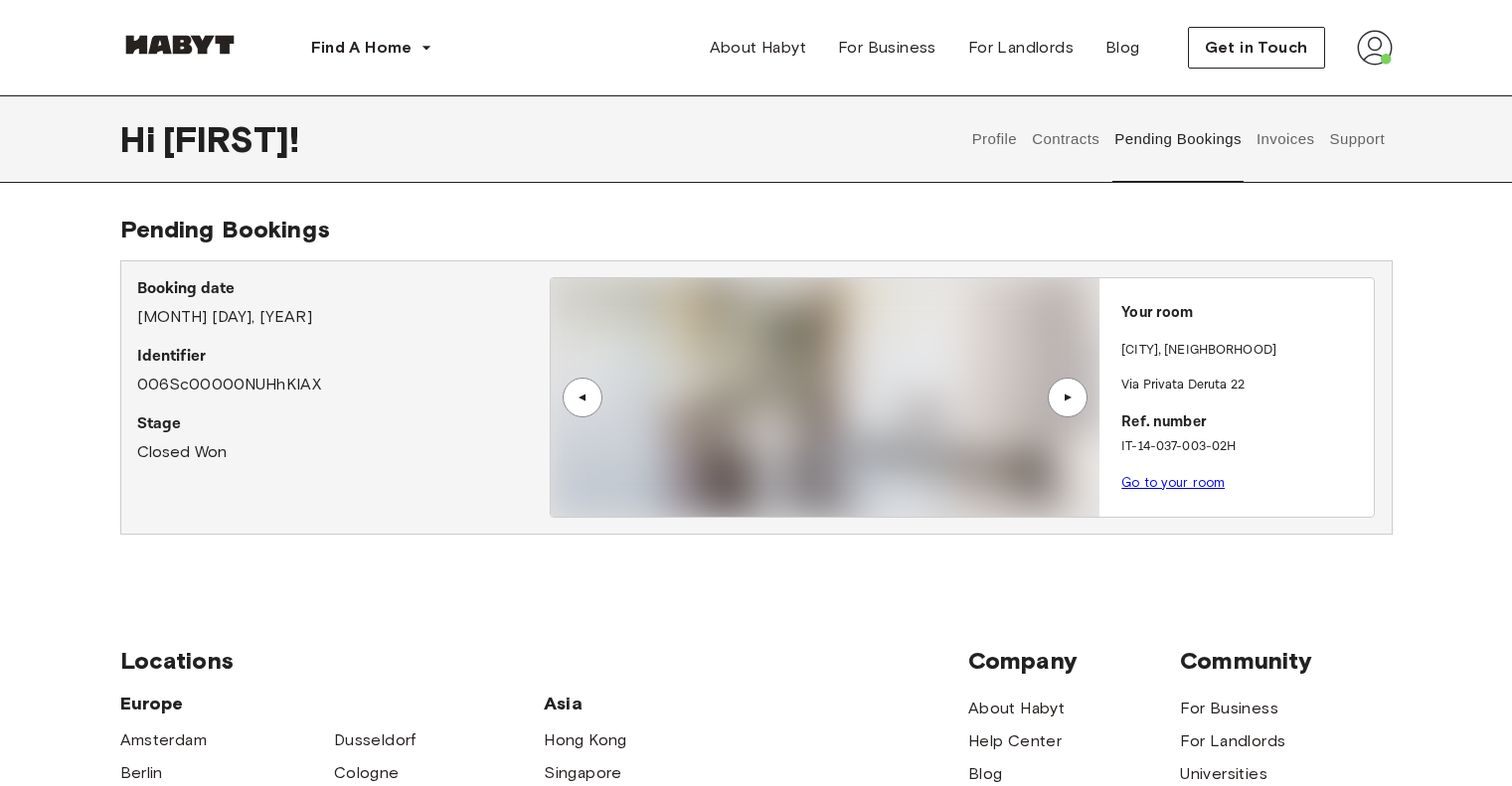 click on "▲" at bounding box center (1068, 397) 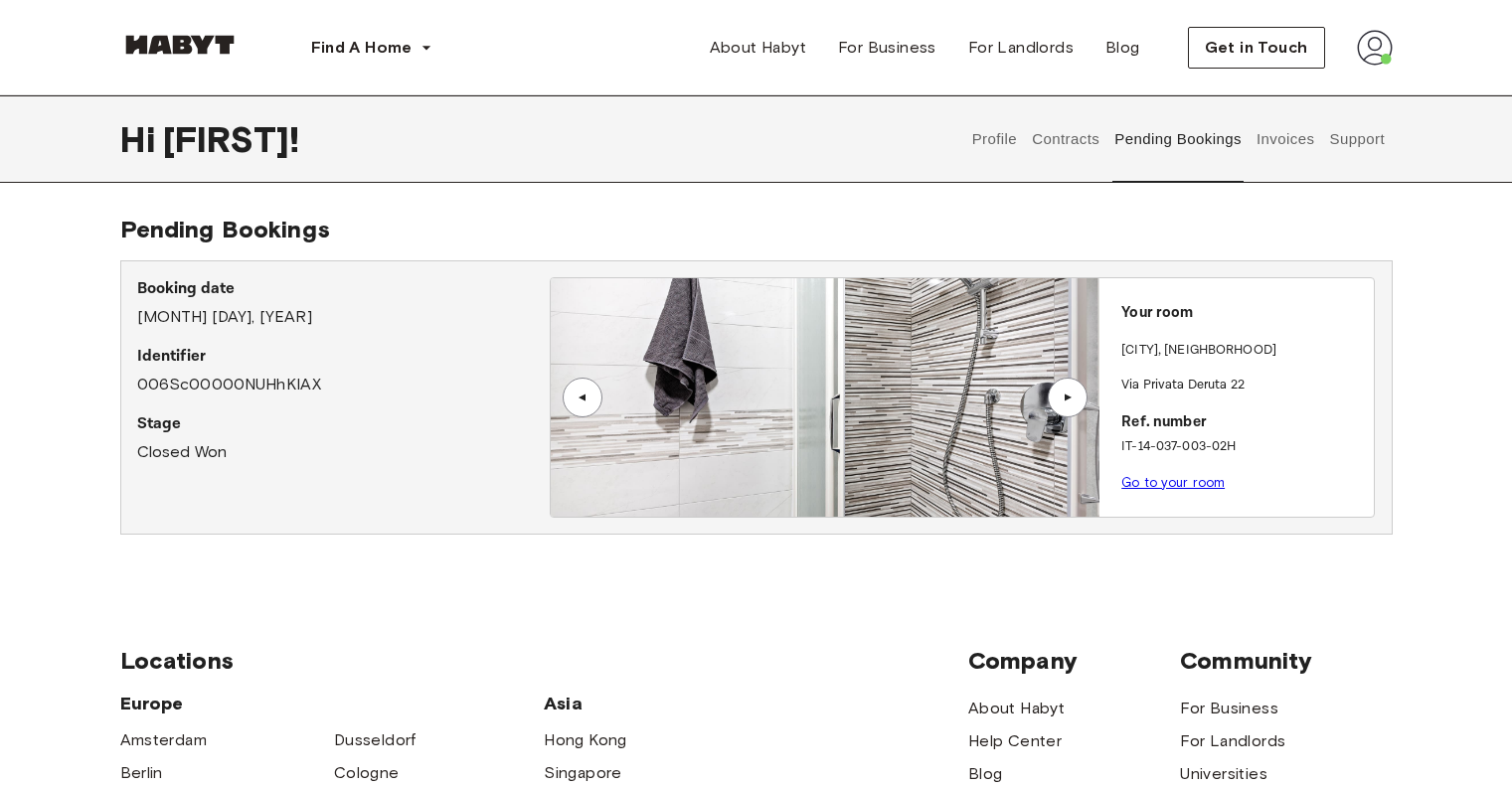 click on "▲" at bounding box center [583, 397] 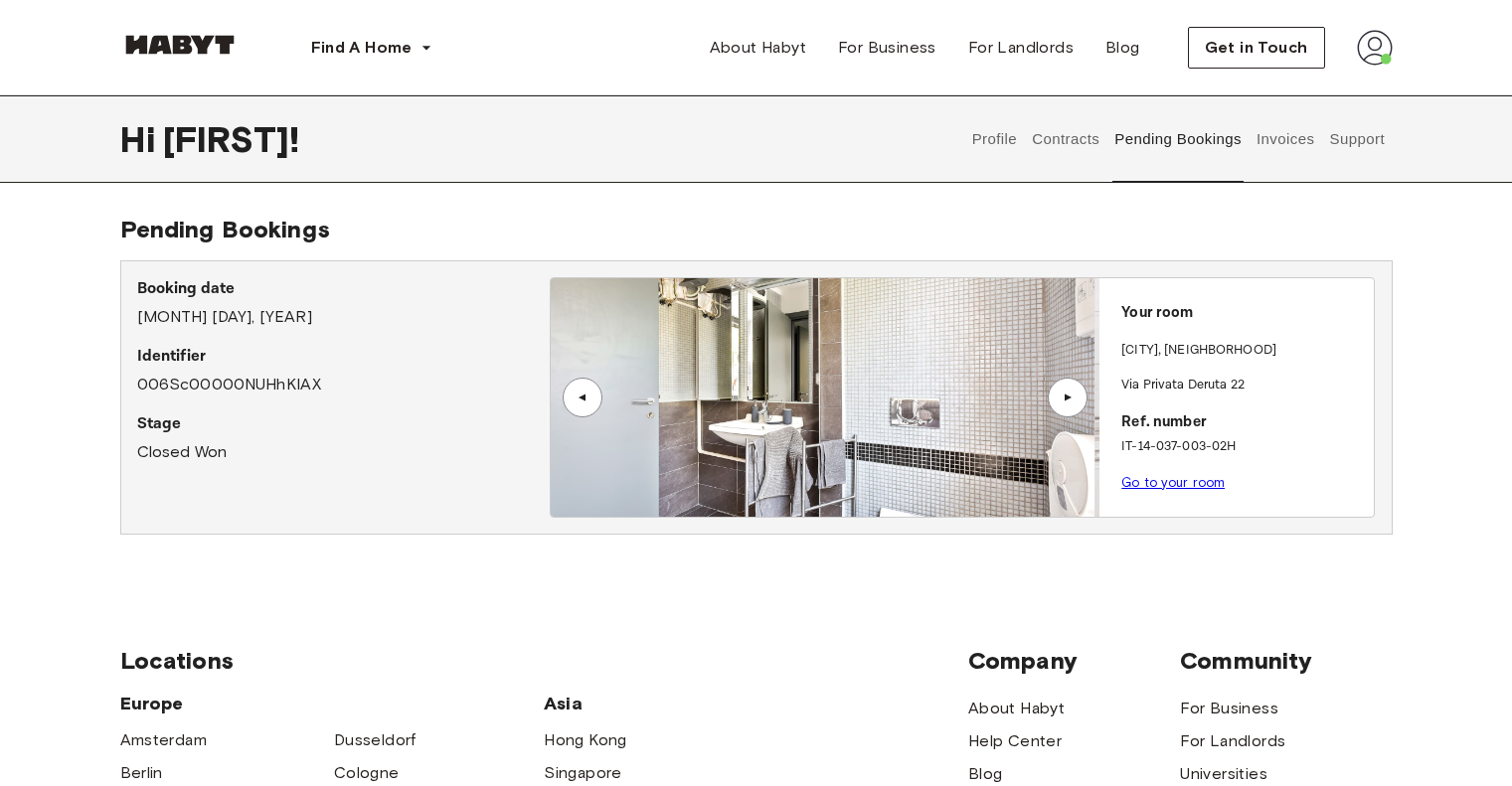 click on "▲" at bounding box center (583, 397) 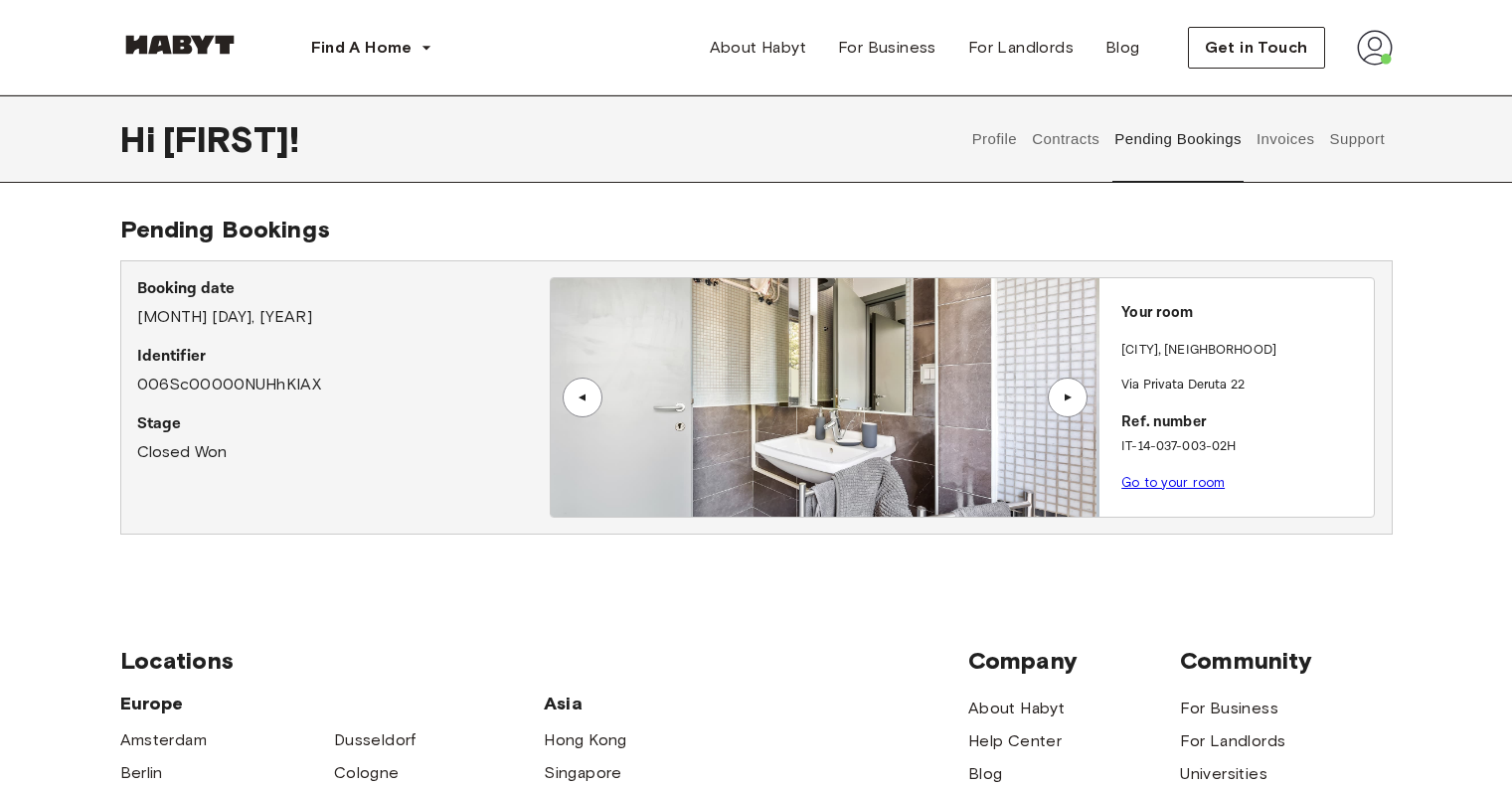 click on "▲" at bounding box center (583, 397) 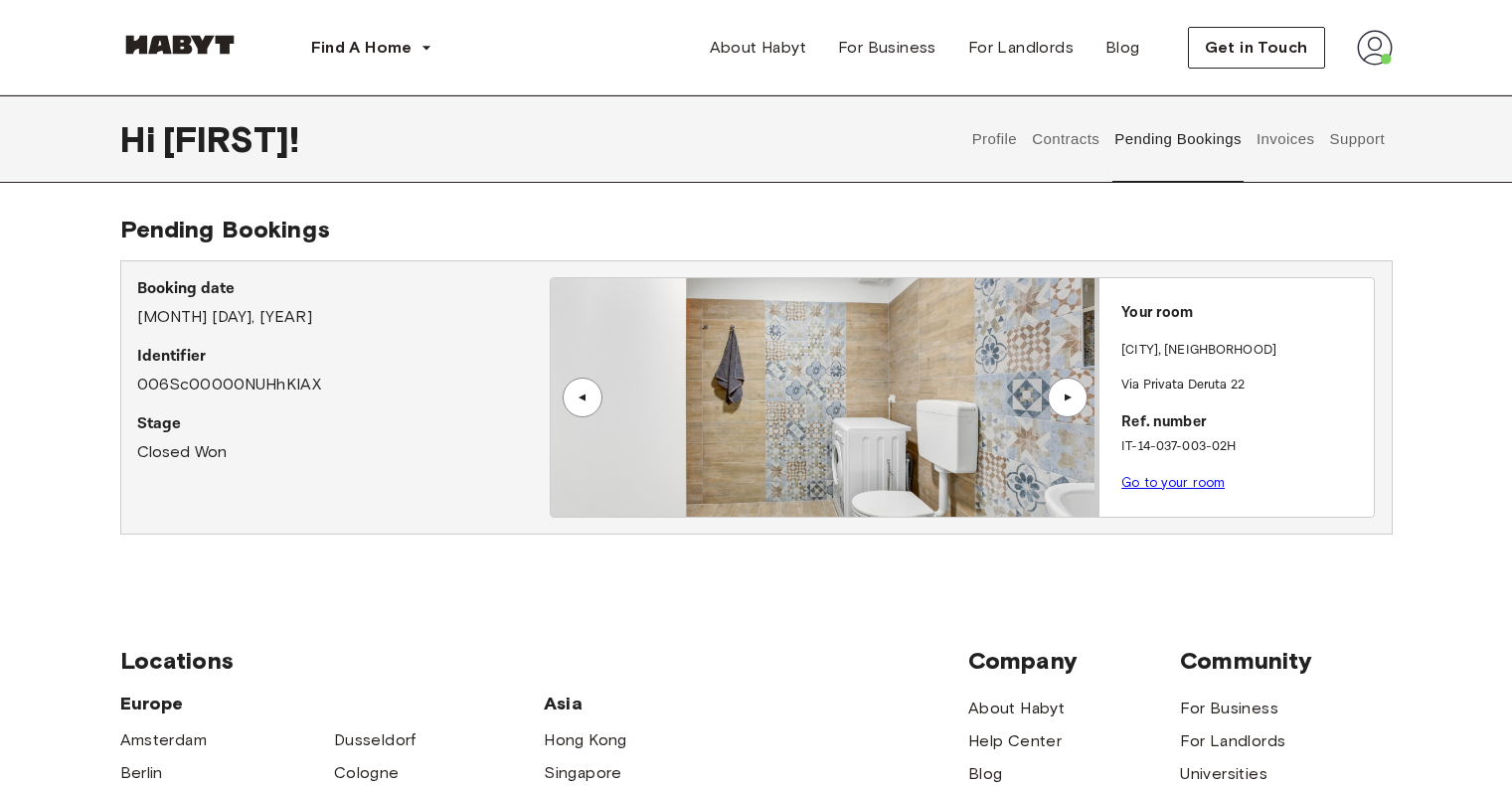 click on "▲" at bounding box center [583, 397] 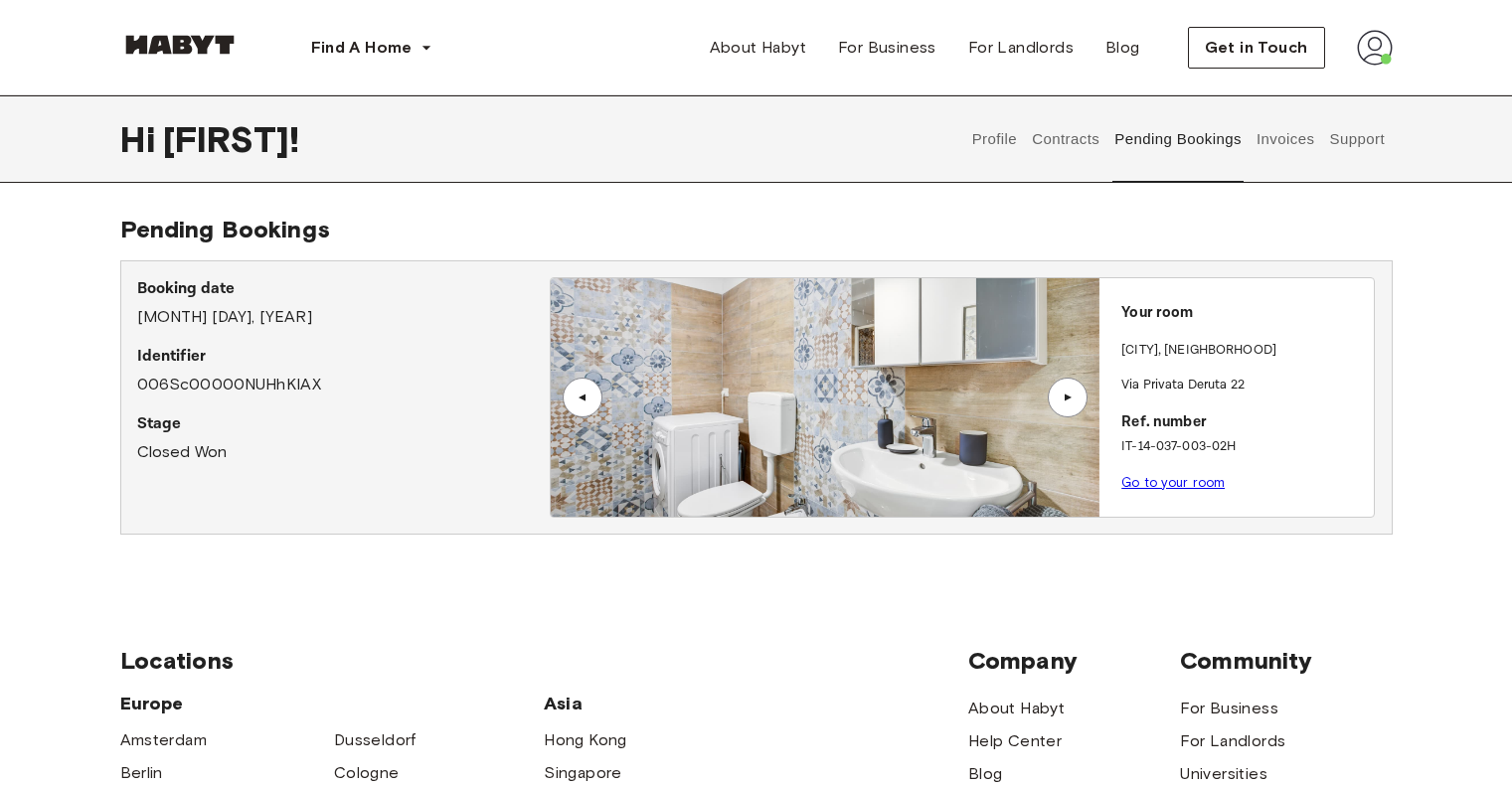 click on "▲" at bounding box center (583, 397) 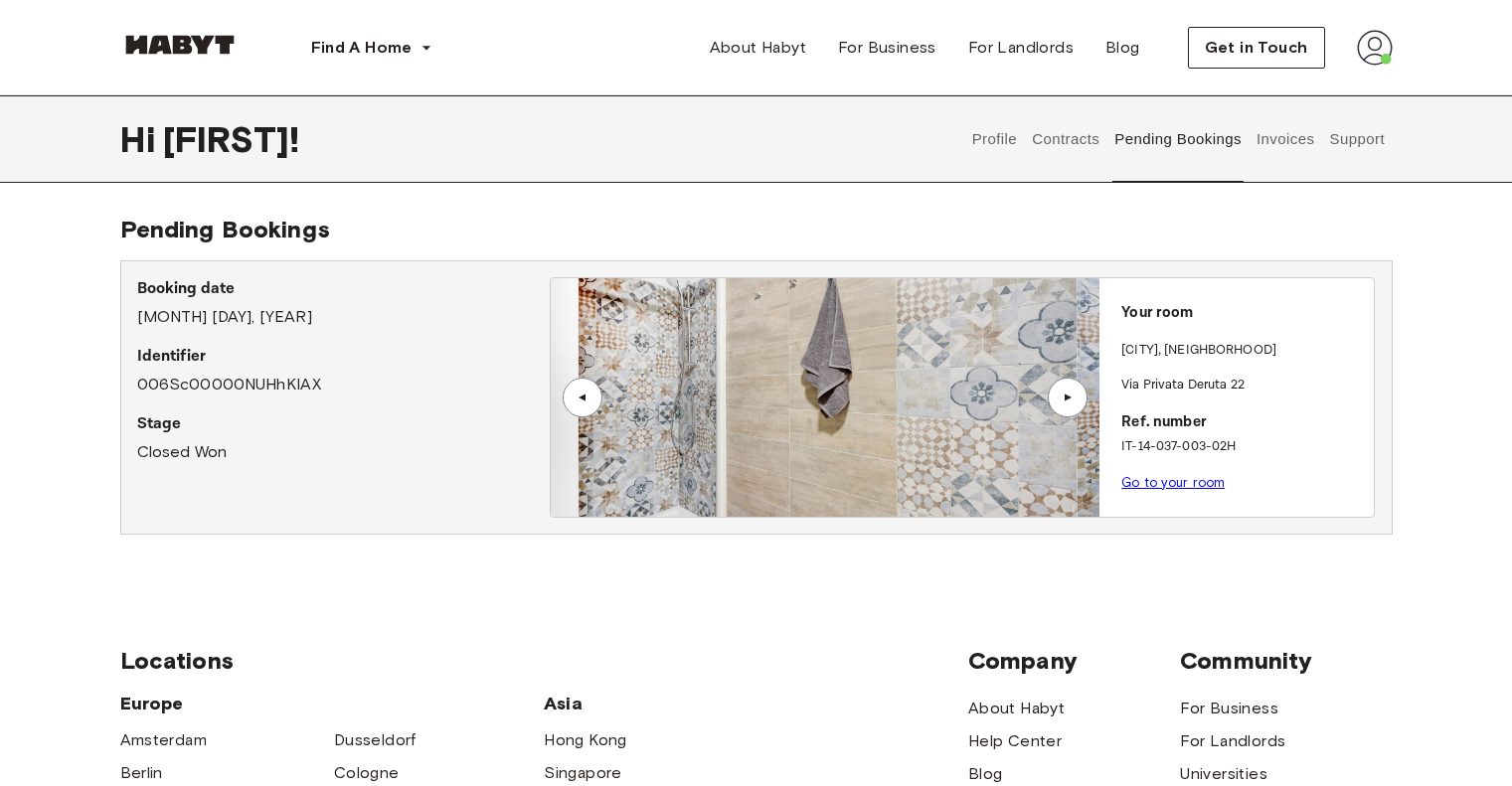 click on "▲" at bounding box center (583, 397) 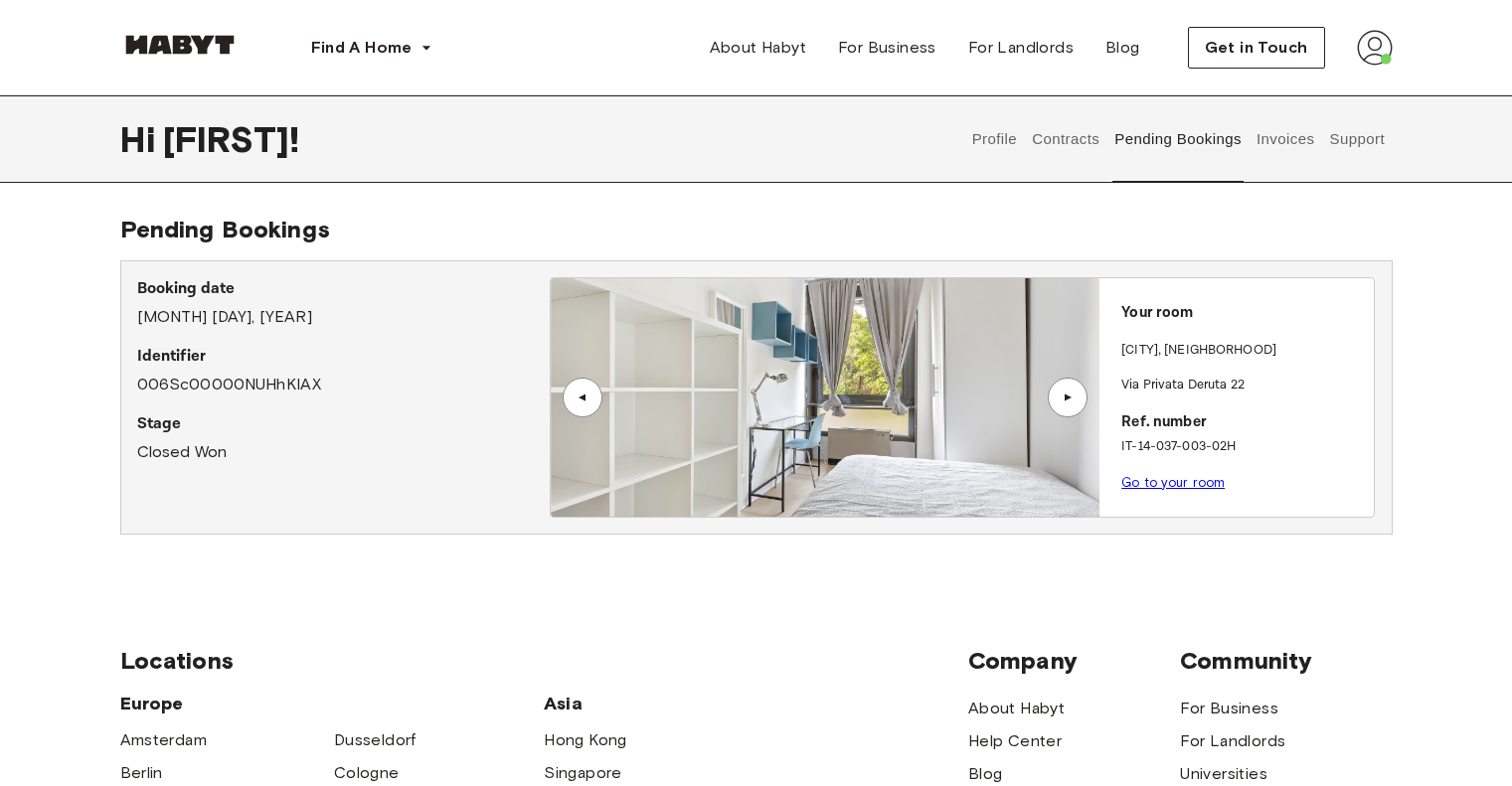 click on "▲" at bounding box center (583, 397) 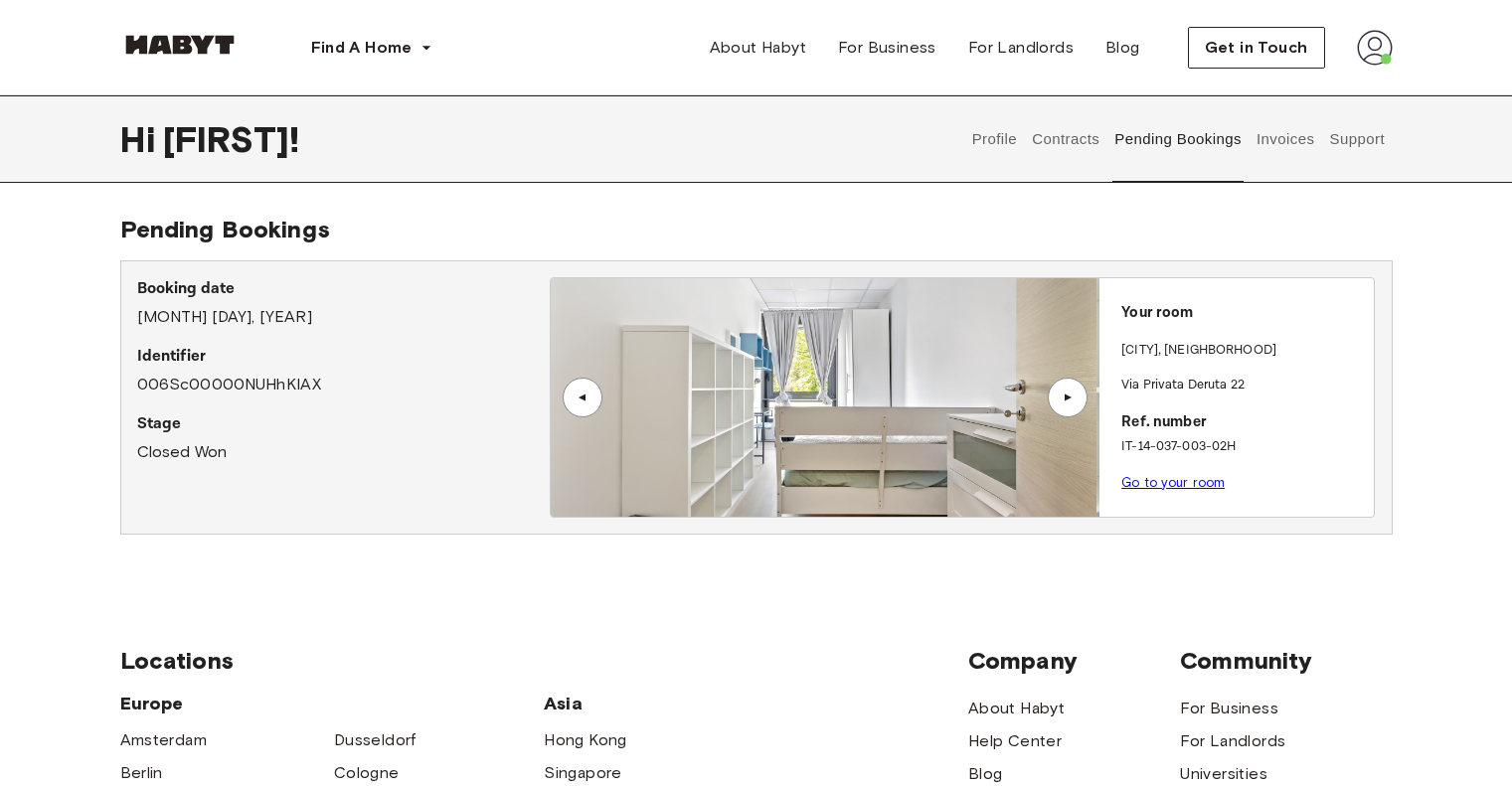 click on "▲" at bounding box center [583, 397] 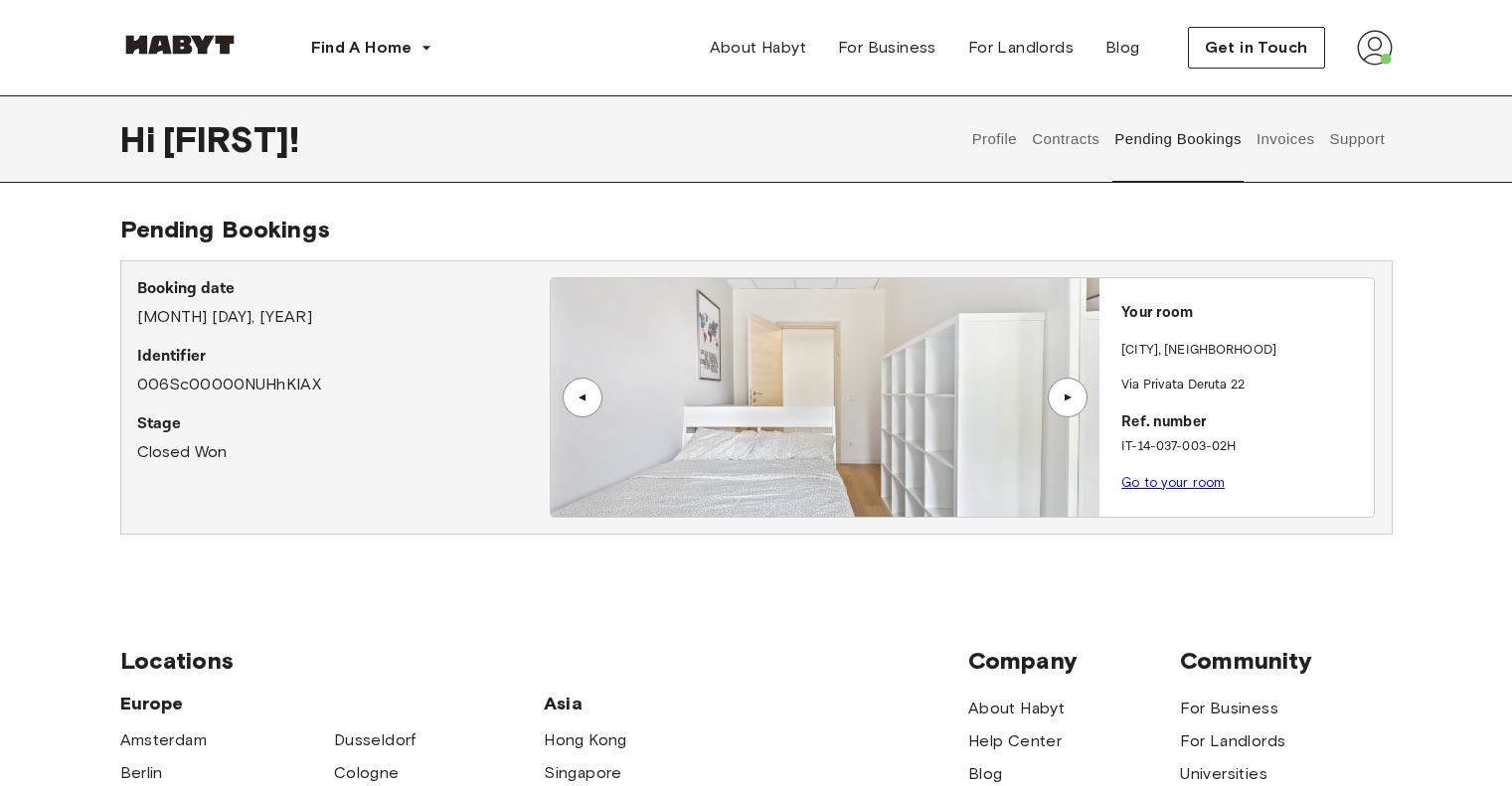 click on "Go to your room" at bounding box center (1173, 482) 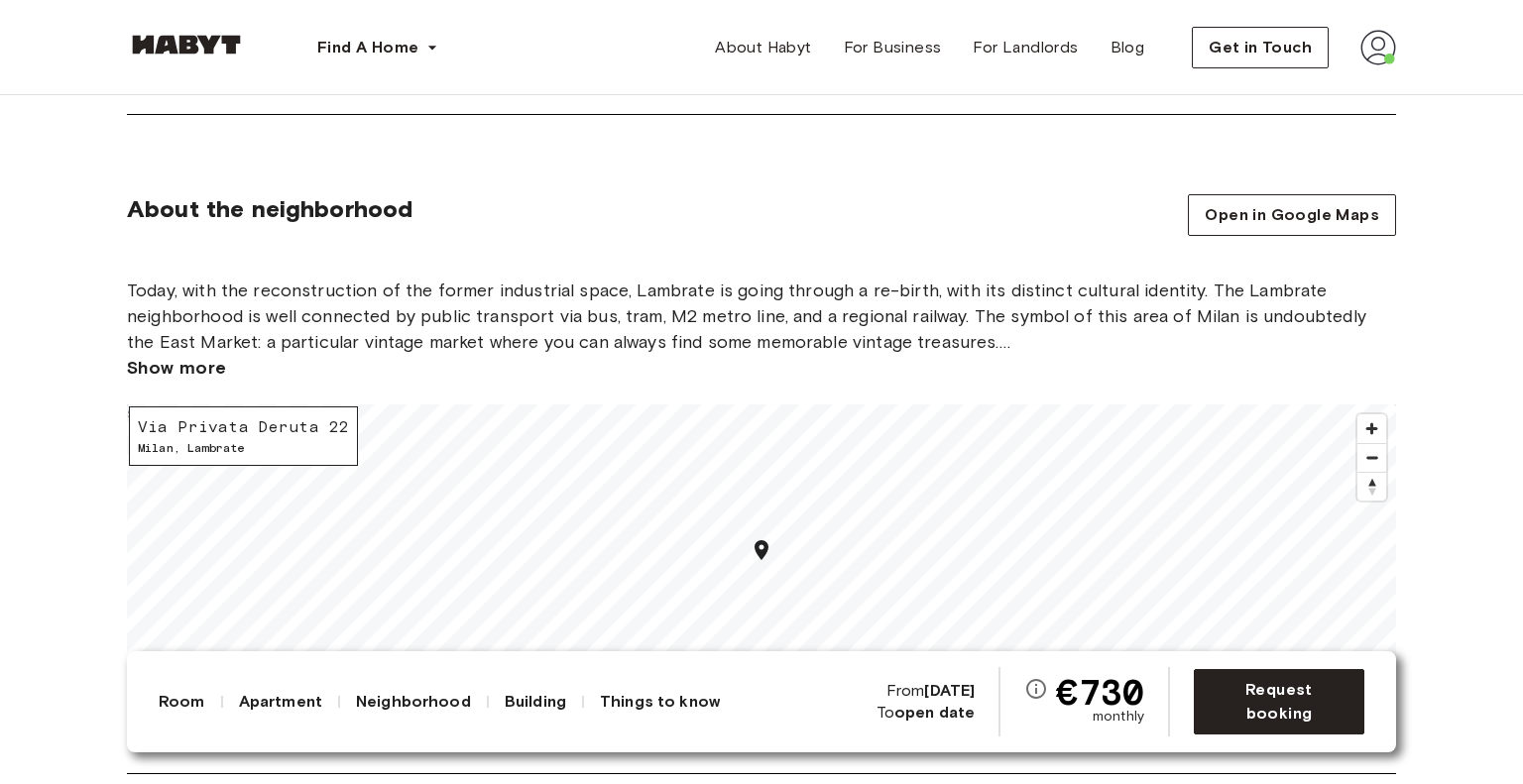 scroll, scrollTop: 2577, scrollLeft: 0, axis: vertical 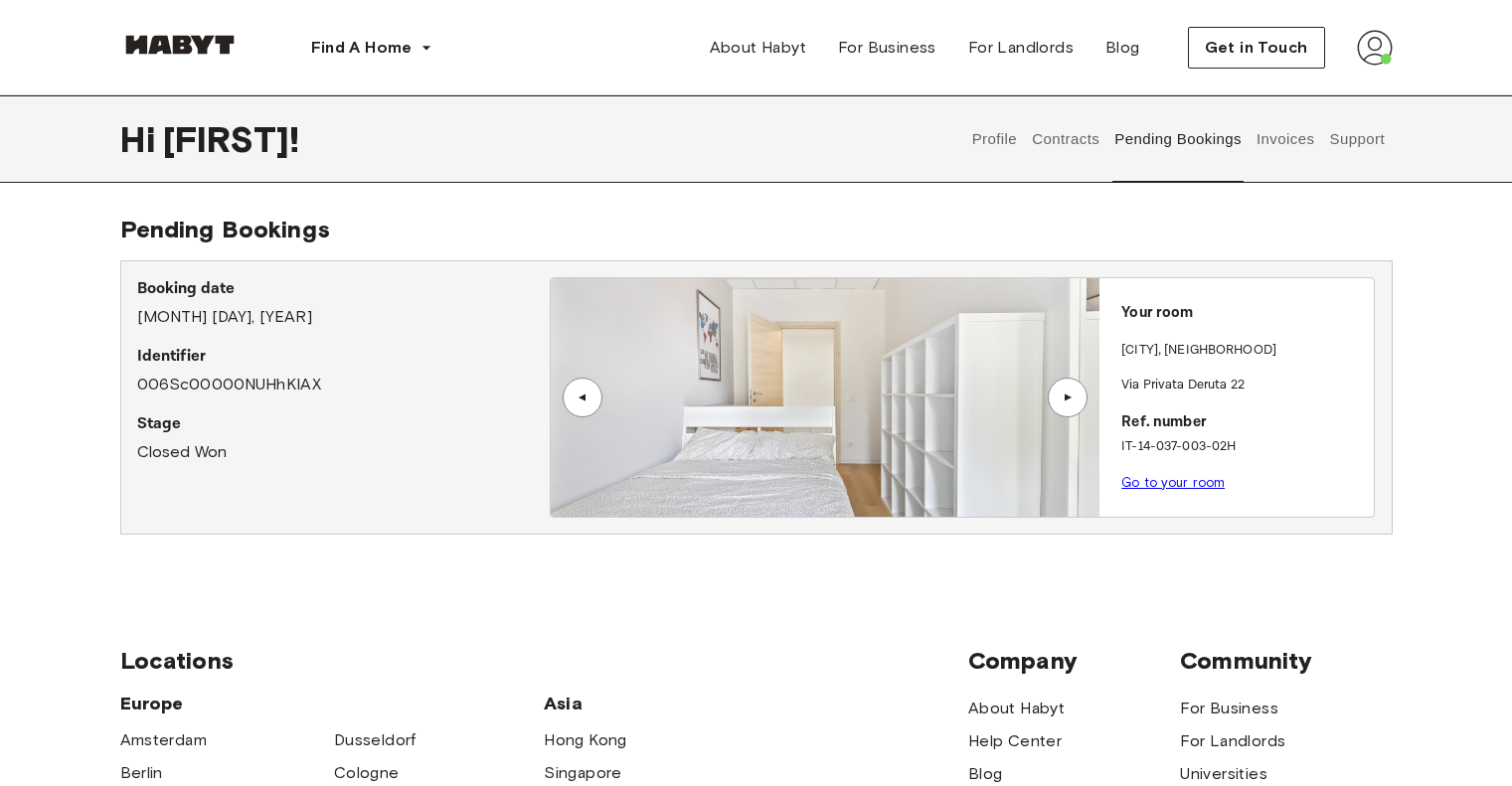 click on "▲" at bounding box center [1068, 397] 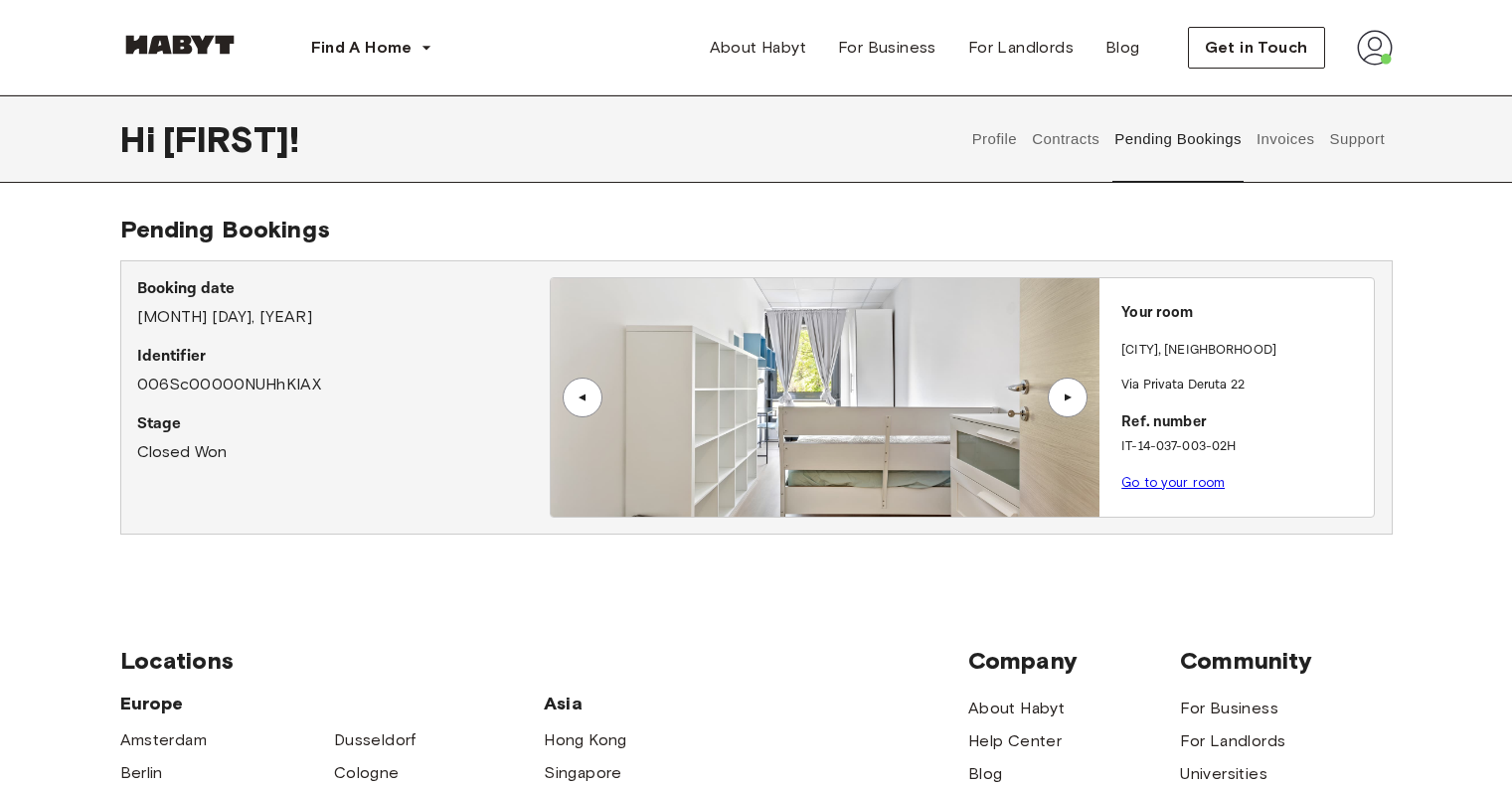 click at bounding box center (825, 397) 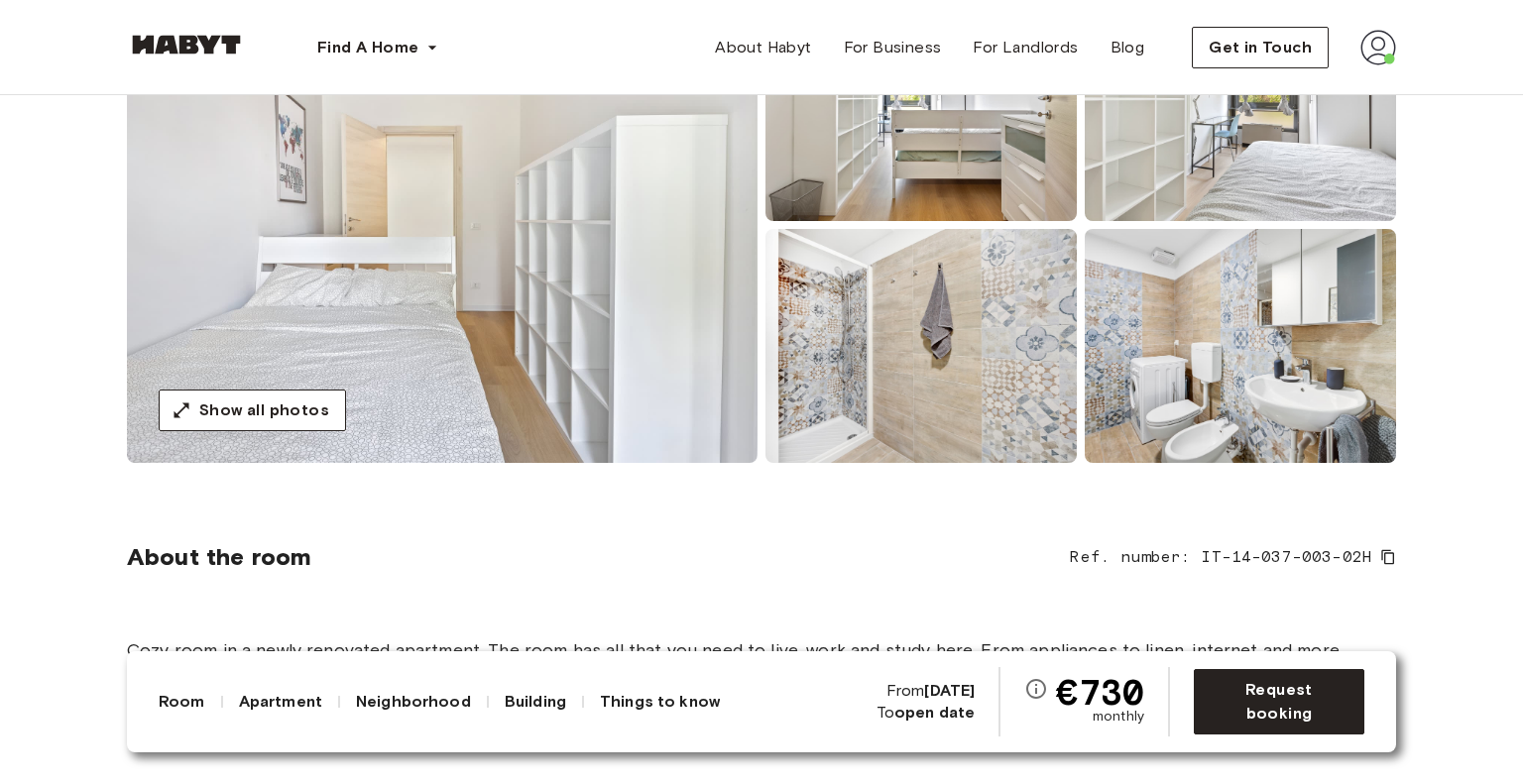 scroll, scrollTop: 198, scrollLeft: 0, axis: vertical 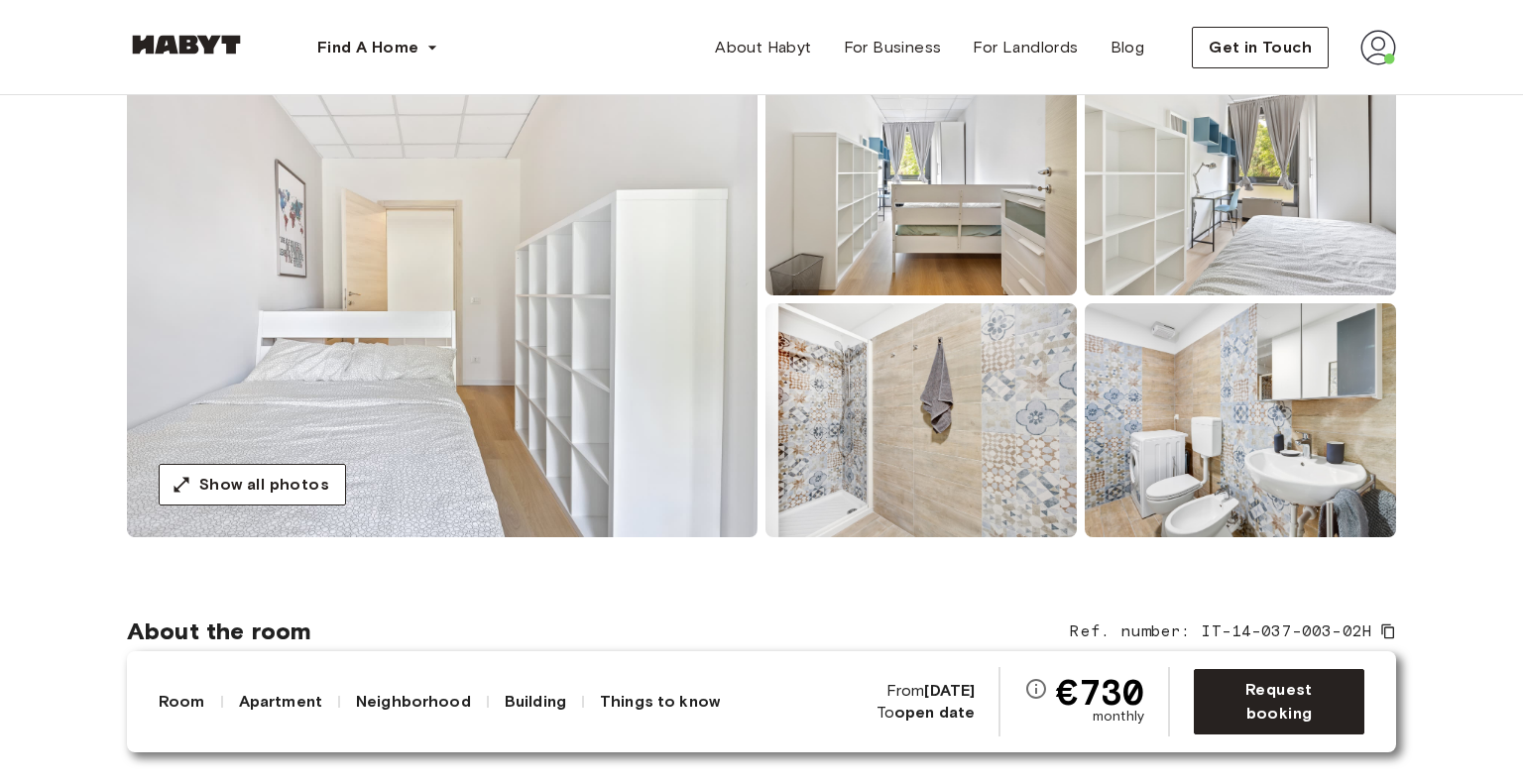 click at bounding box center (442, 299) 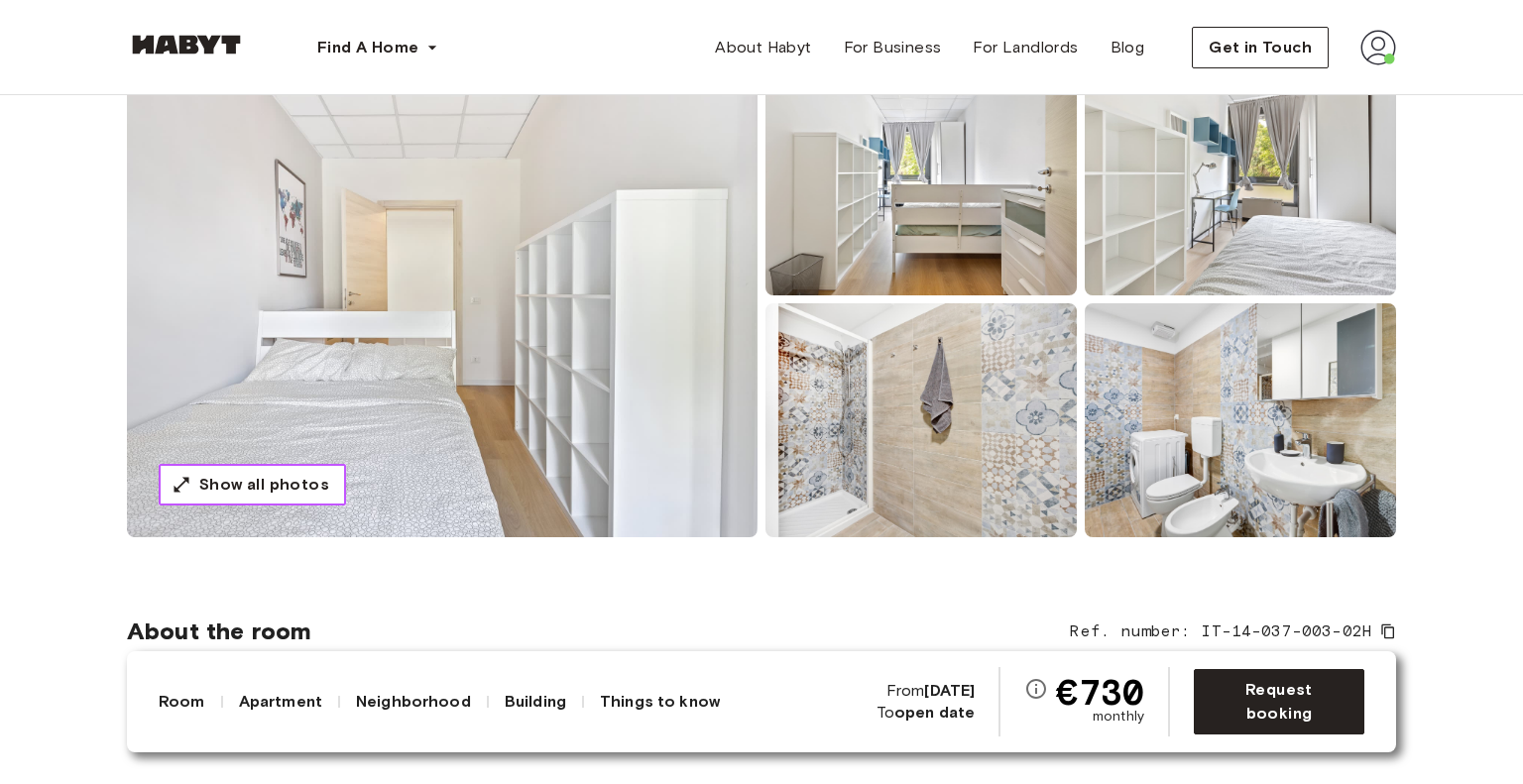 click on "Show all photos" at bounding box center (264, 485) 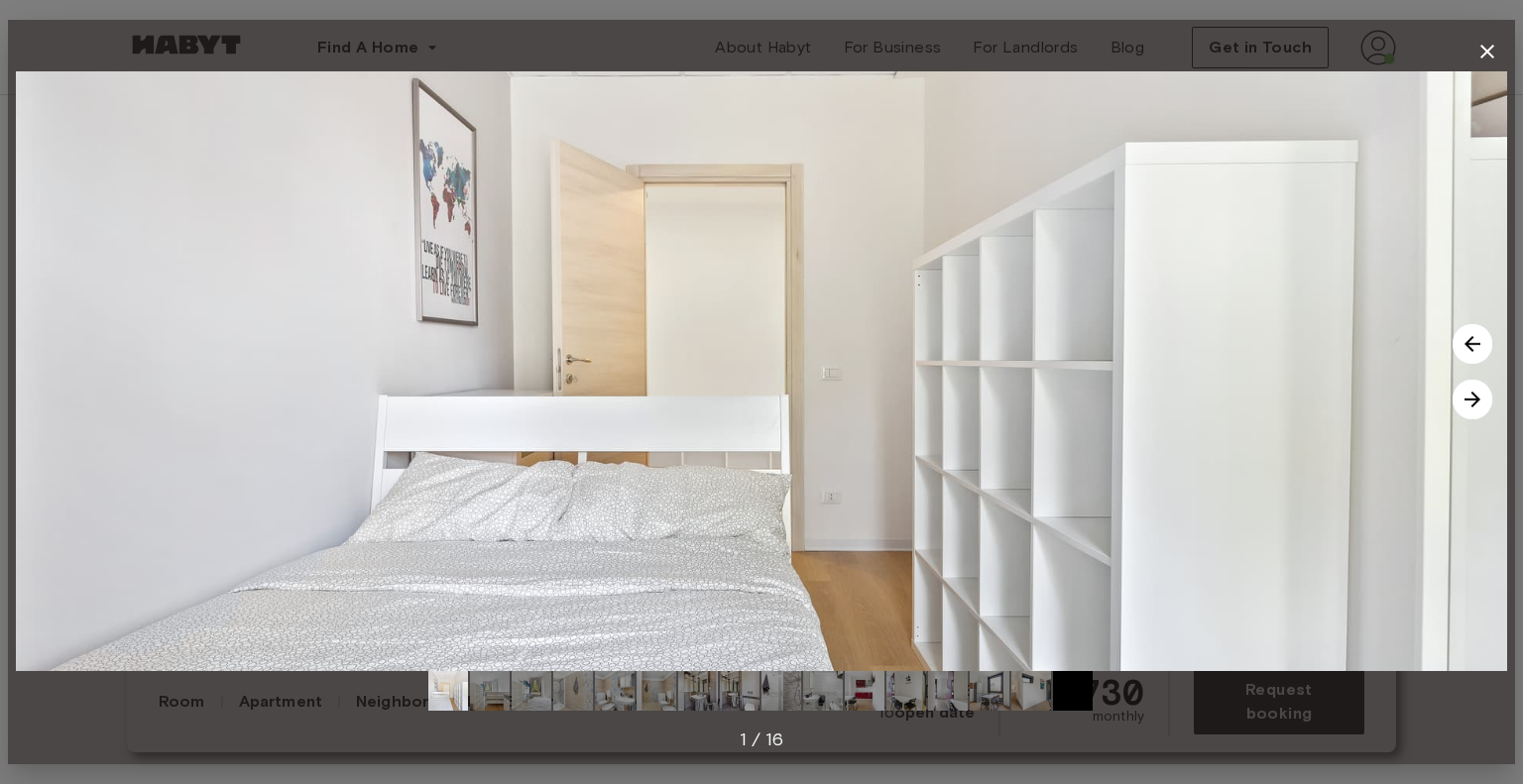 click at bounding box center (1472, 399) 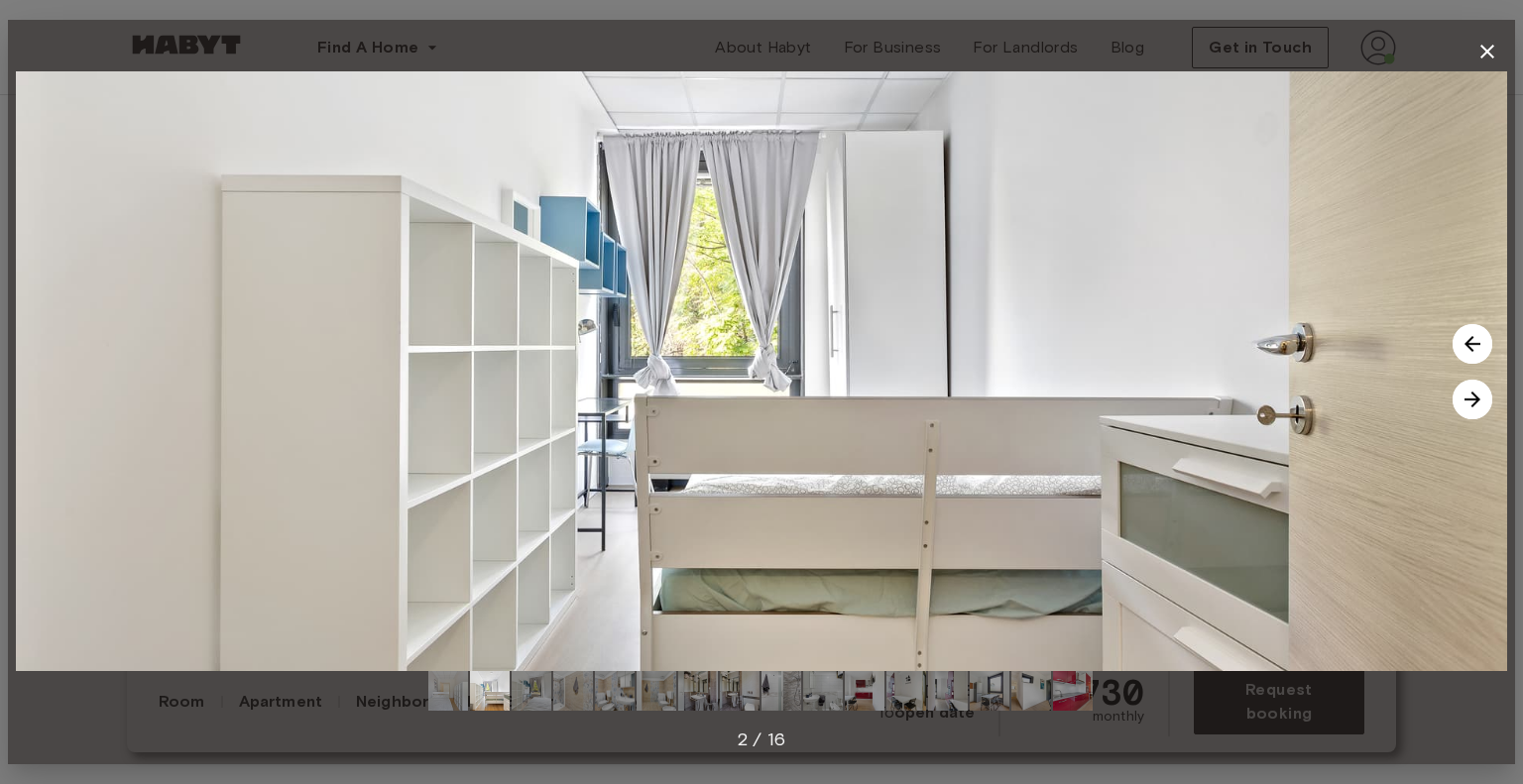 click at bounding box center (1472, 399) 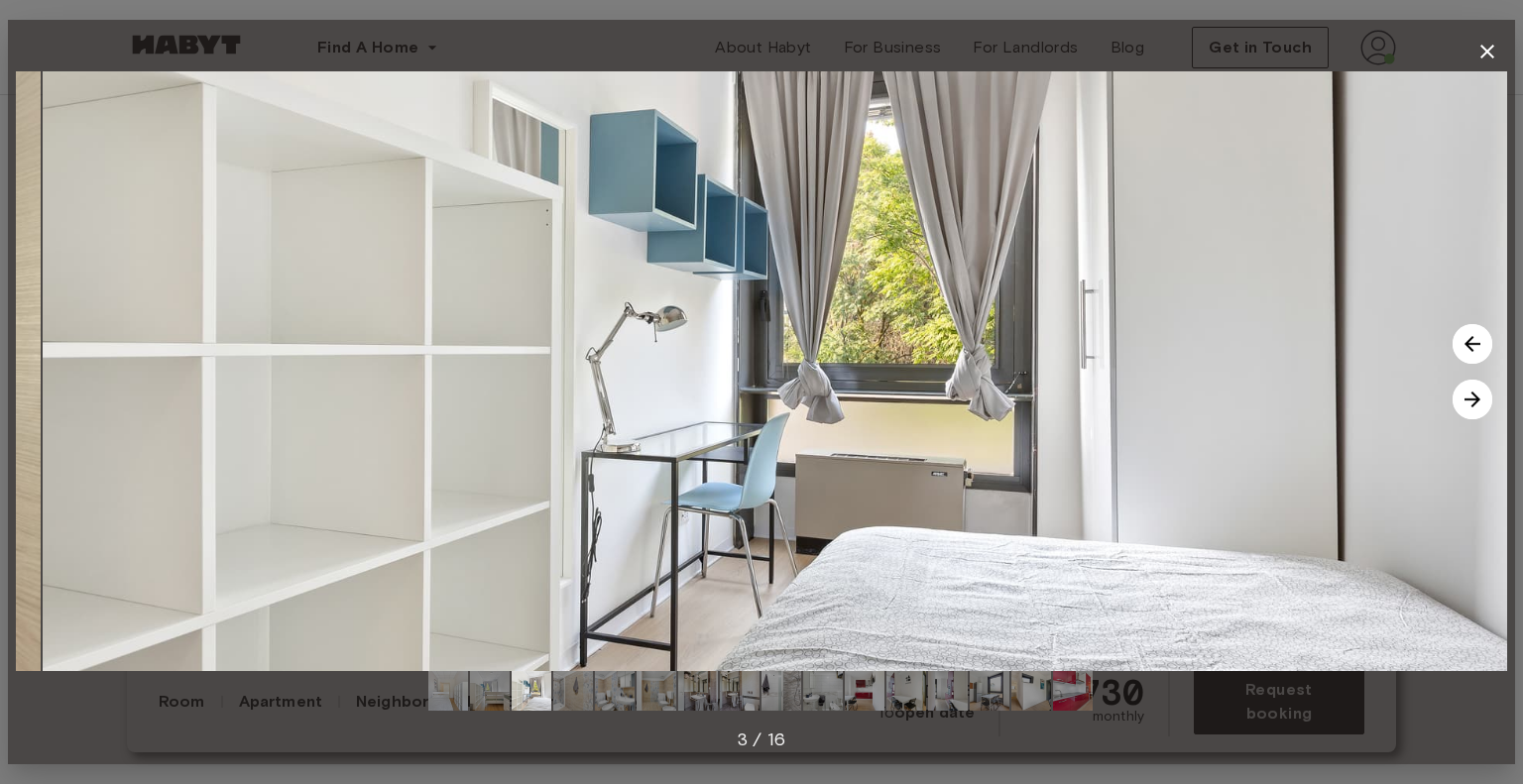 drag, startPoint x: 1451, startPoint y: 389, endPoint x: 1476, endPoint y: 389, distance: 25 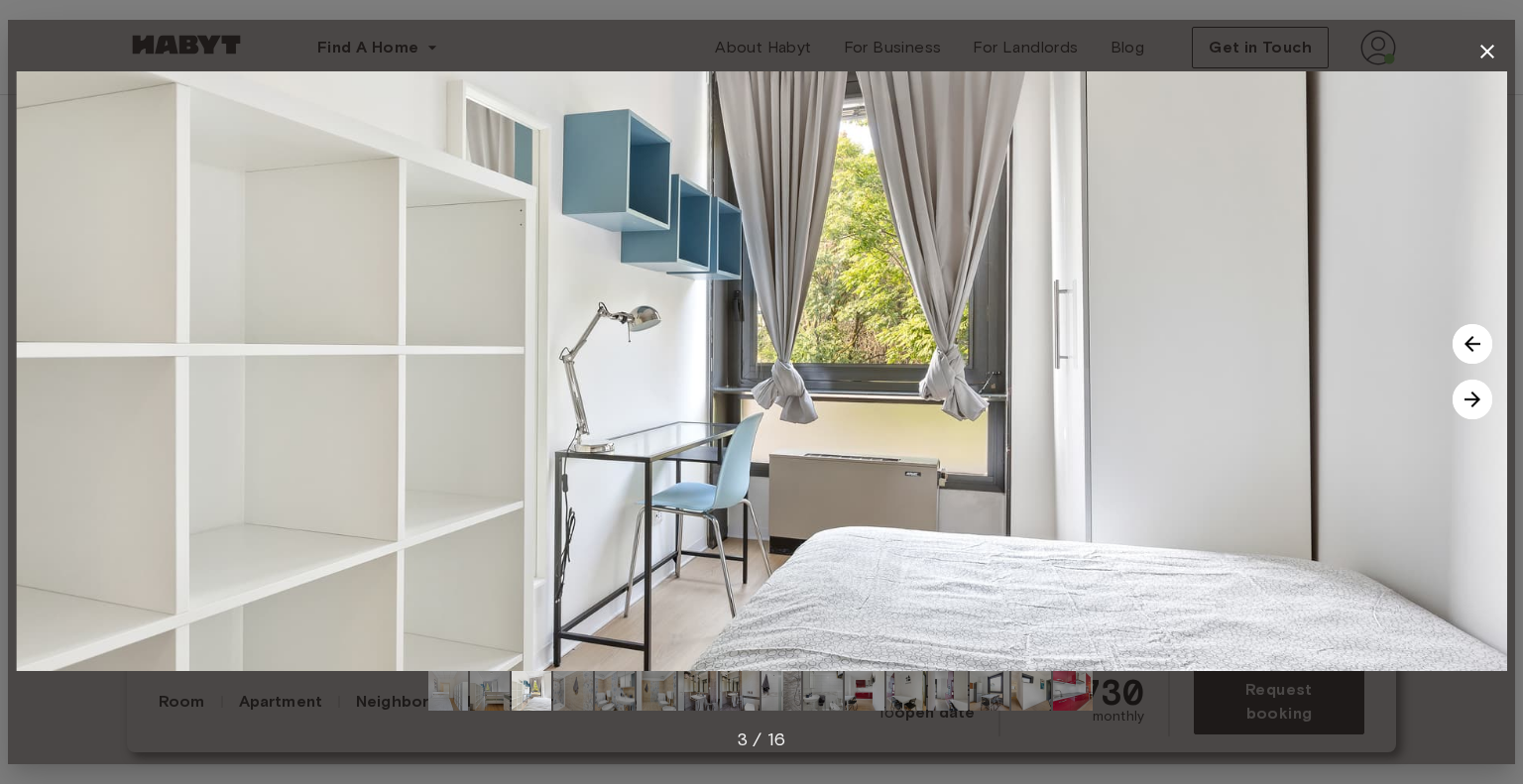 click at bounding box center (1472, 399) 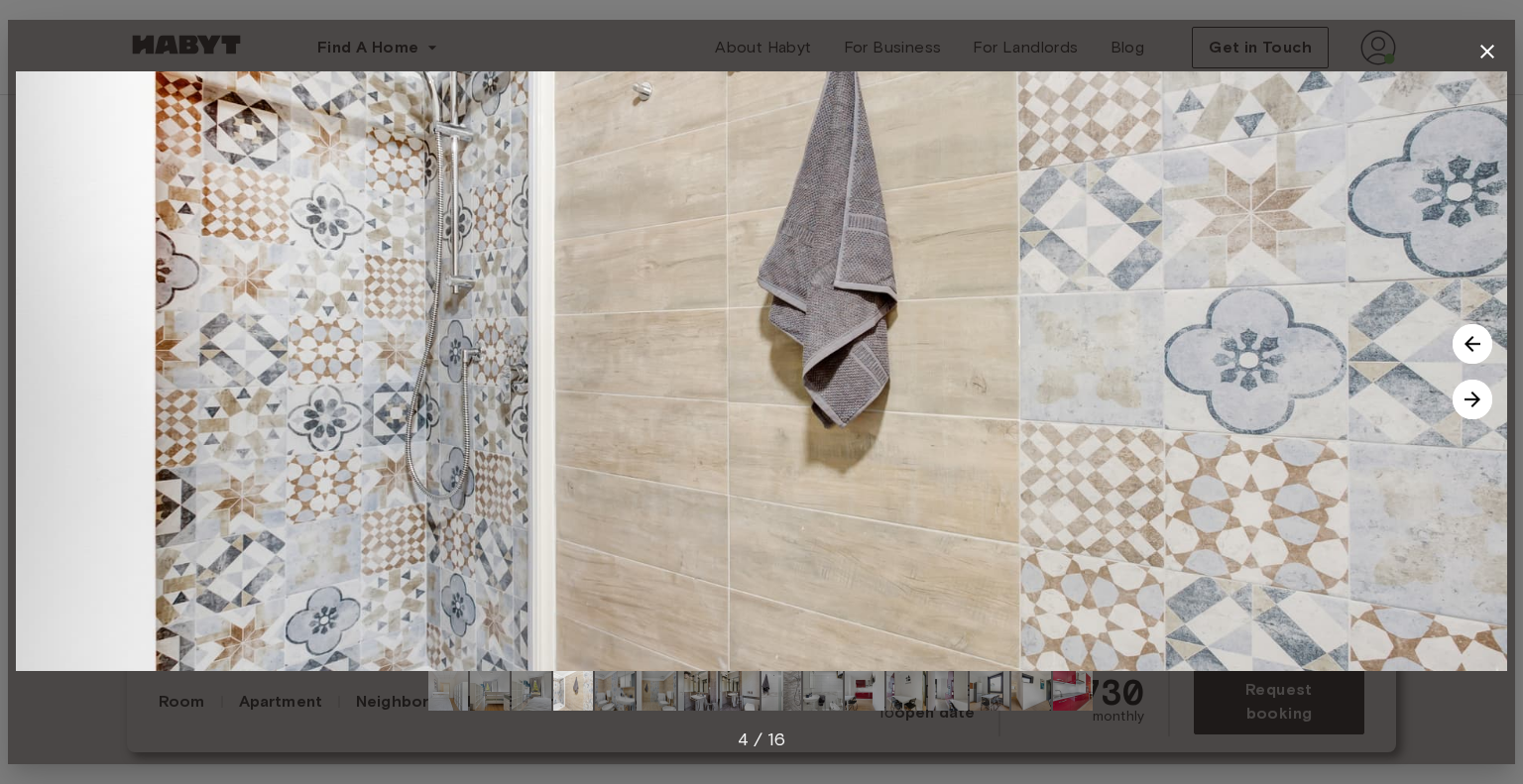 click at bounding box center [1472, 399] 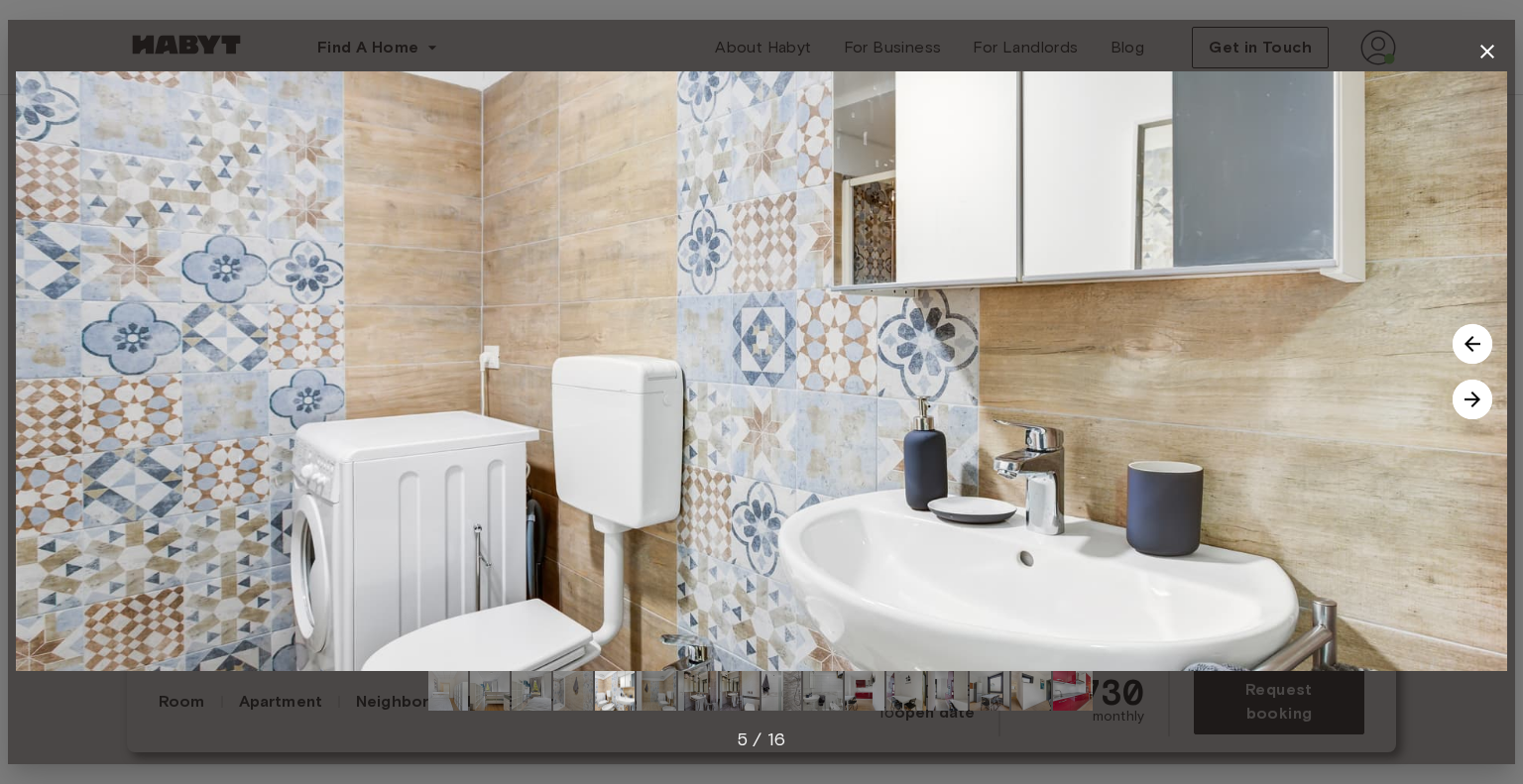 click at bounding box center (1472, 399) 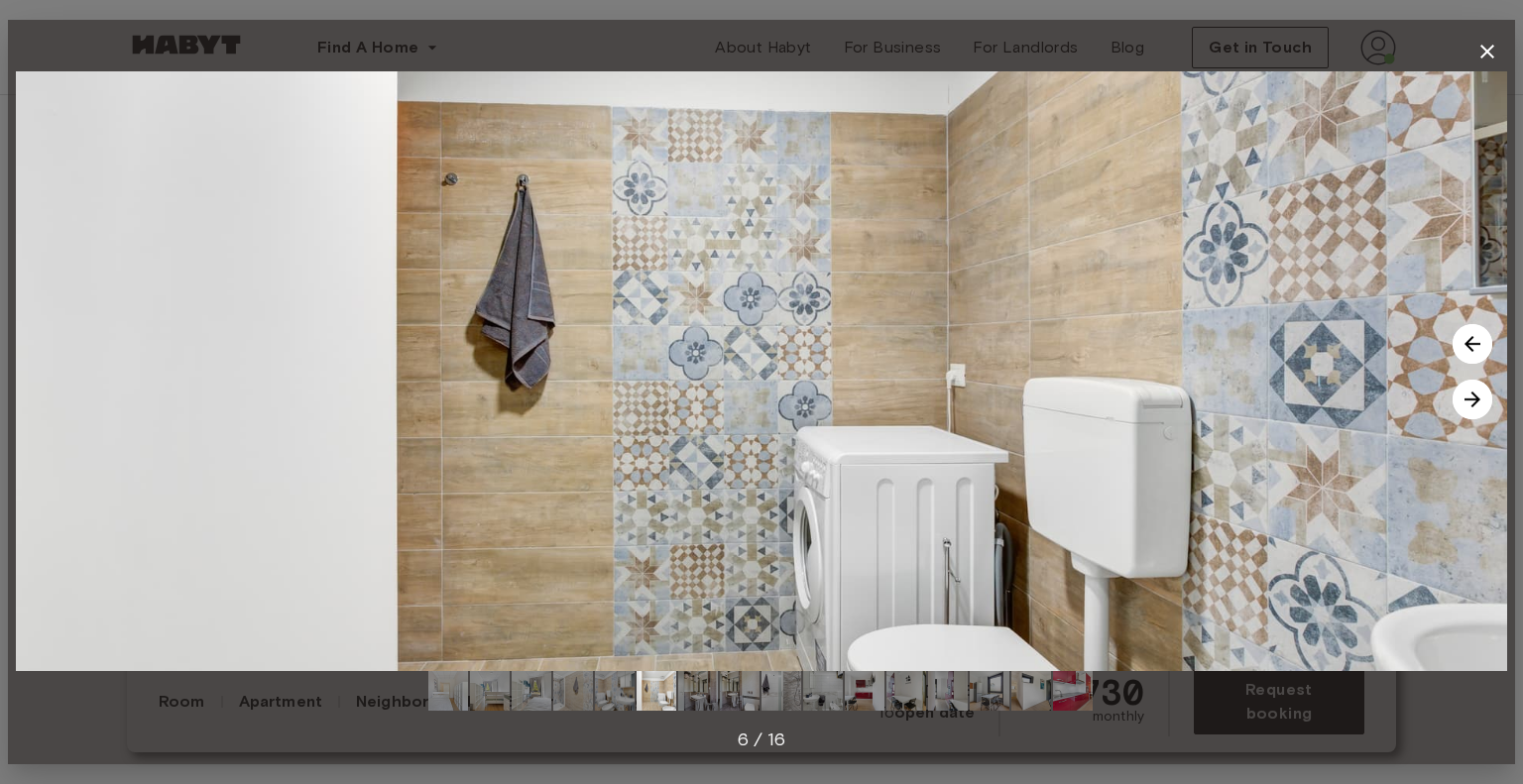 click at bounding box center (1472, 399) 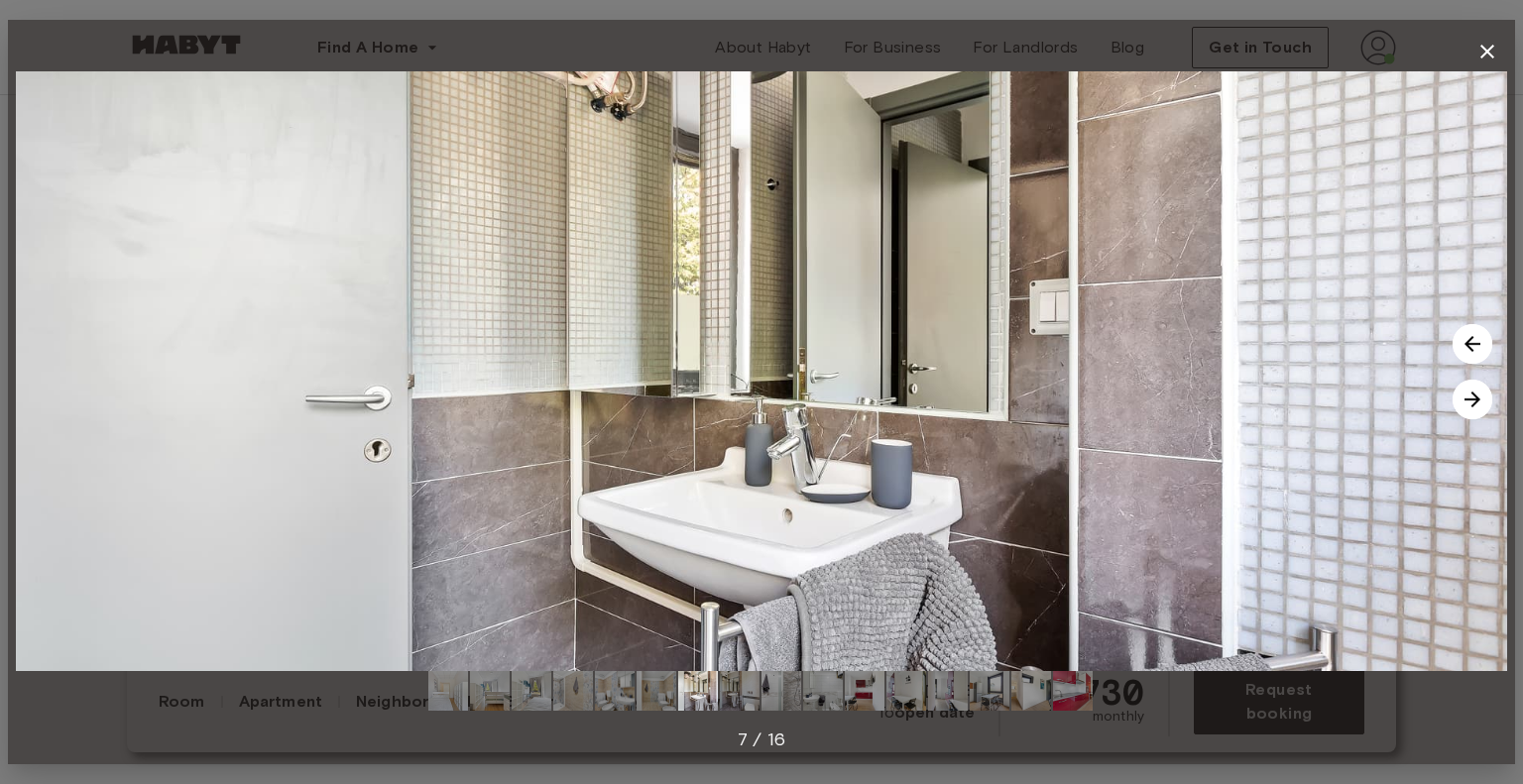 click at bounding box center (1472, 399) 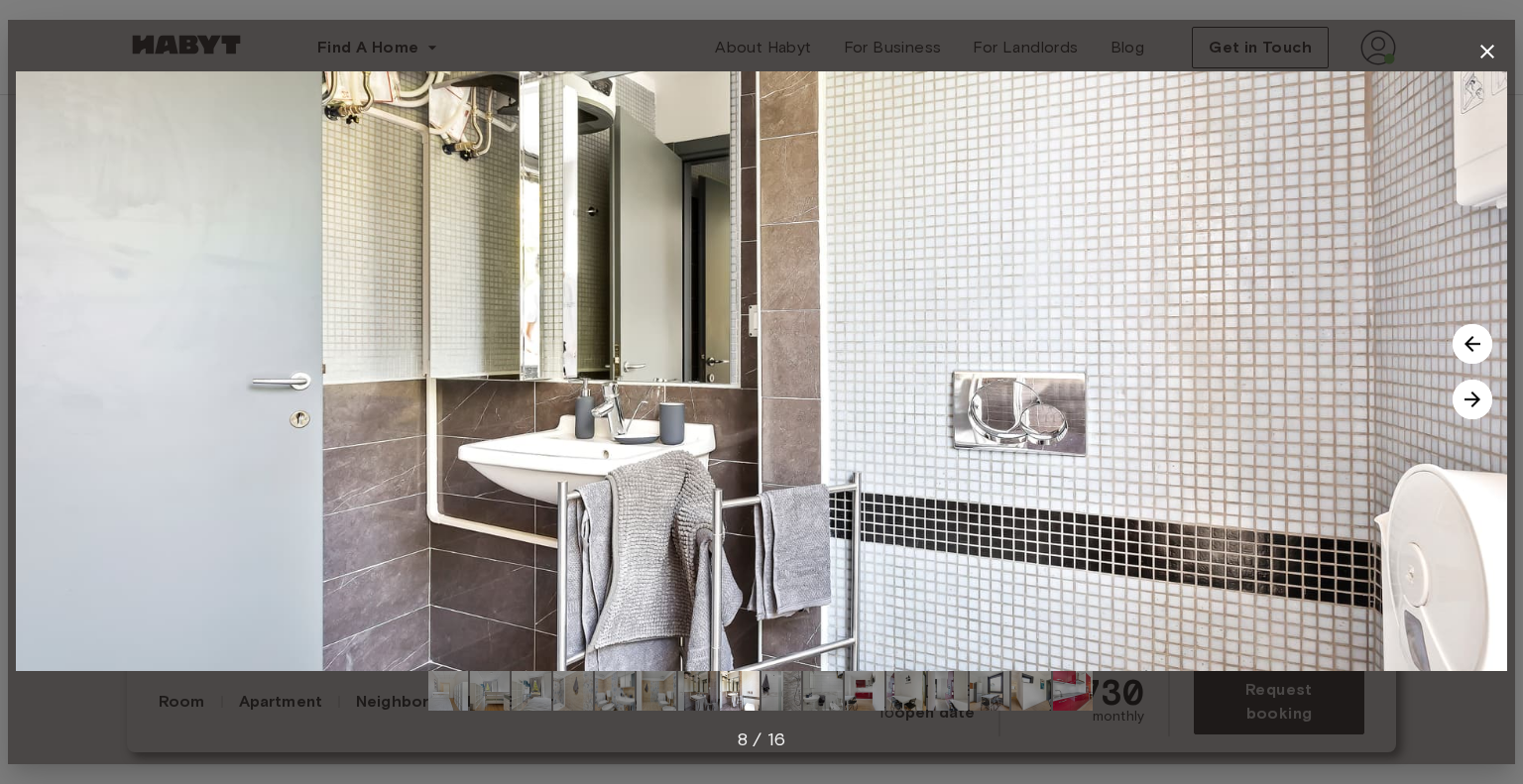 click at bounding box center [1472, 399] 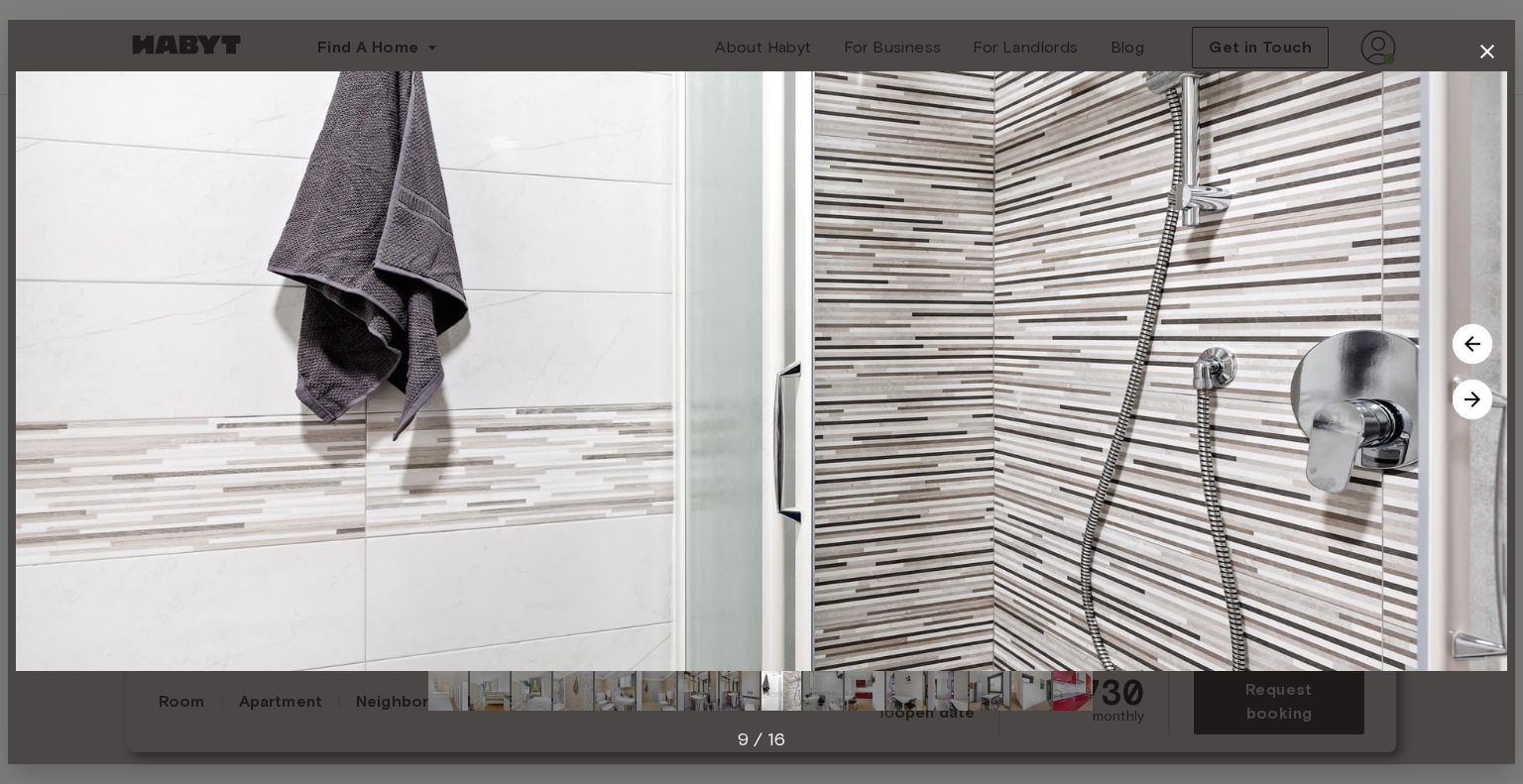 click at bounding box center [1472, 399] 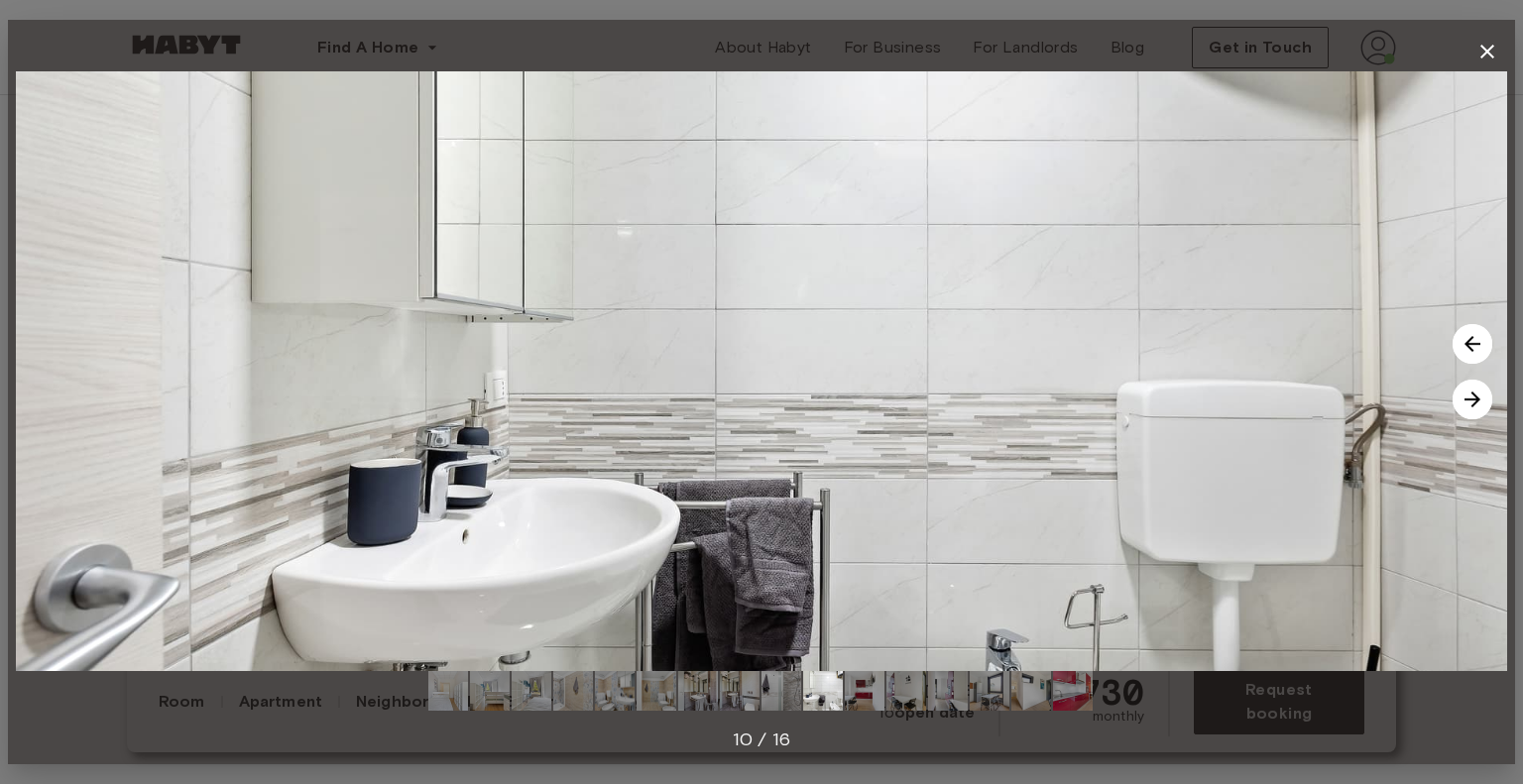 click at bounding box center (1472, 399) 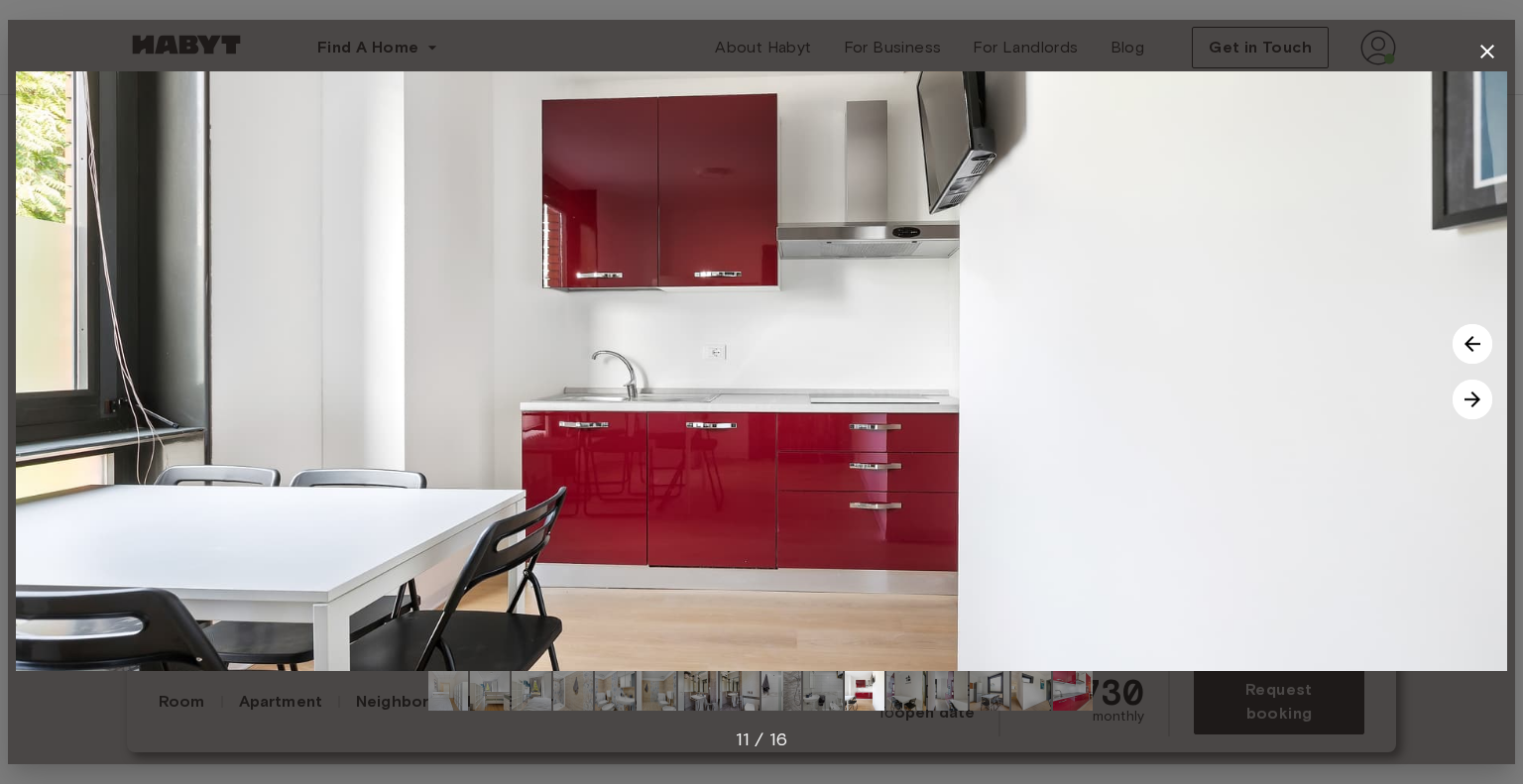 click at bounding box center (1472, 399) 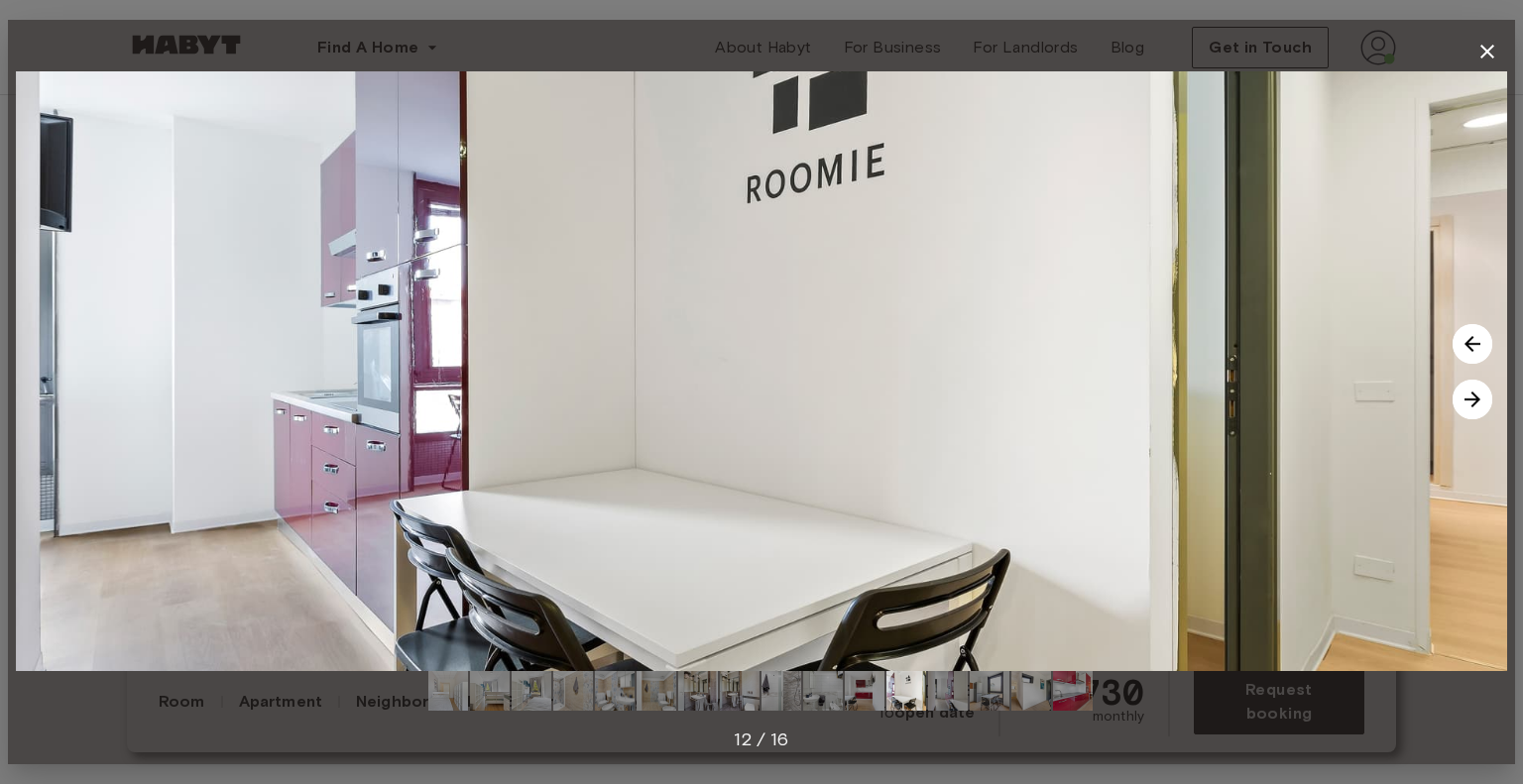 click at bounding box center [1472, 399] 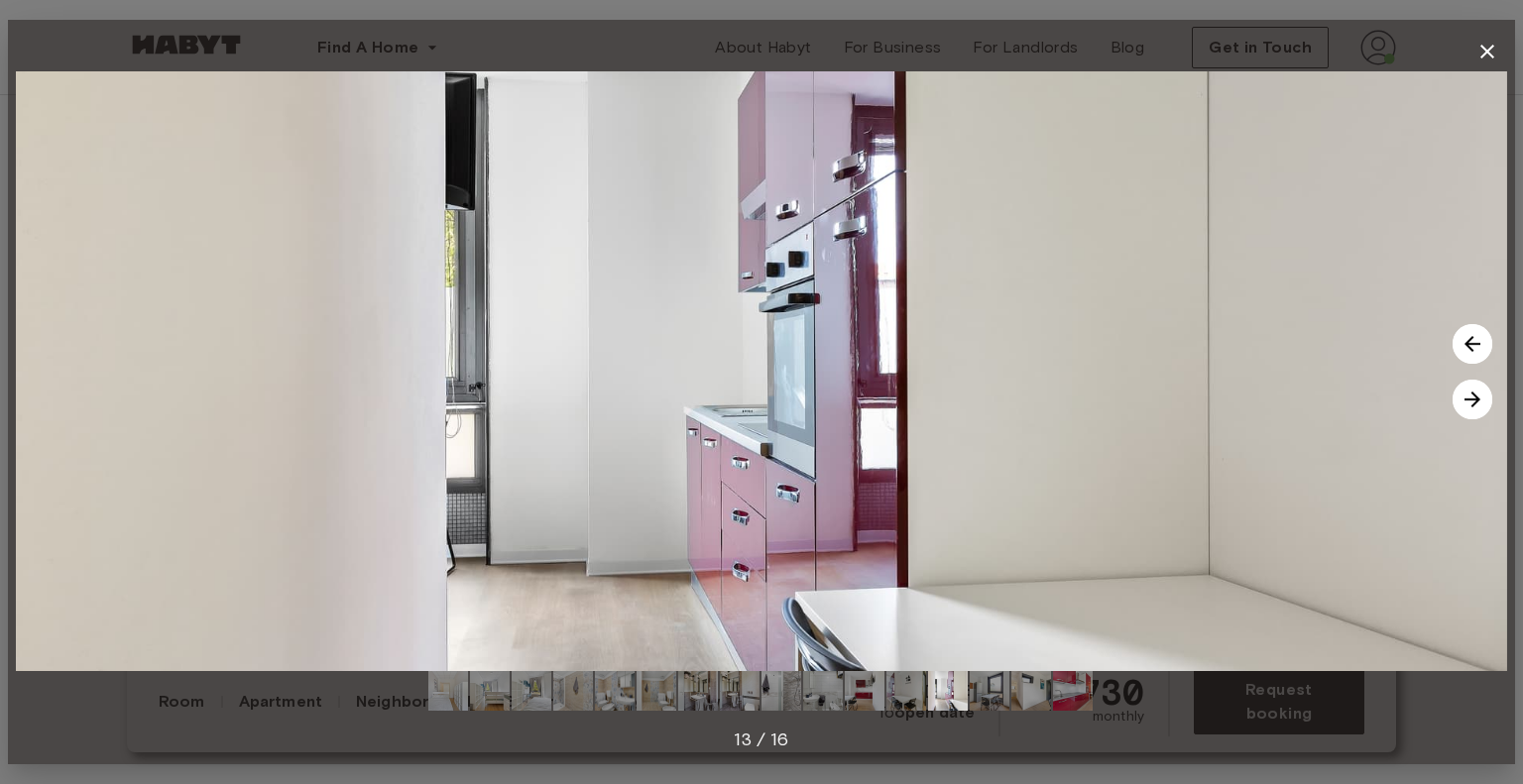 click at bounding box center (1472, 399) 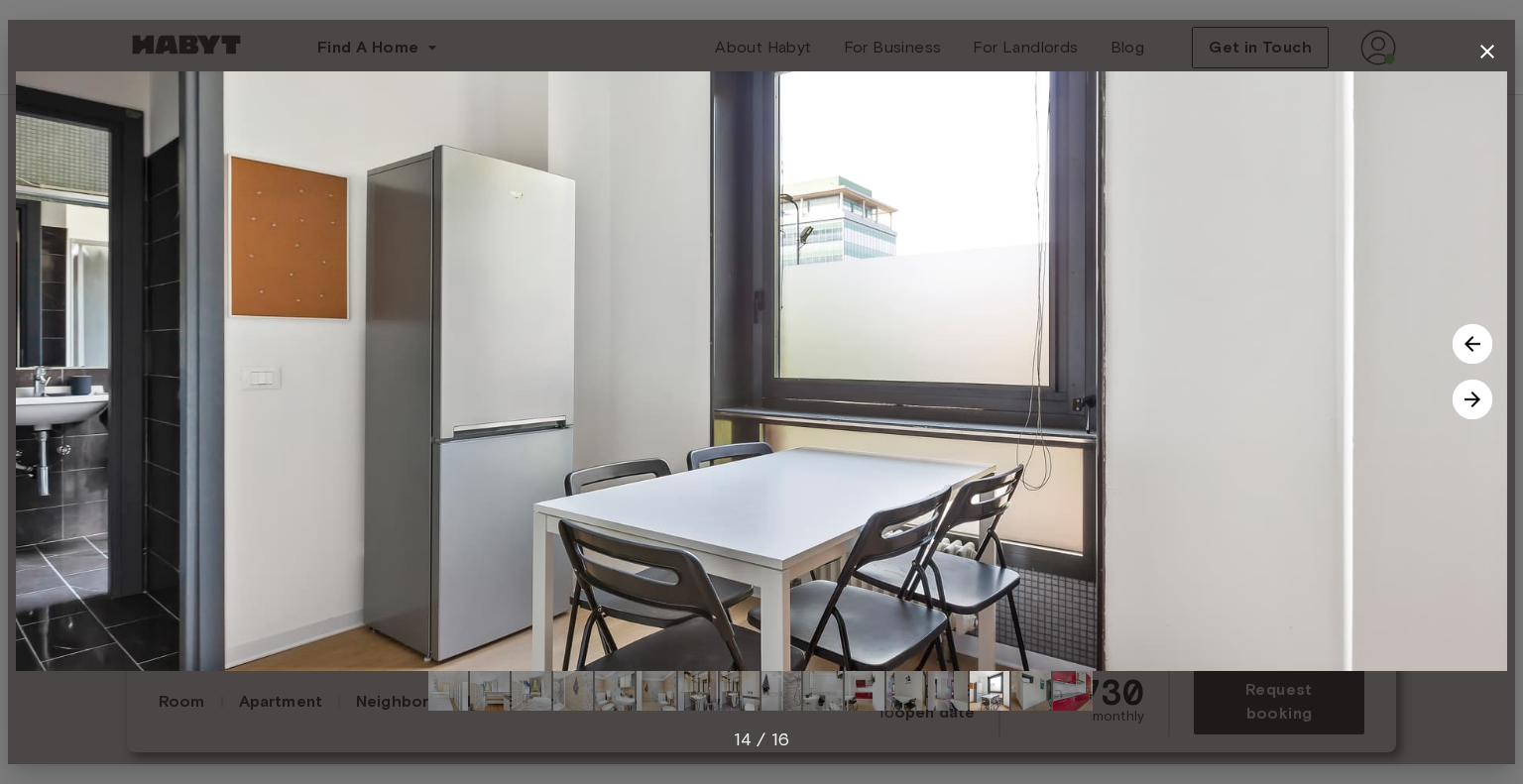 click at bounding box center [1472, 399] 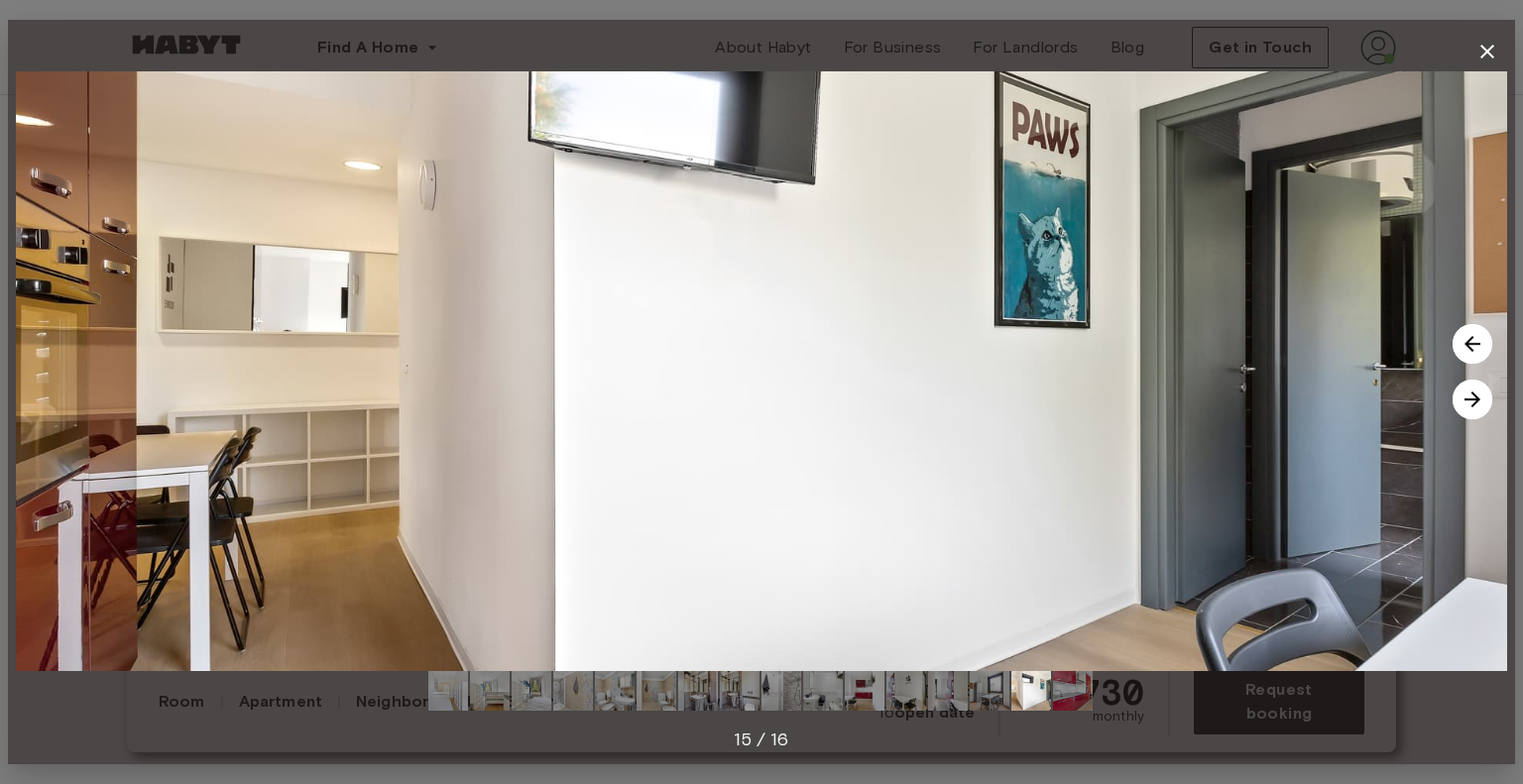 click at bounding box center [1472, 399] 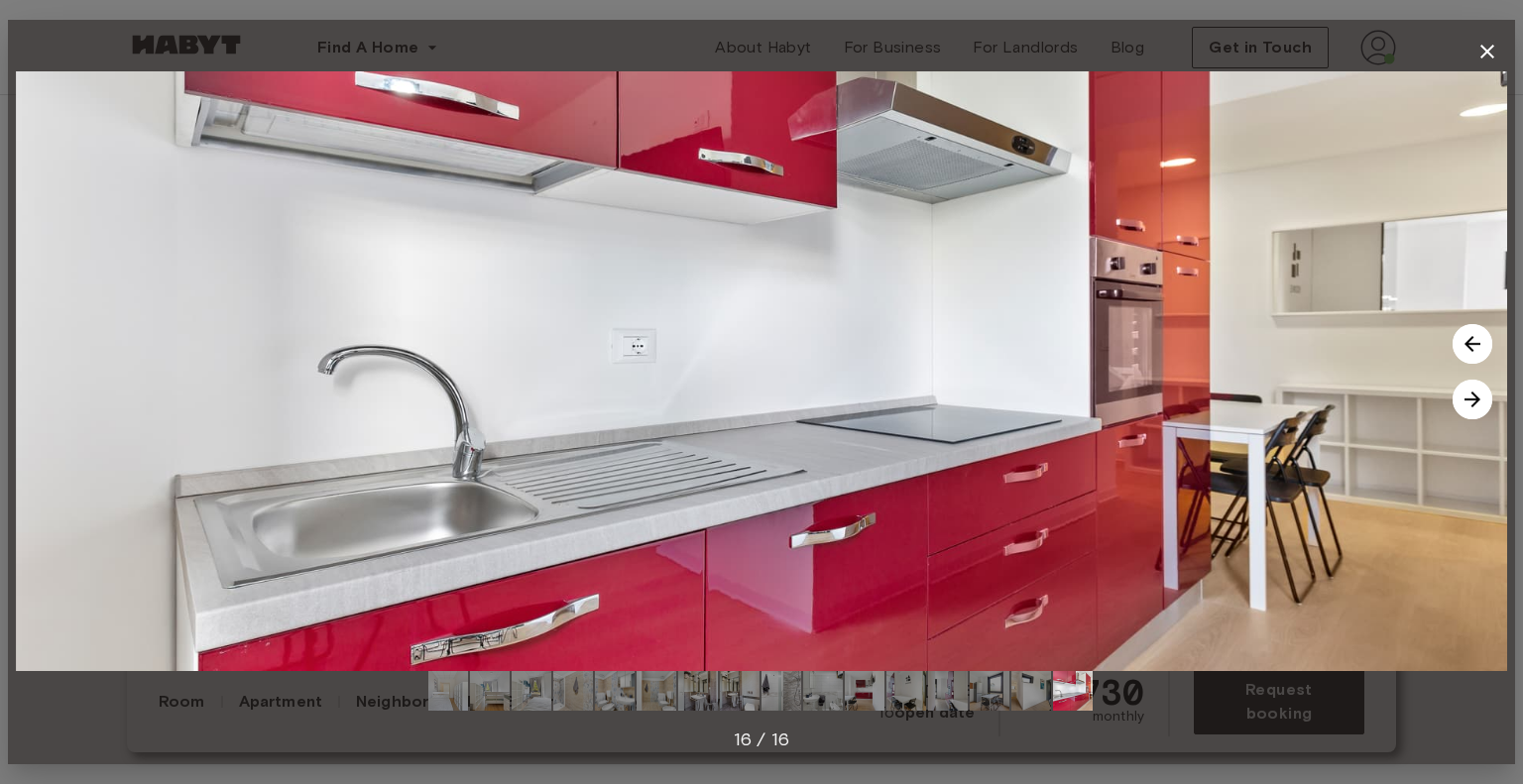 click at bounding box center [1472, 399] 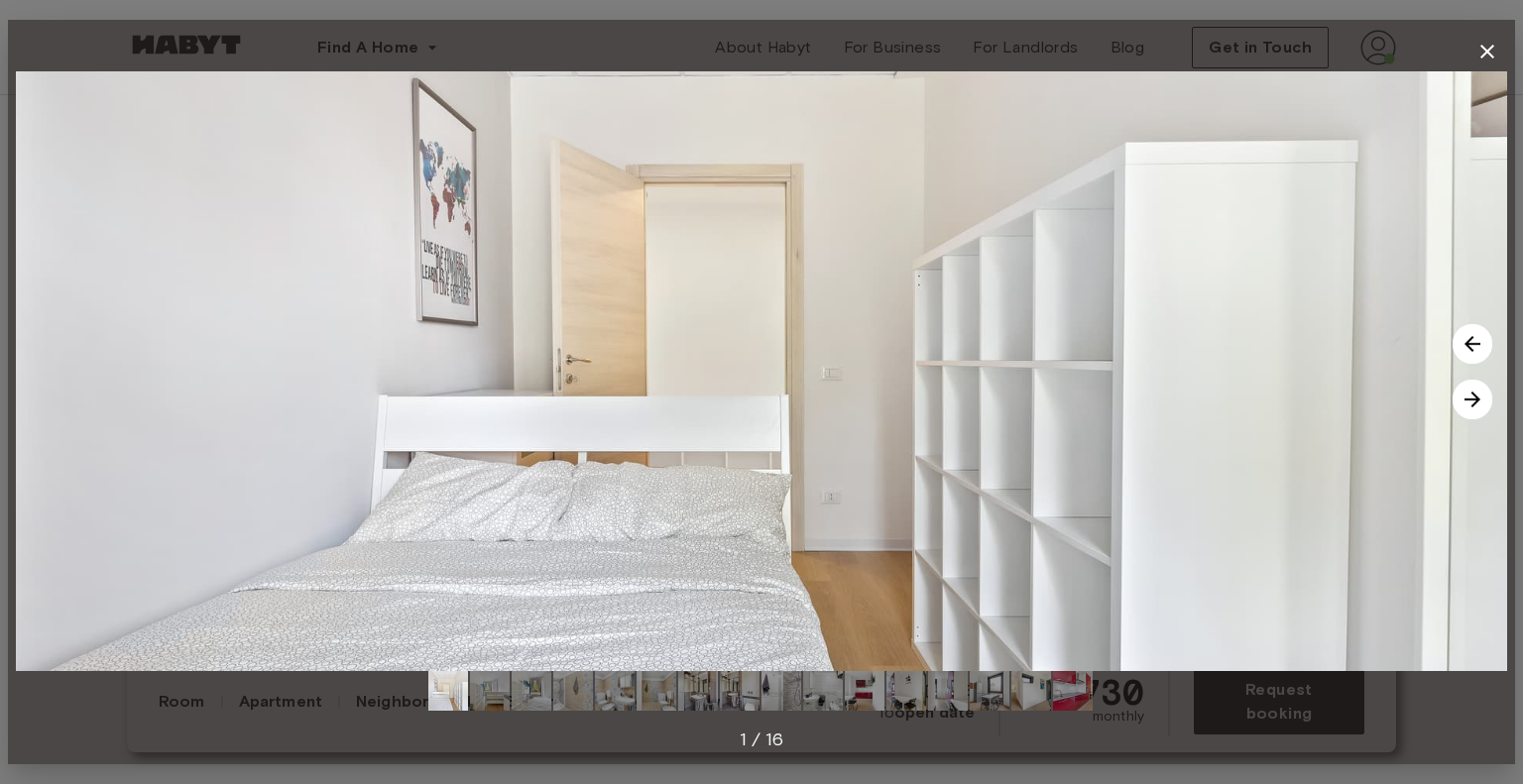 click at bounding box center [1472, 399] 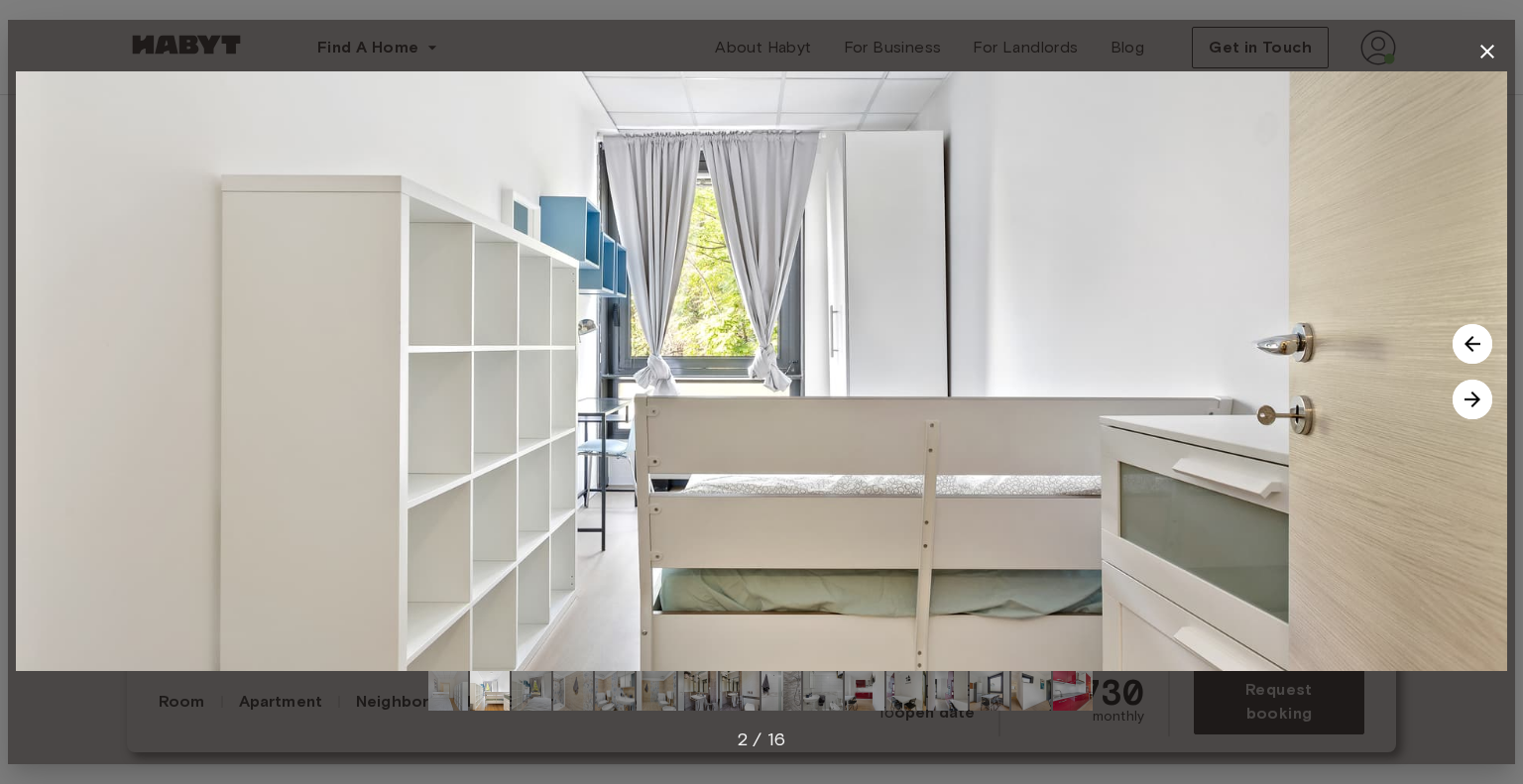 click at bounding box center (1472, 399) 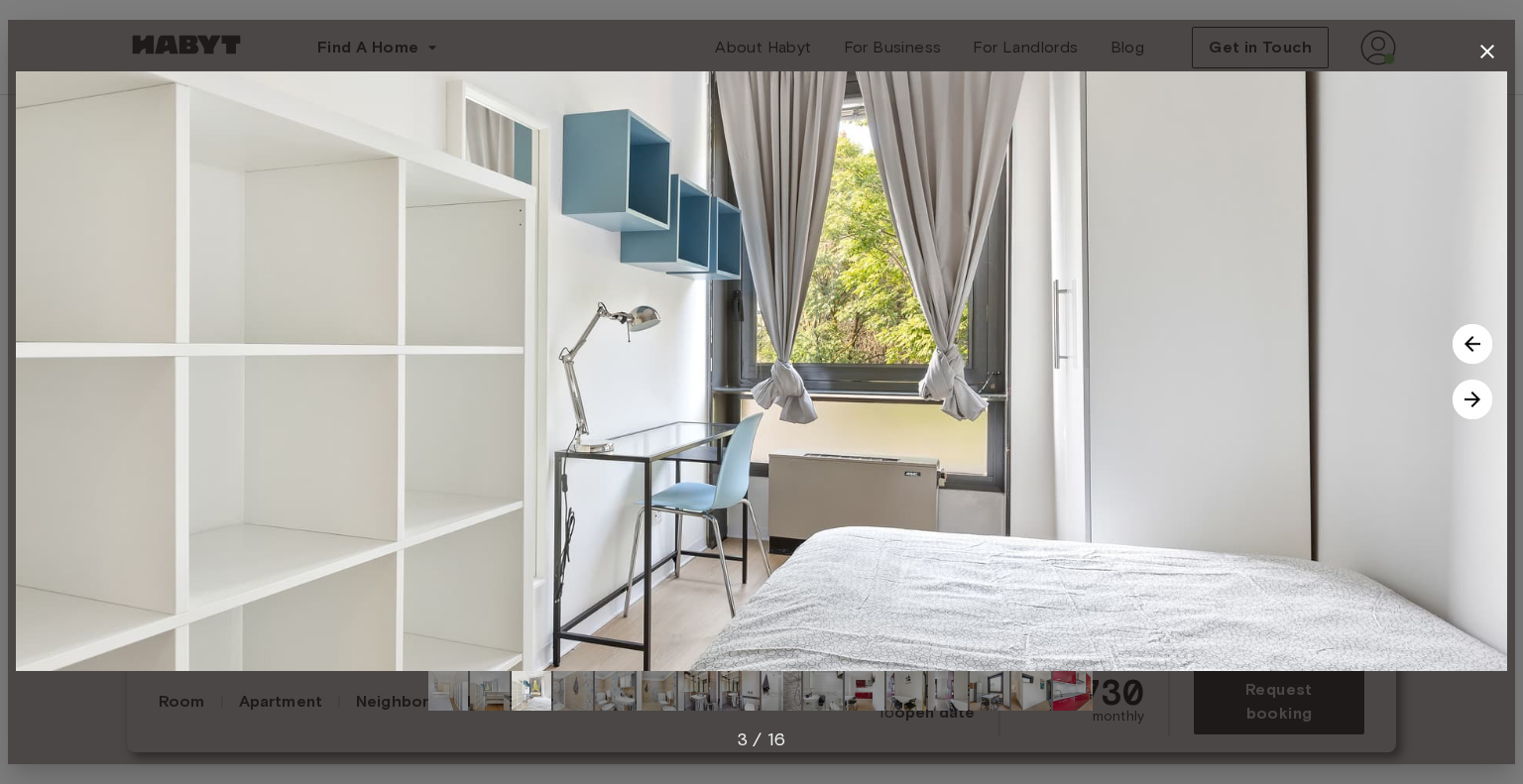 click at bounding box center (1472, 399) 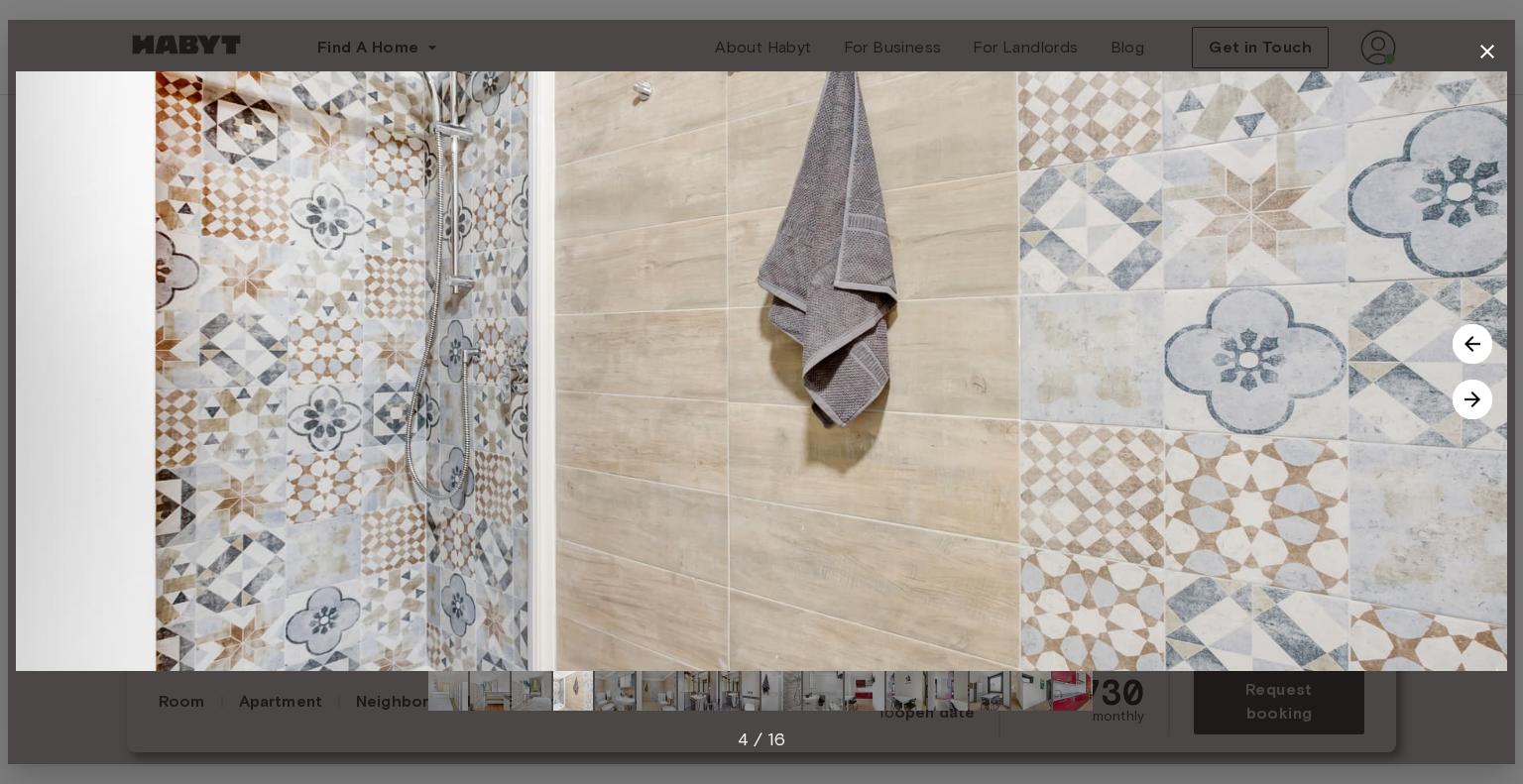 click at bounding box center [1472, 399] 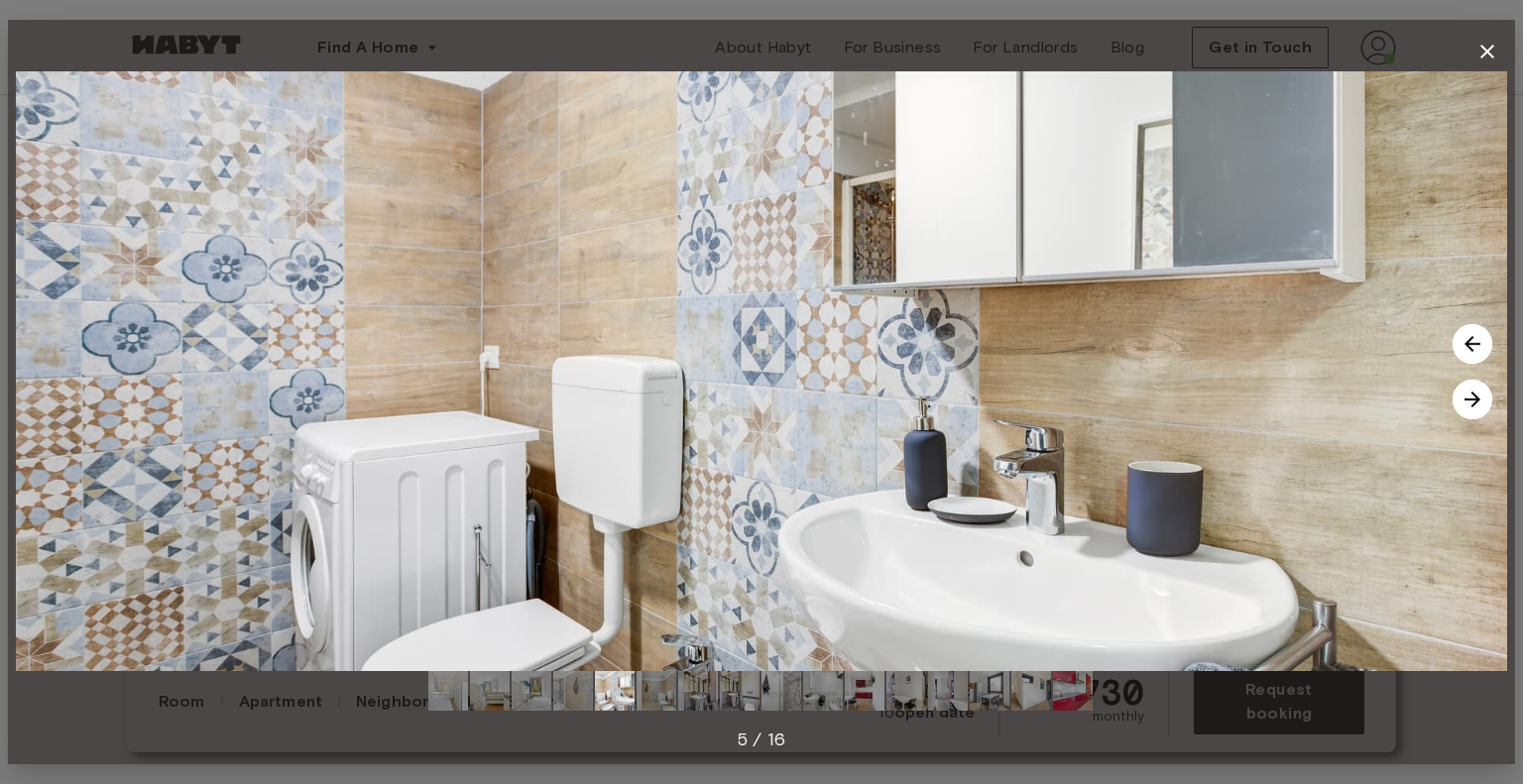 click at bounding box center [1472, 399] 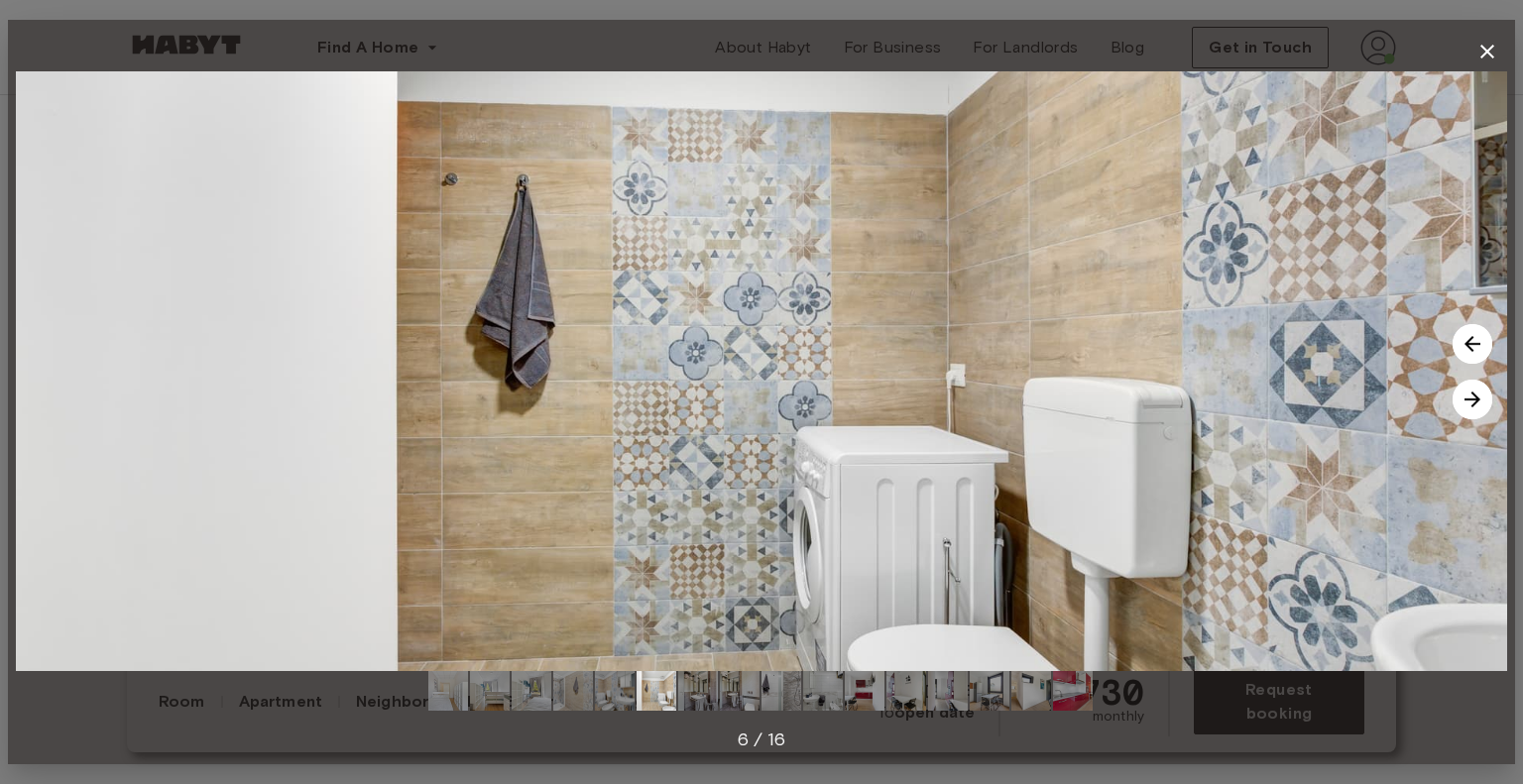 click at bounding box center (1472, 399) 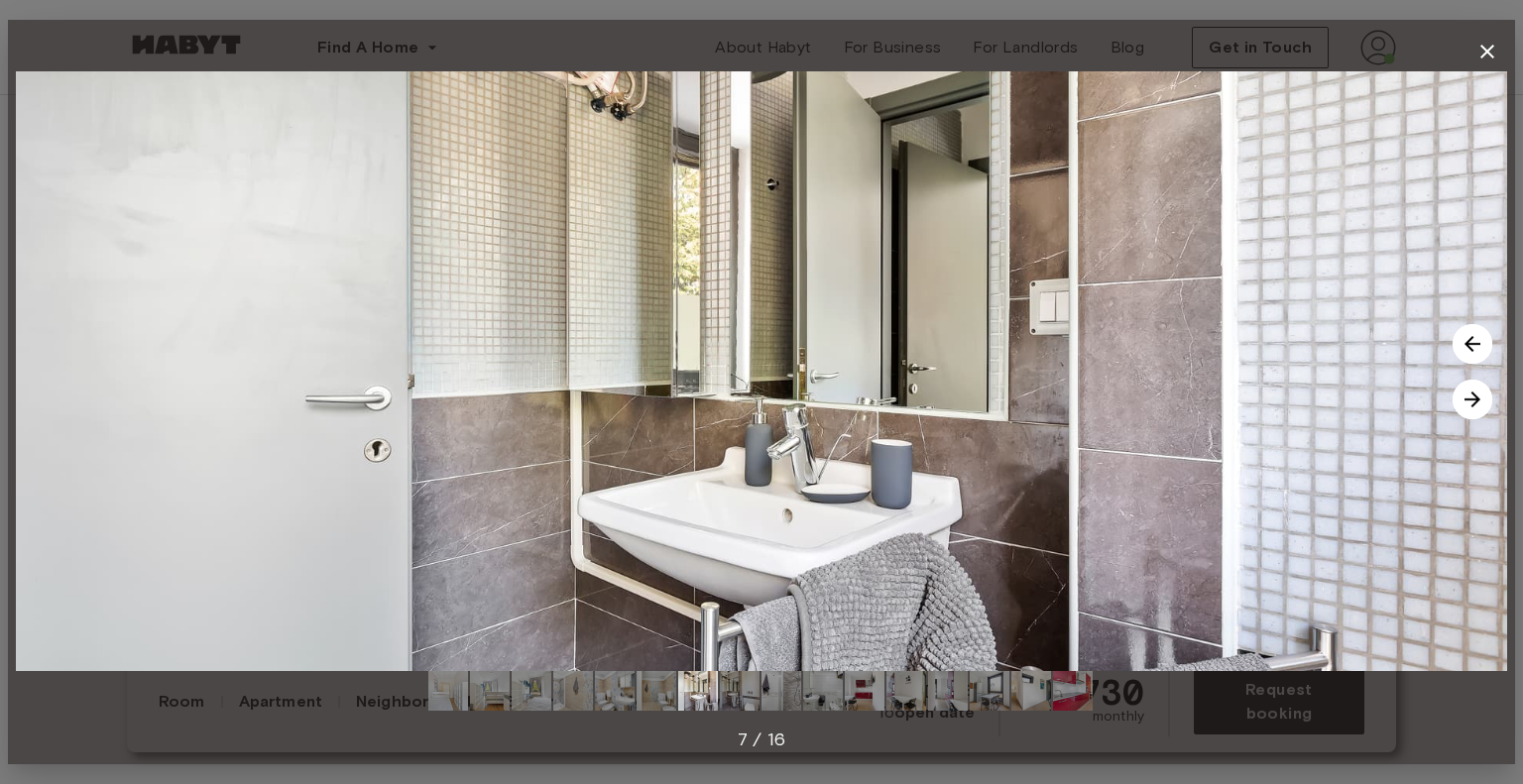 click at bounding box center [1472, 399] 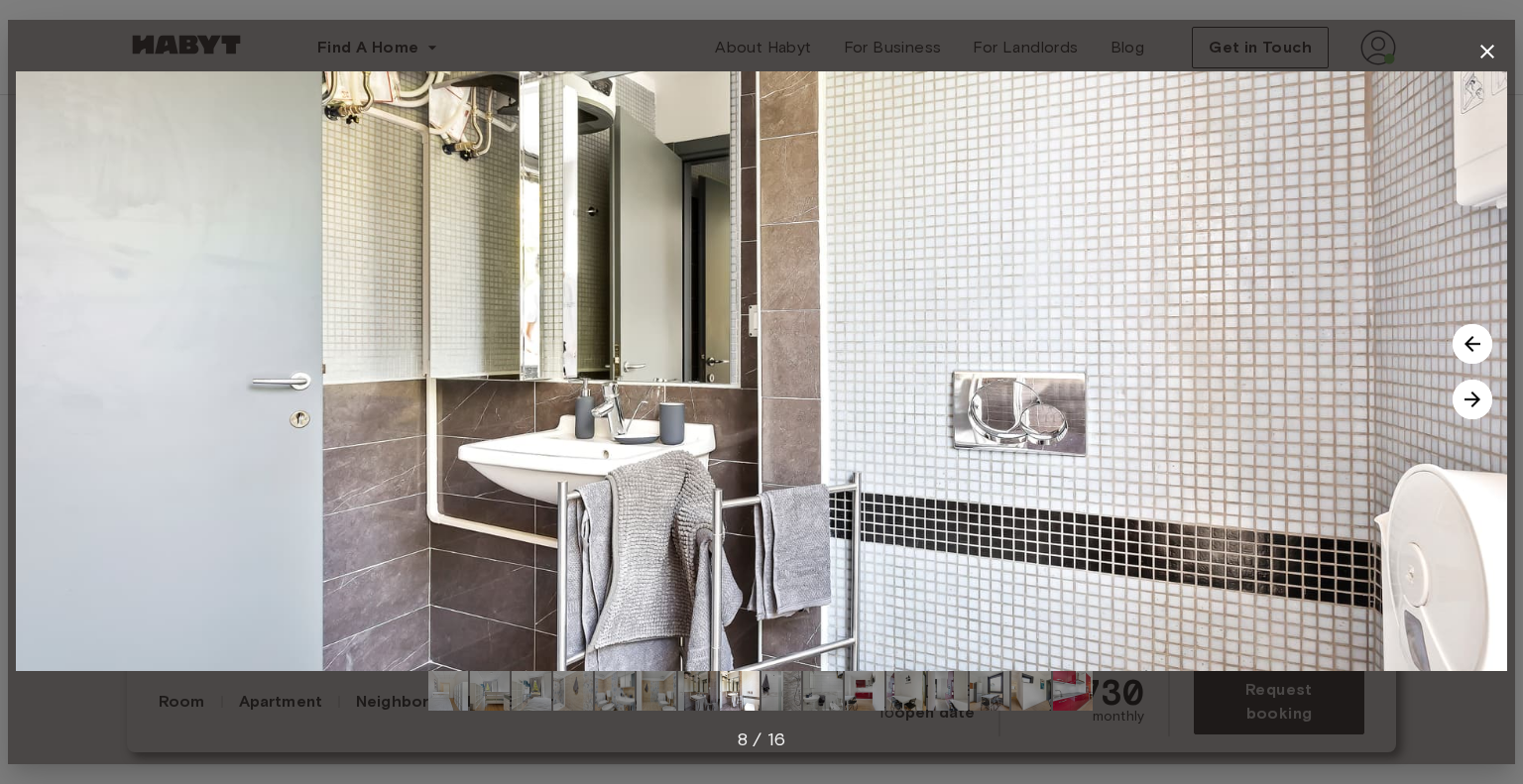 click at bounding box center [1472, 399] 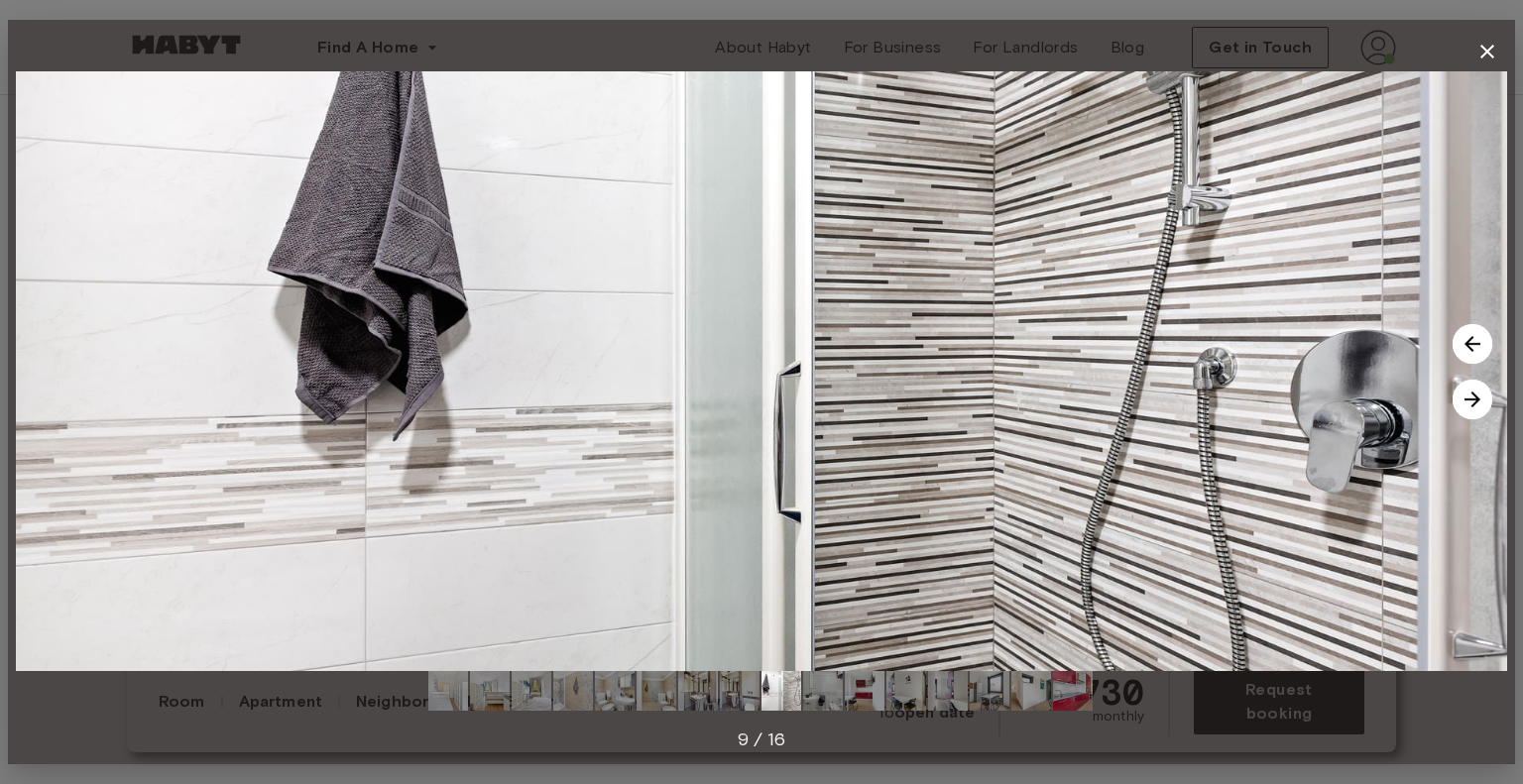 click at bounding box center [1472, 399] 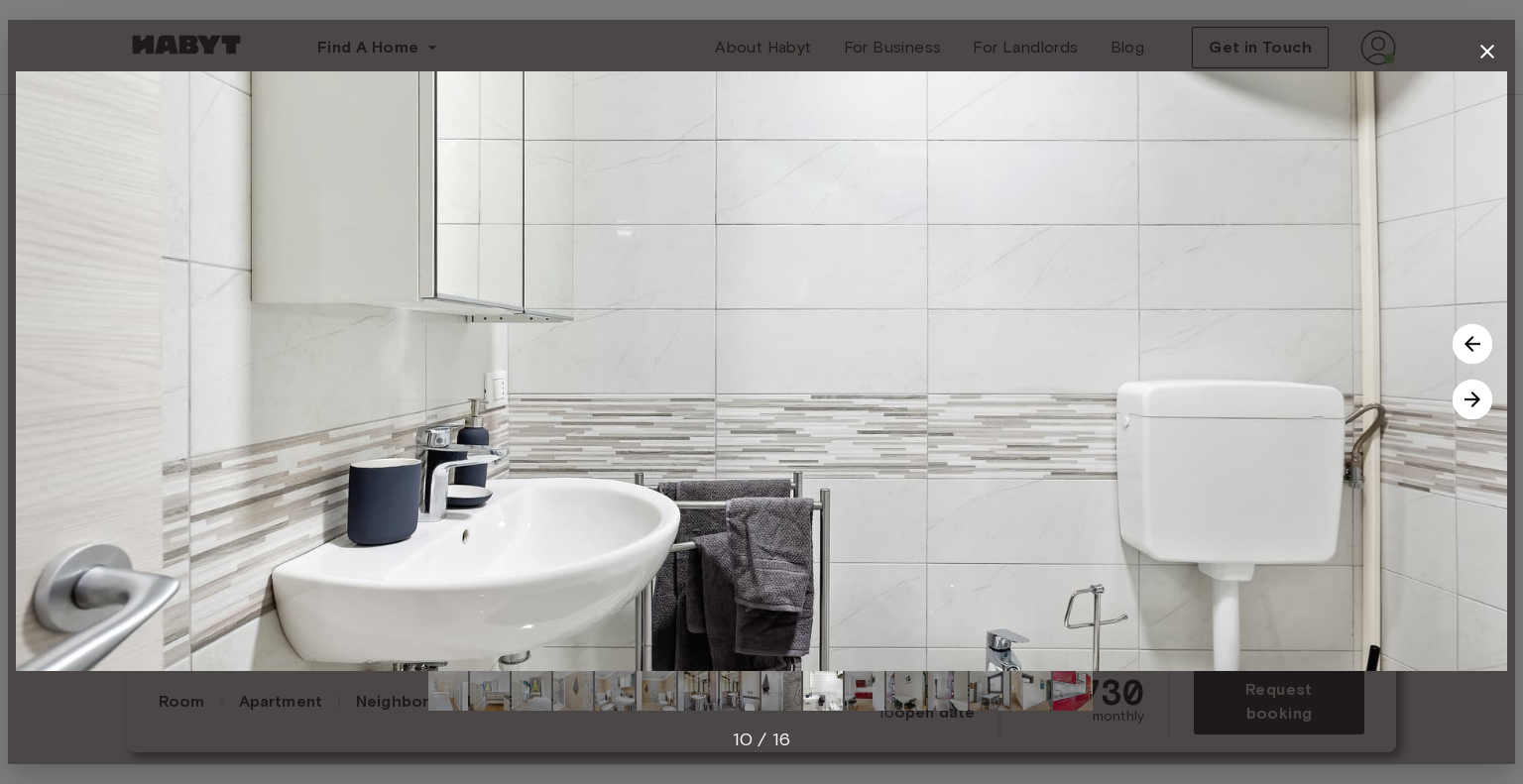 click at bounding box center [1472, 399] 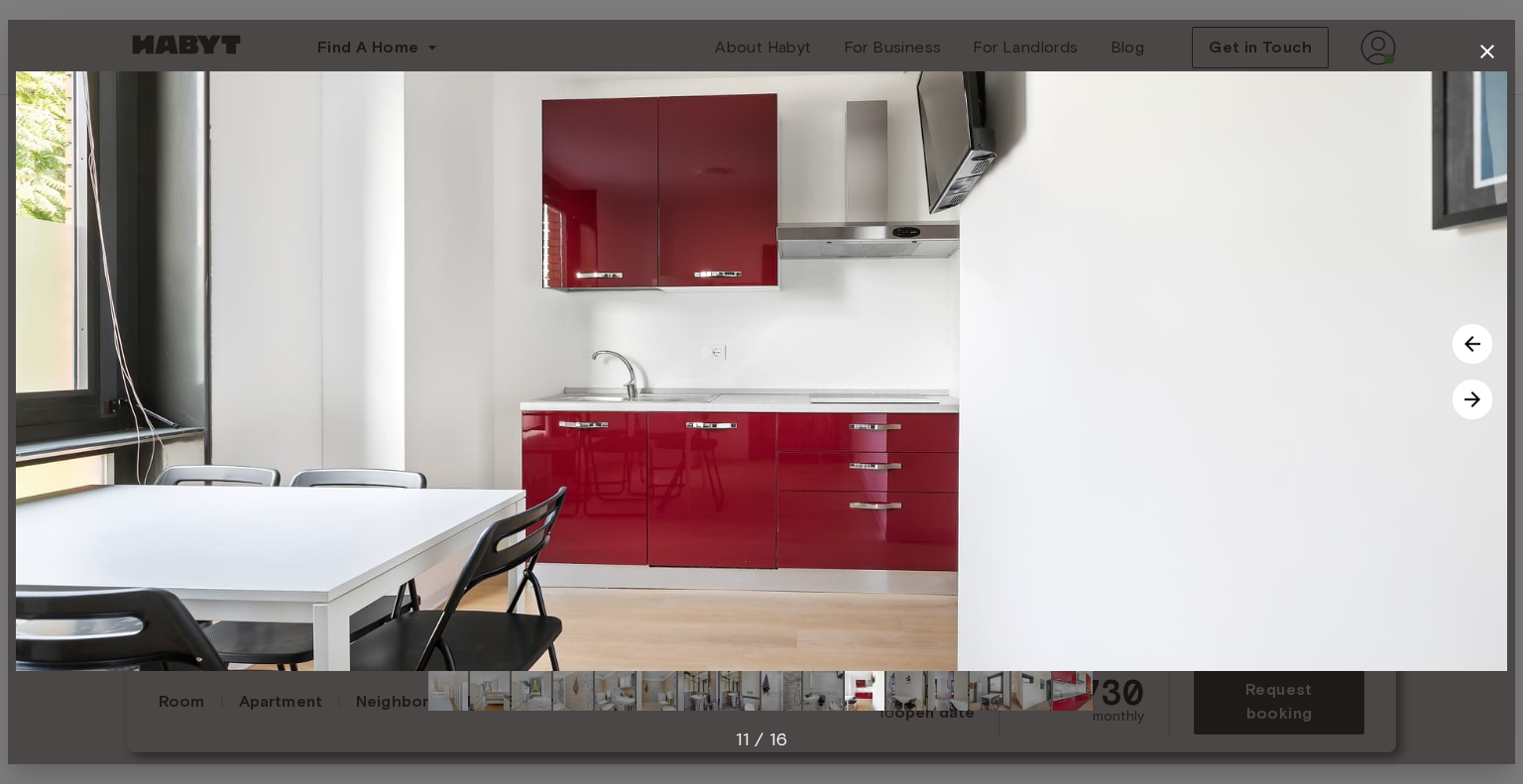 click at bounding box center [1472, 399] 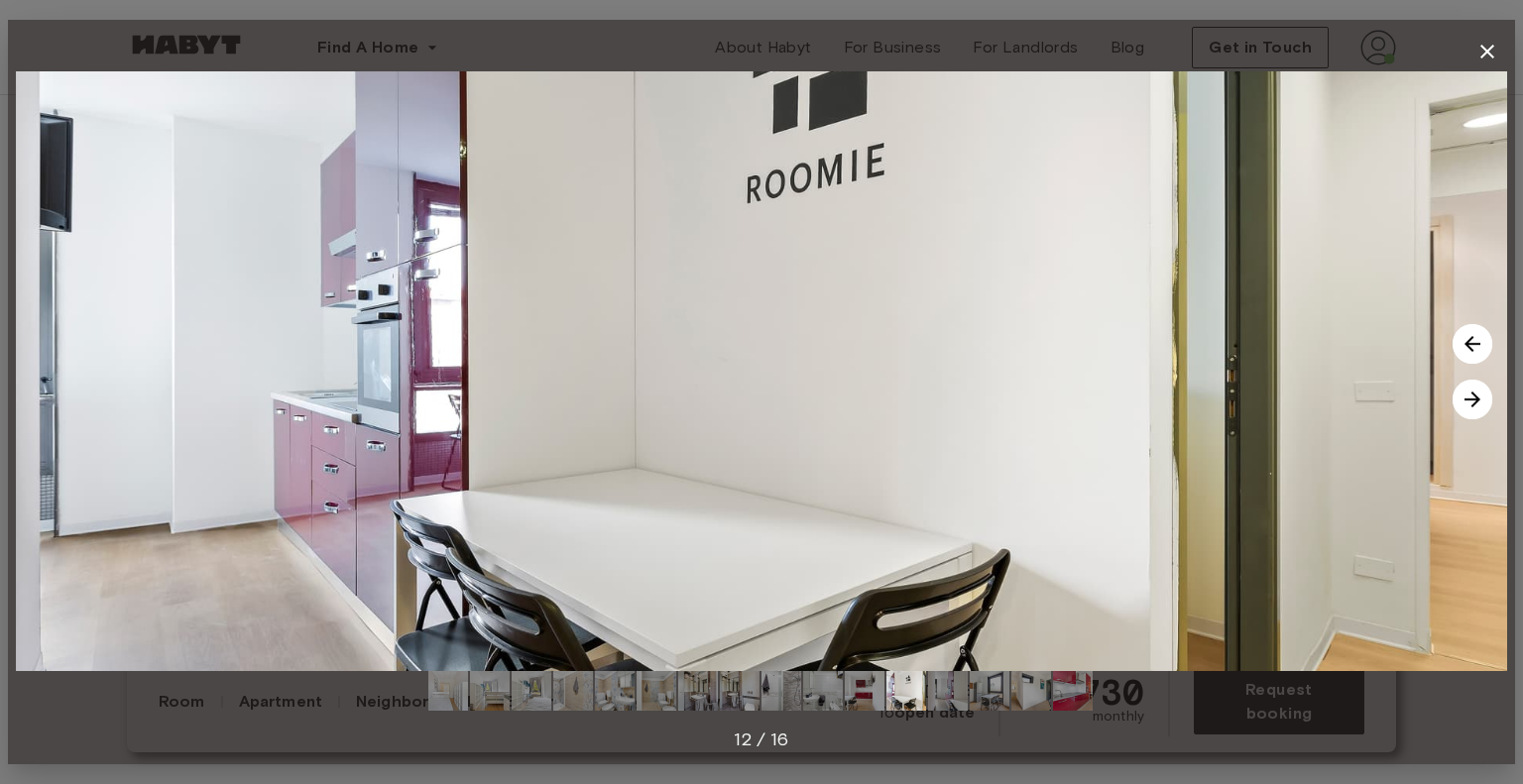 click at bounding box center [1472, 399] 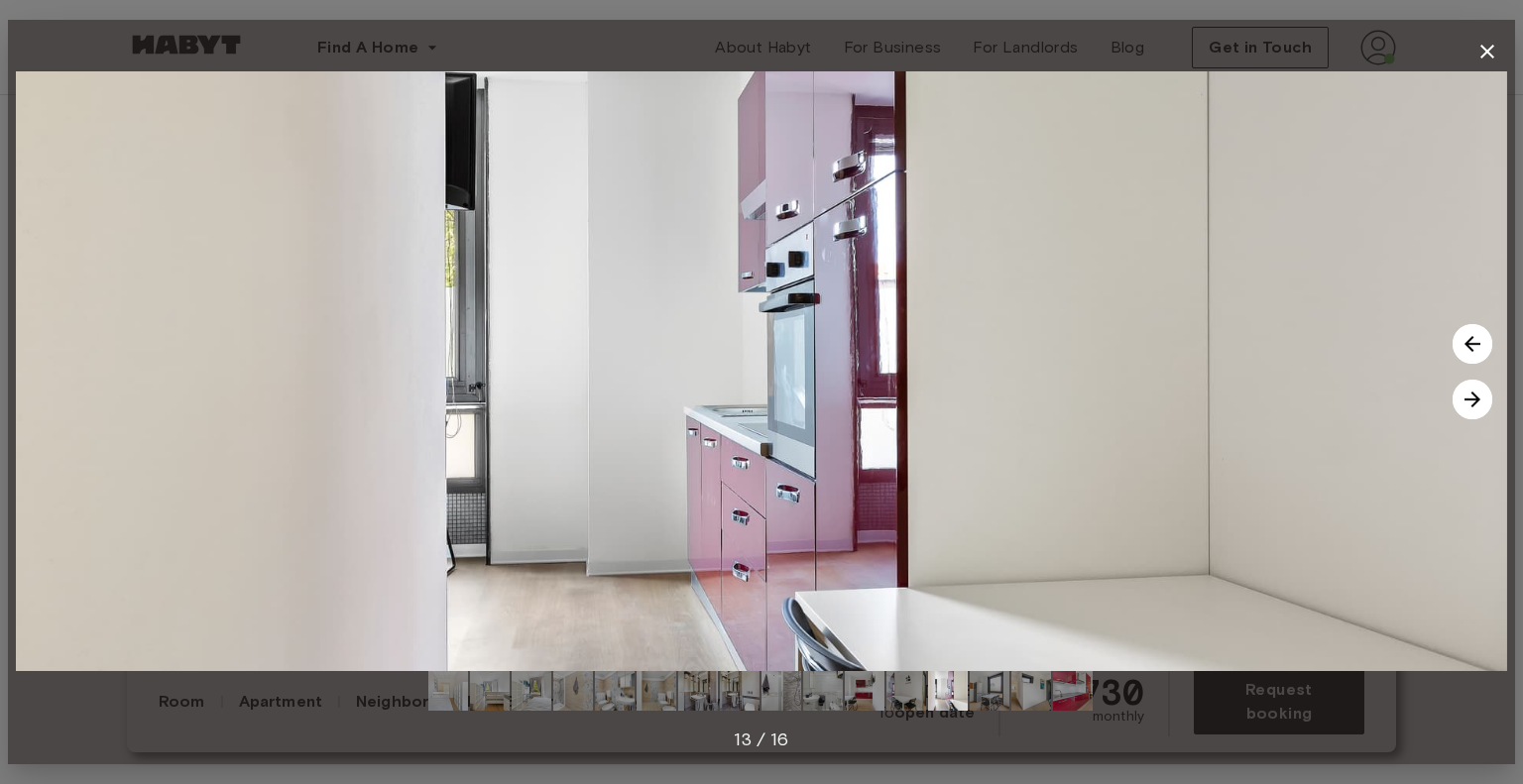 click at bounding box center [1472, 399] 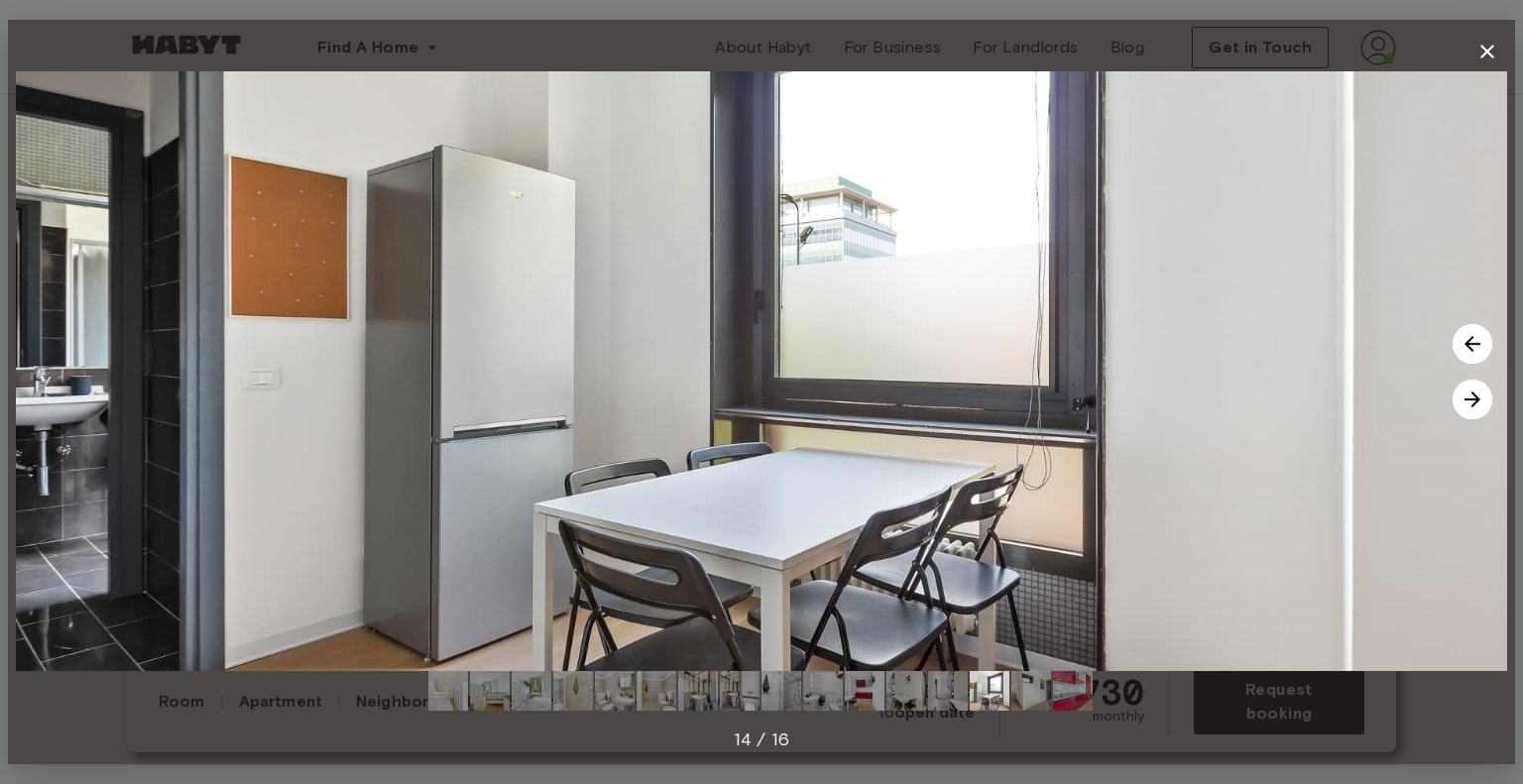 click at bounding box center [1472, 399] 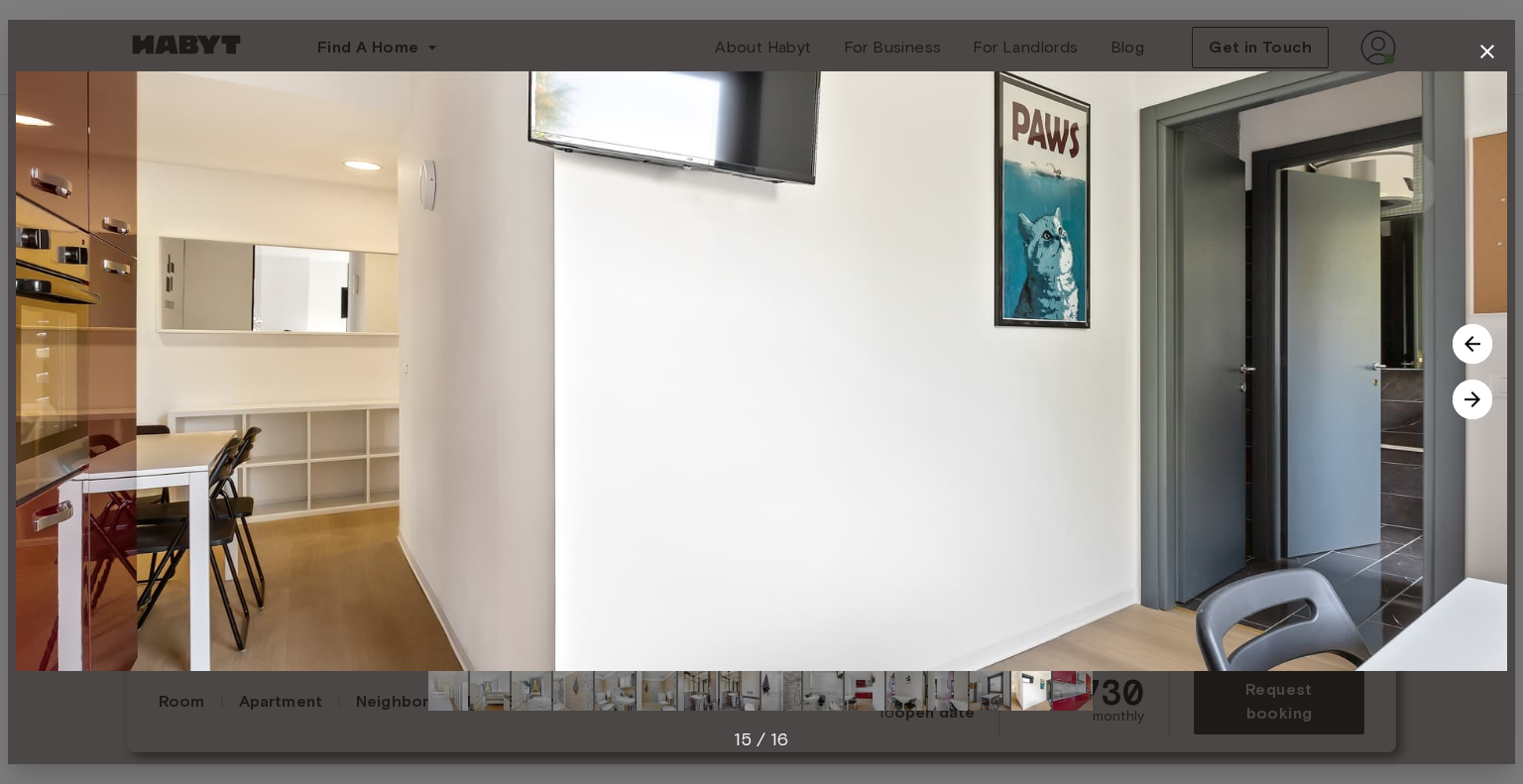 click at bounding box center (1472, 399) 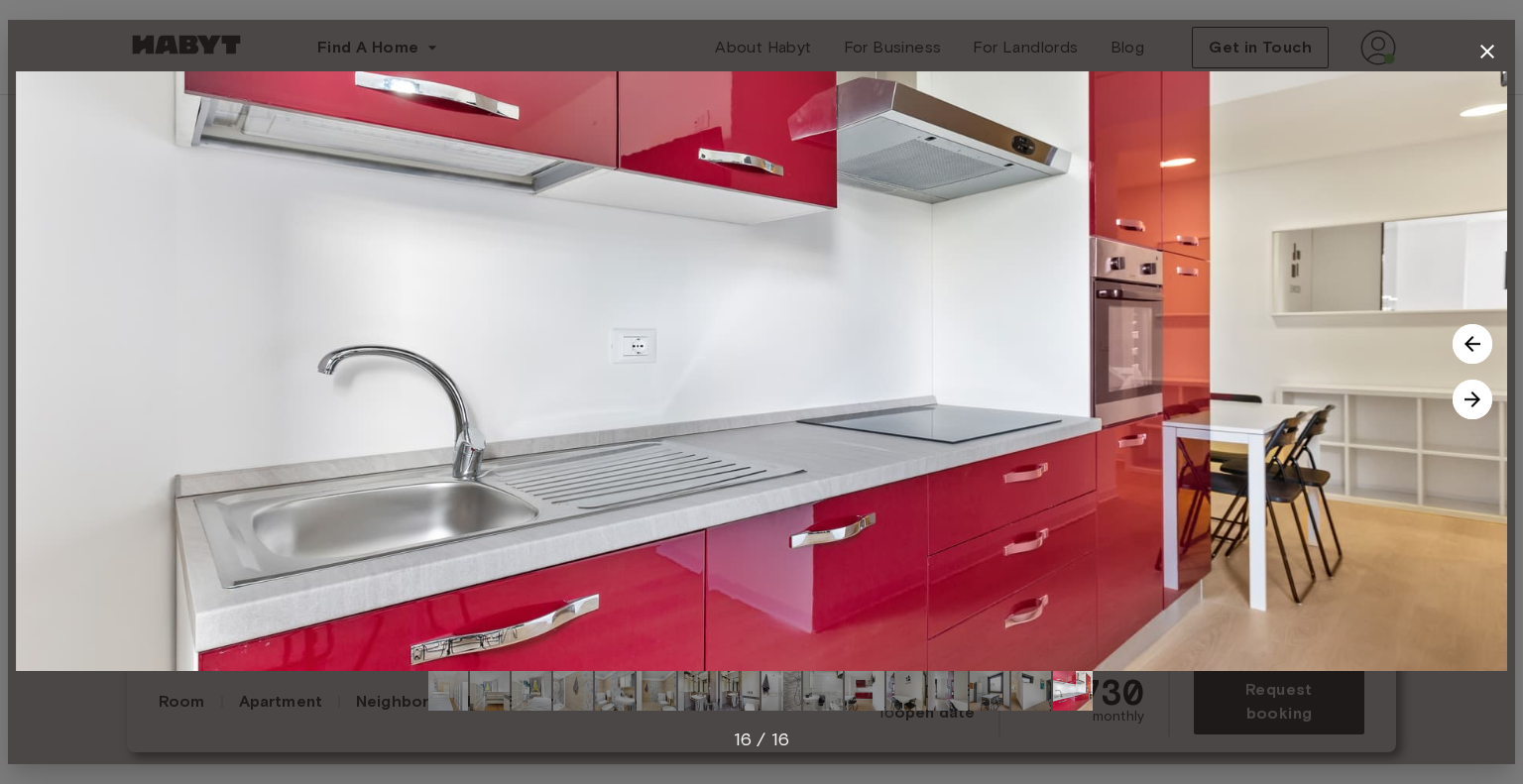 click at bounding box center (1472, 399) 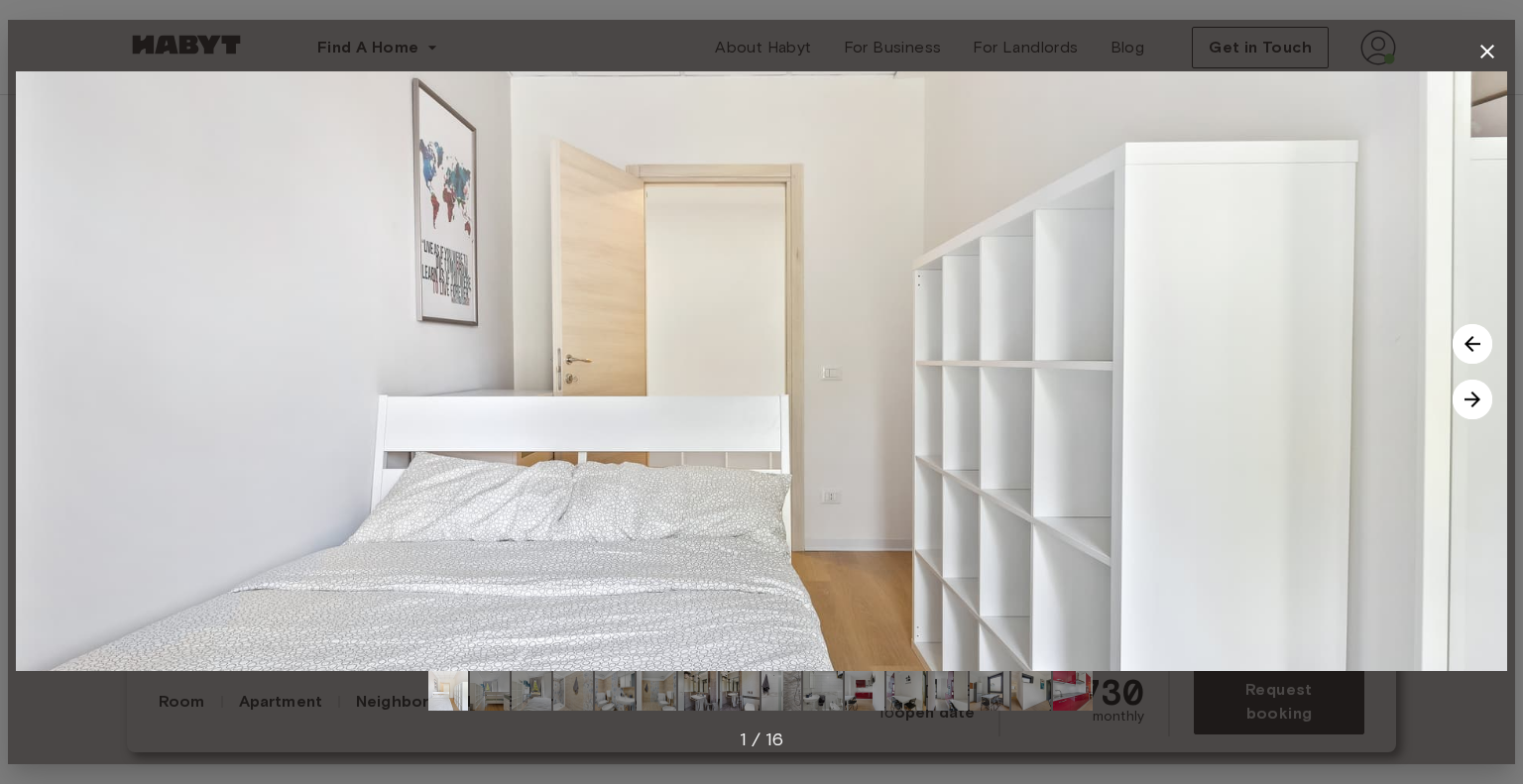click at bounding box center (1472, 399) 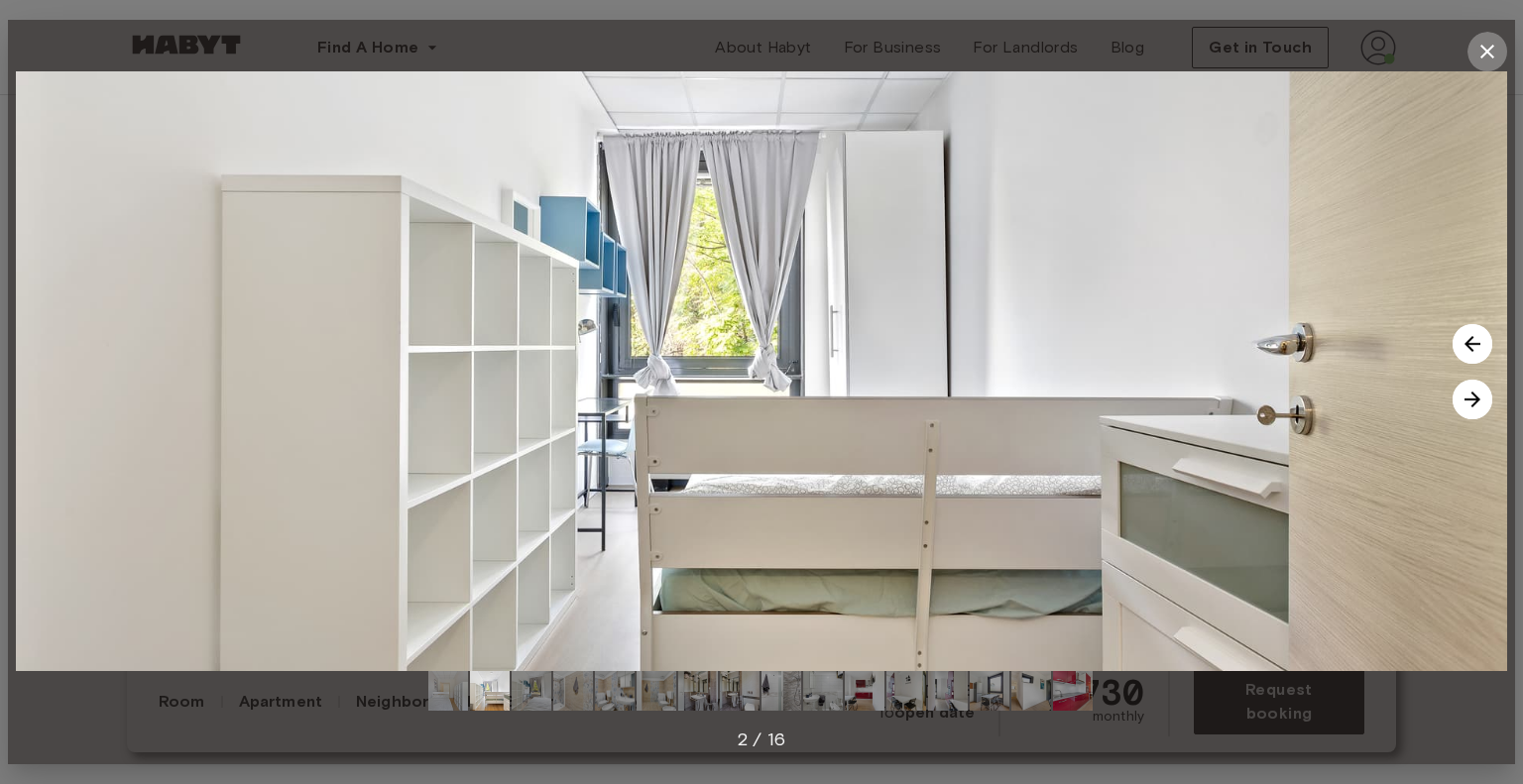 click 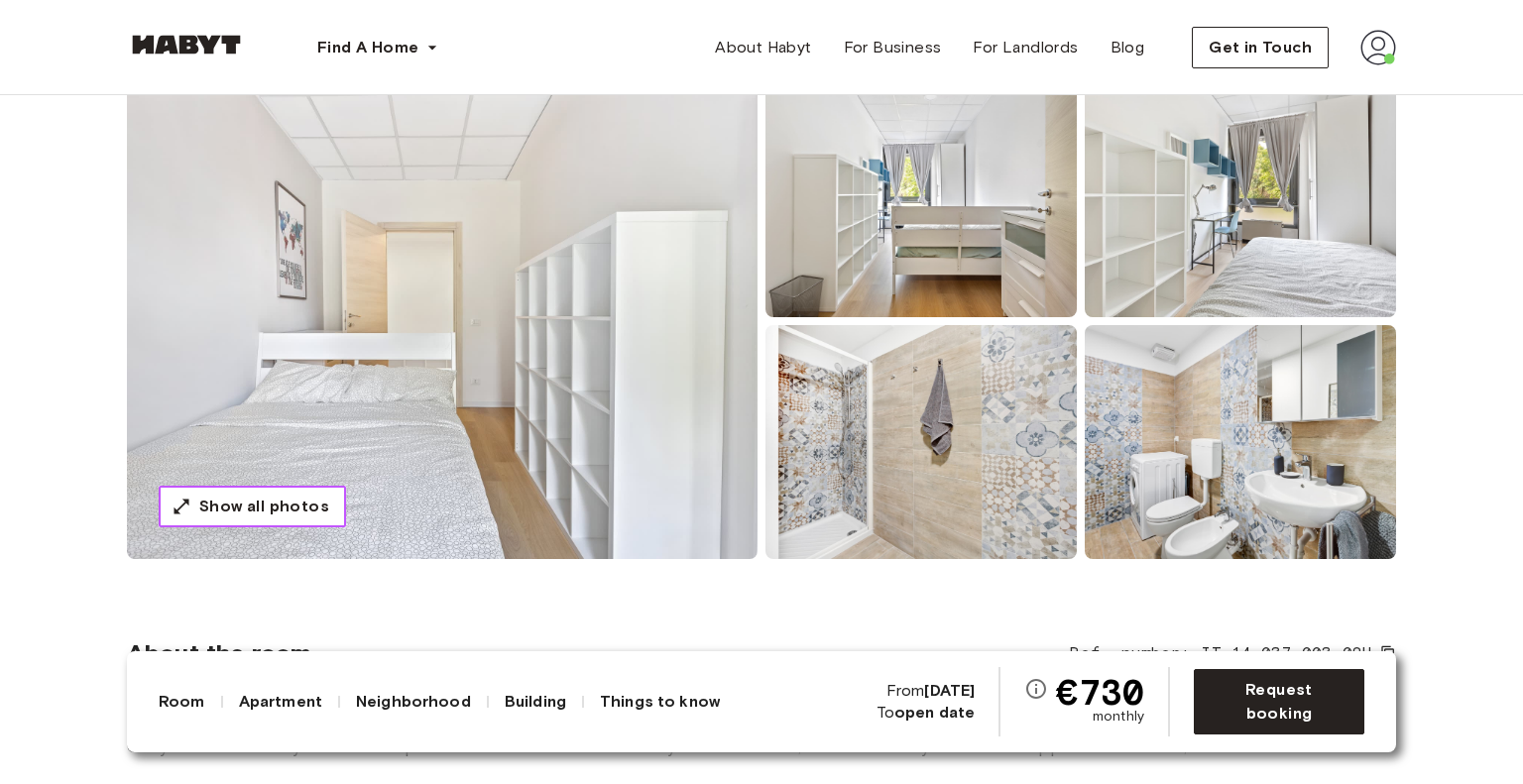 scroll, scrollTop: 0, scrollLeft: 0, axis: both 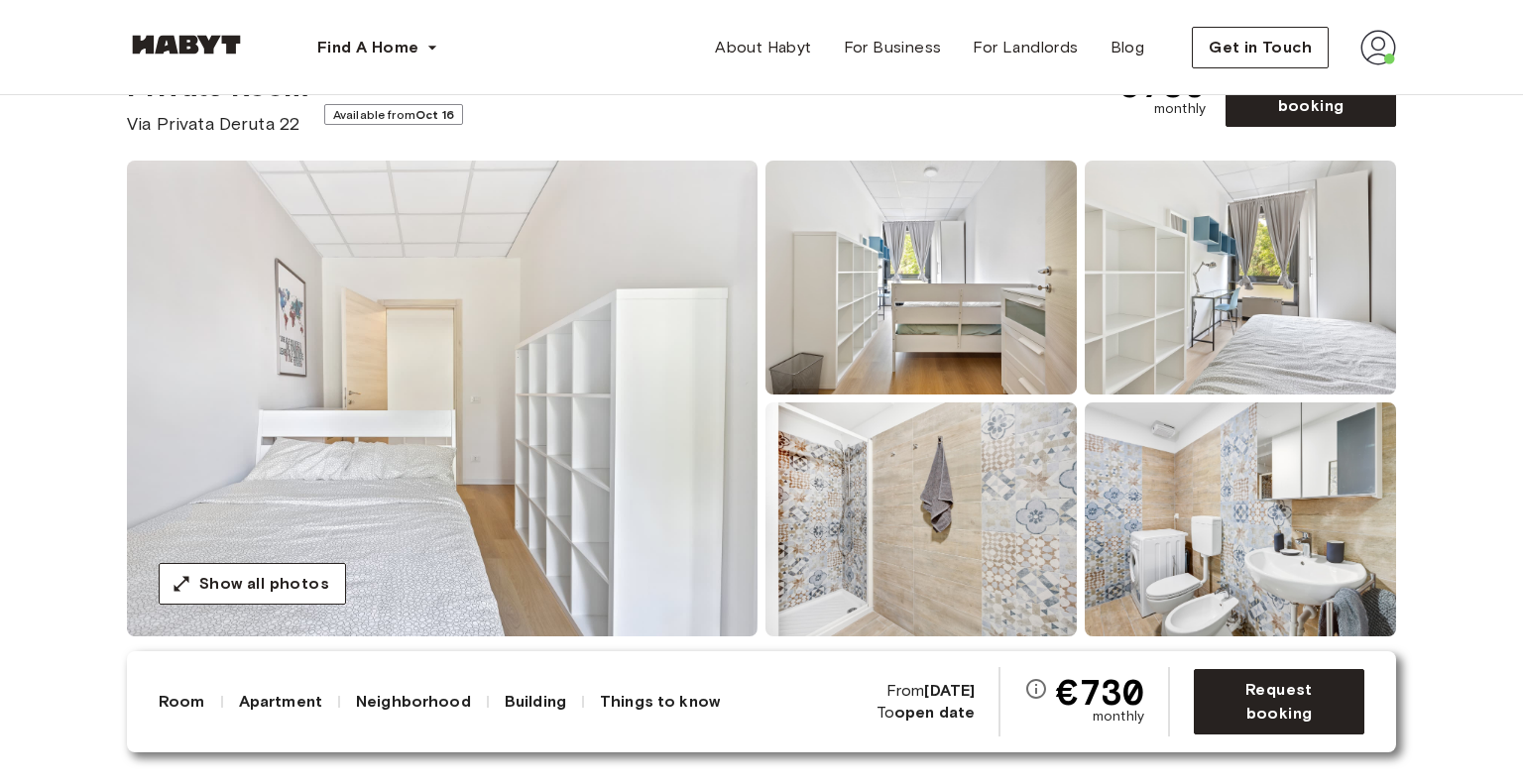 click at bounding box center [1378, 48] 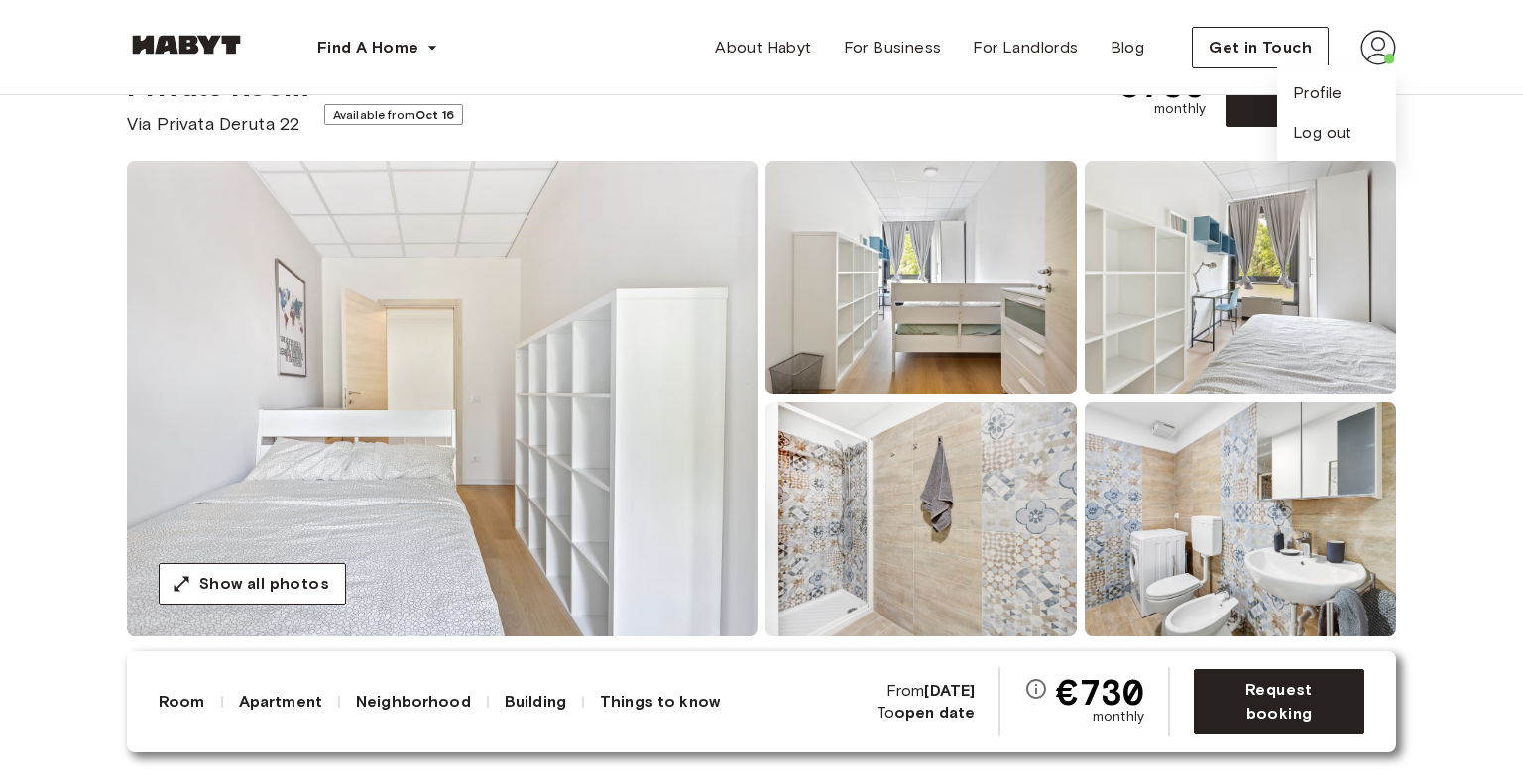 click on "Profile Log out" at bounding box center [1337, 113] 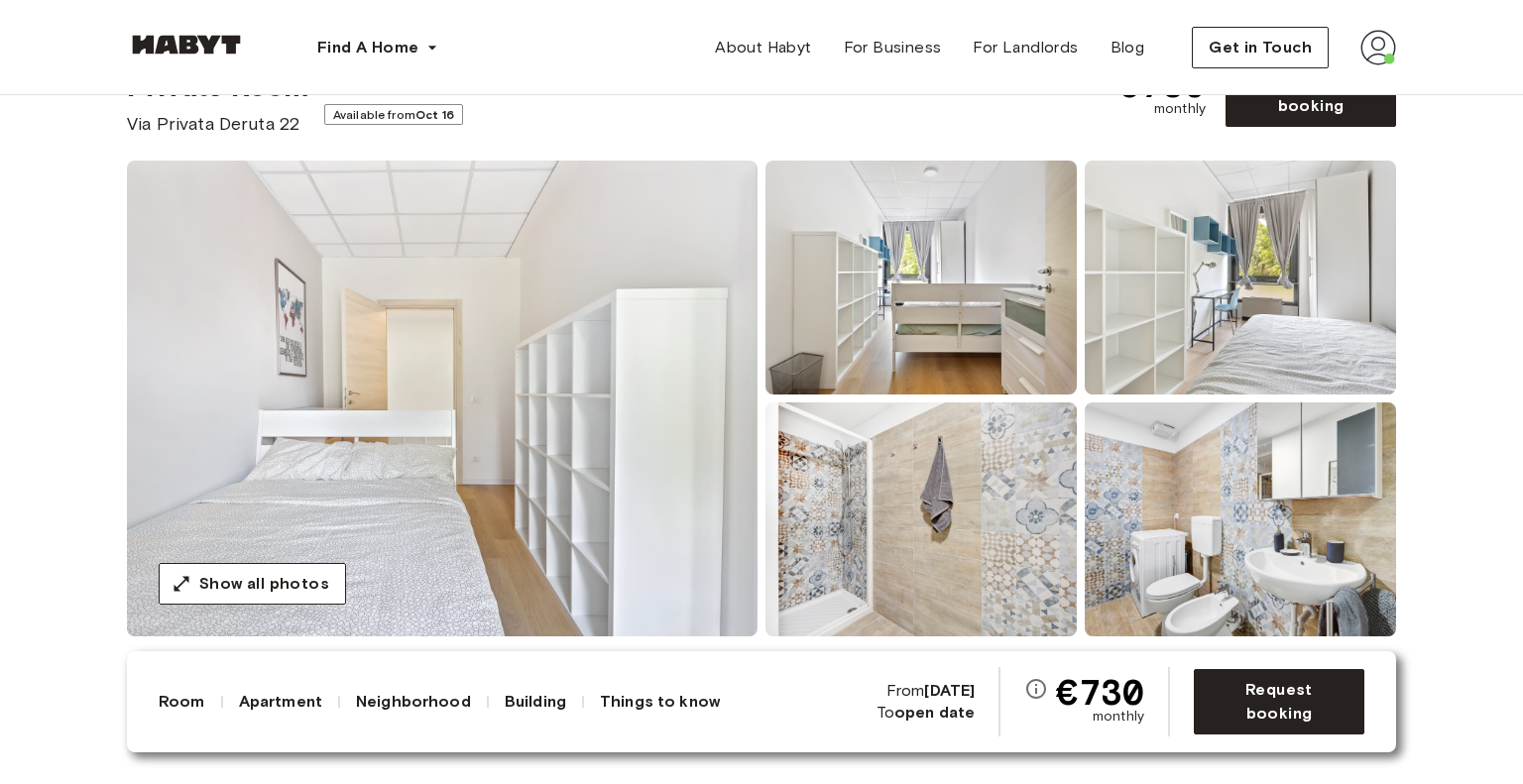click at bounding box center (1378, 48) 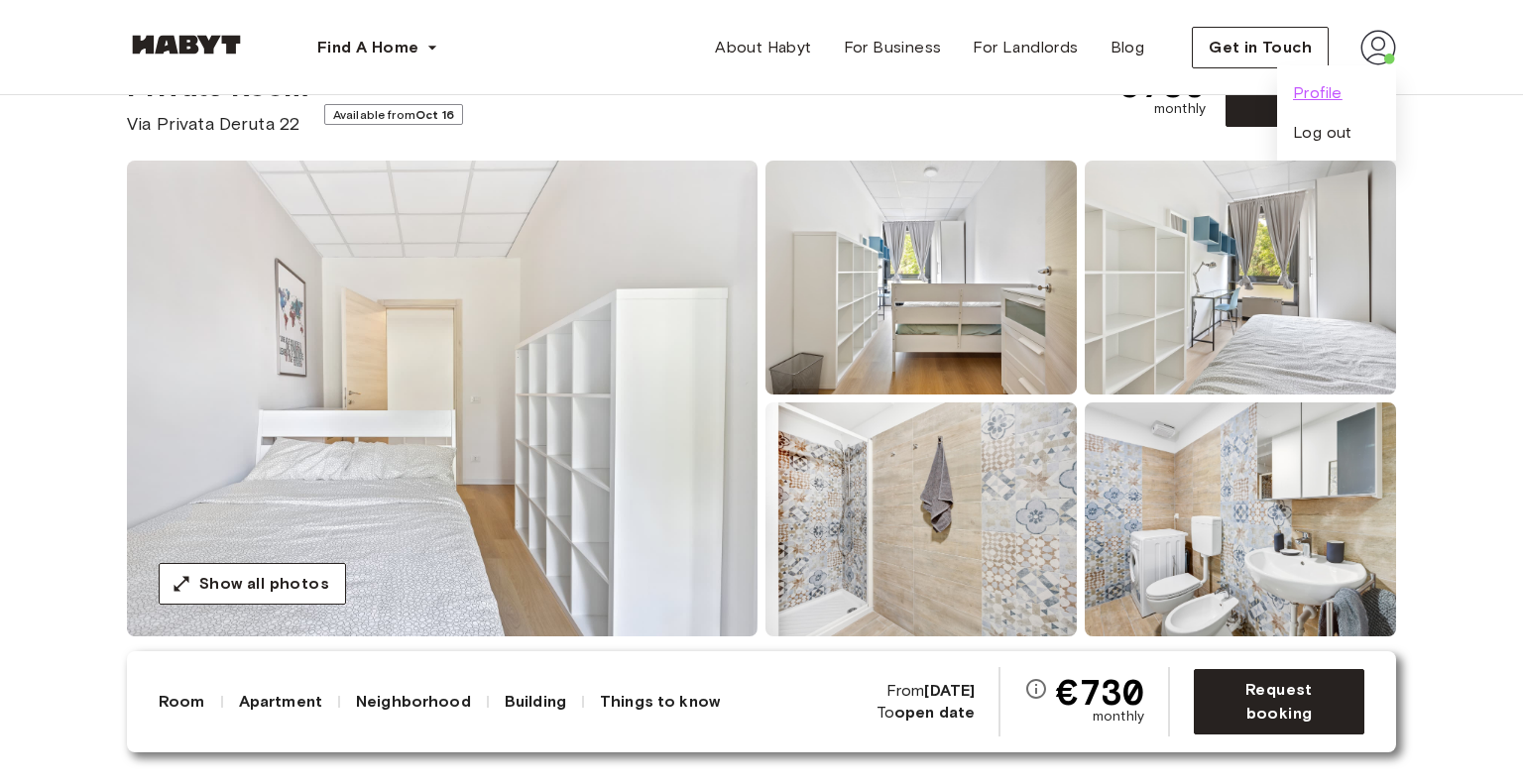 click on "Profile" at bounding box center (1318, 93) 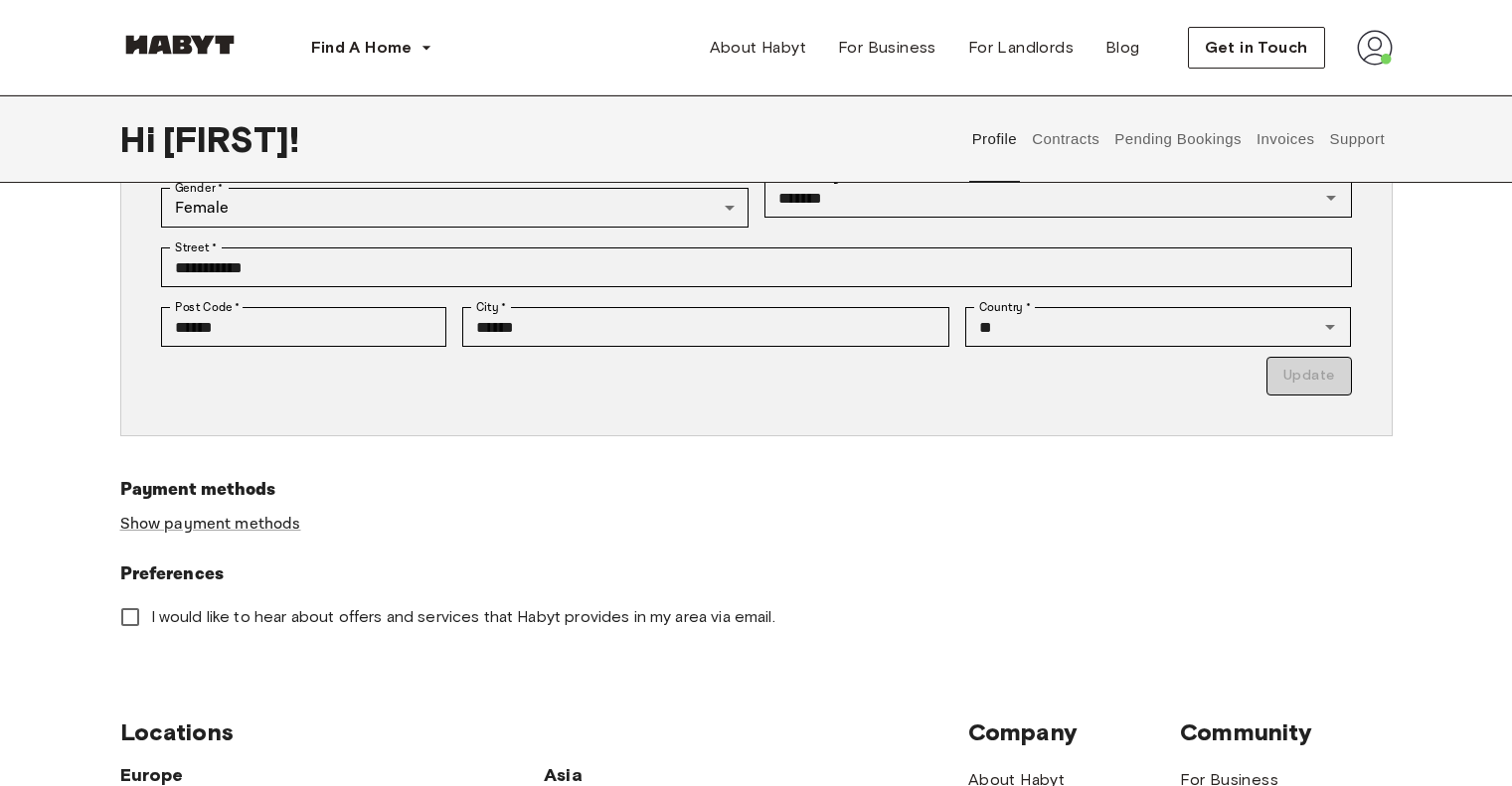 scroll, scrollTop: 696, scrollLeft: 0, axis: vertical 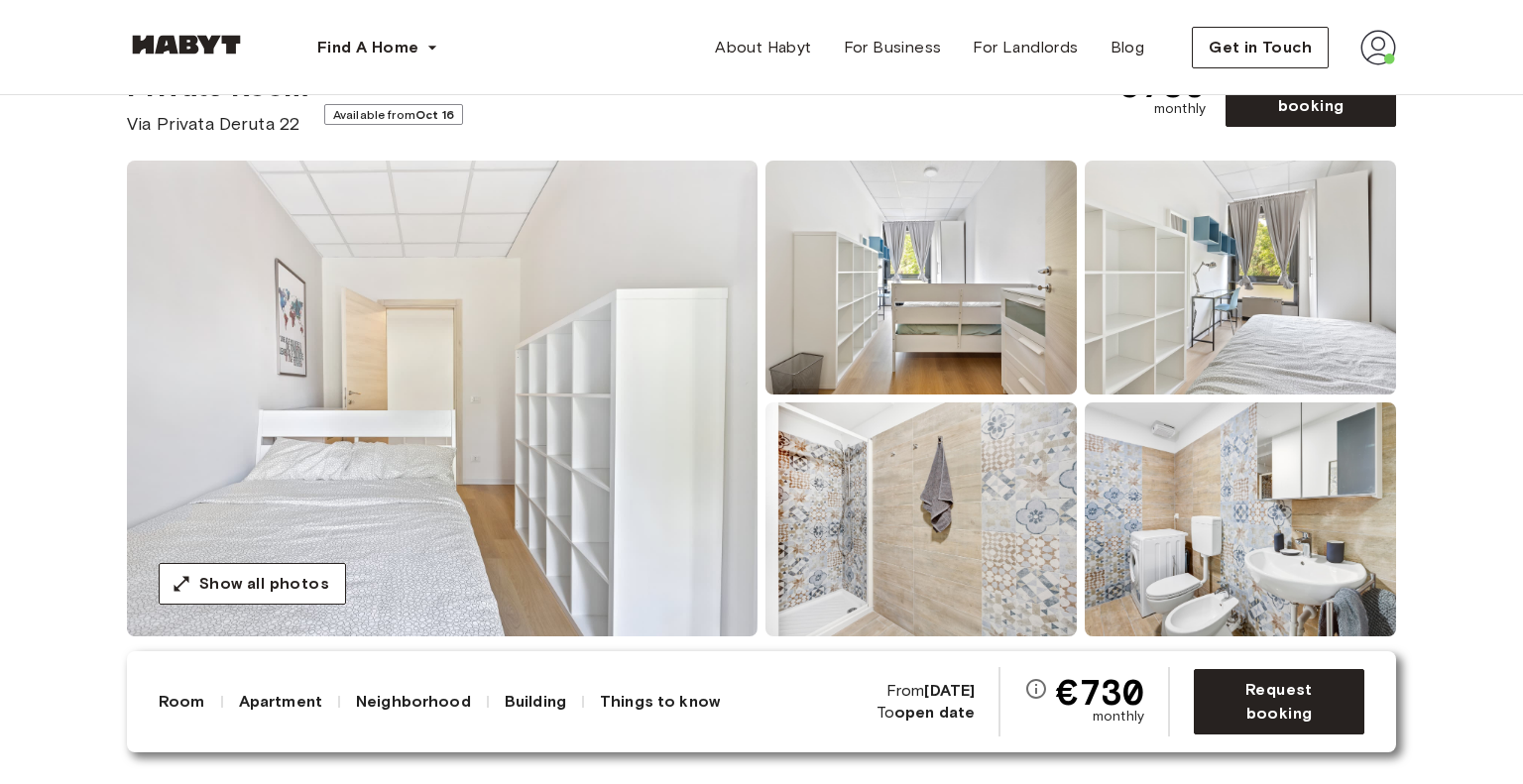 click on "Europe [CITY] Private Room Private Room Via Privata Deruta [NUMBER], [CITY], [STATE] Available from  Oct 16 €730 monthly Request booking Show all photos About the room Ref. number:   IT-14-037-003-02H Cozy room in a newly renovated apartment. The room has all that you need to live, work and study here. From appliances to linen, internet and more. [NUMBER] sqm. [NUMBER] x [NUMBER]cm mattress Wardrobe Desk and chair About the apartment The apartment is designed in a modern style with spacious rooms and a great kitchen. All costs are included in the rent, including bills, internet, cleaning (every fortnight for common areas only) and more! [NUMBER] sqm. 1st Floor [NUMBER] bedrooms Kitchen utensils [NUMBER] shared bathrooms WiFi Fully-equipped kitchen Washing Machine All rooms in this apartment Via Privata Deruta [NUMBER] [NUMBER] sqm. [NUMBER] bedrooms 1st Floor From  Oct 16 €730 monthly Via Privata Deruta [NUMBER] [NUMBER] sqm. [NUMBER] bedrooms 1st Floor From  Jan 01 €675 monthly Via Privata Deruta [NUMBER] [NUMBER] sqm. [NUMBER] bedrooms 1st Floor From  Aug 19 €705 monthly Via Privata Deruta [NUMBER] [NUMBER] sqm. [NUMBER] bedrooms ," at bounding box center (762, 3139) 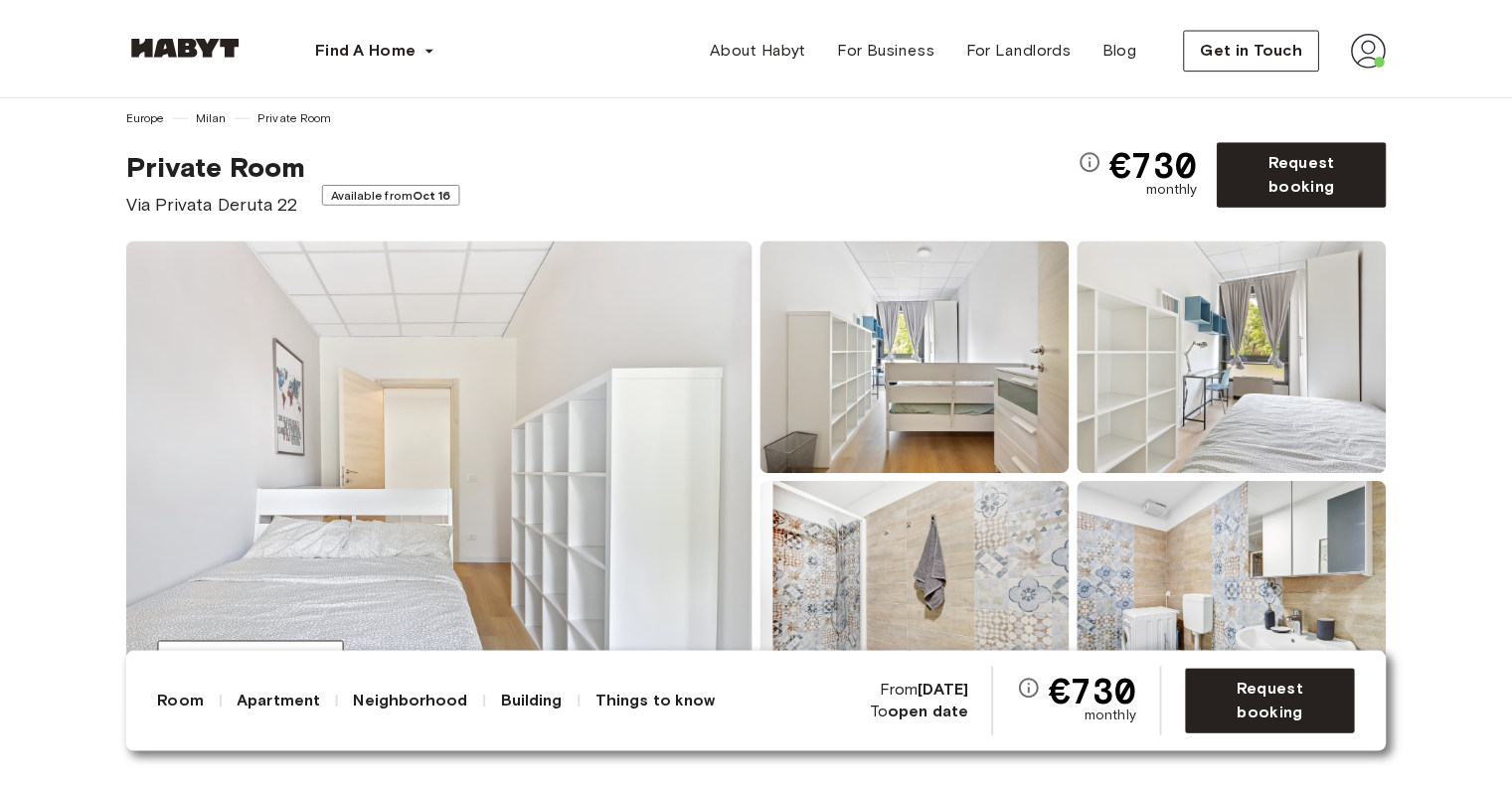 scroll, scrollTop: 0, scrollLeft: 0, axis: both 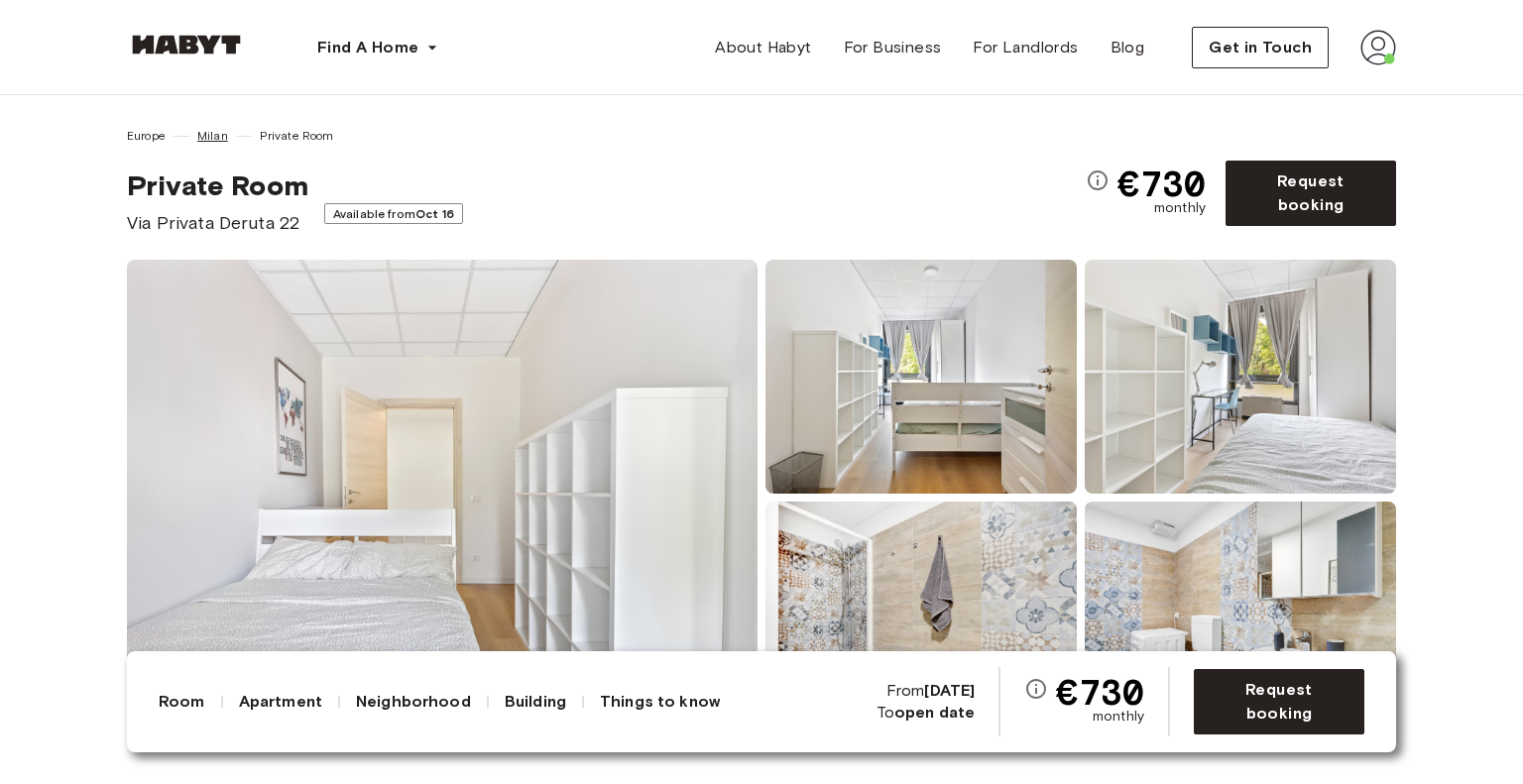click on "Milan" at bounding box center (212, 136) 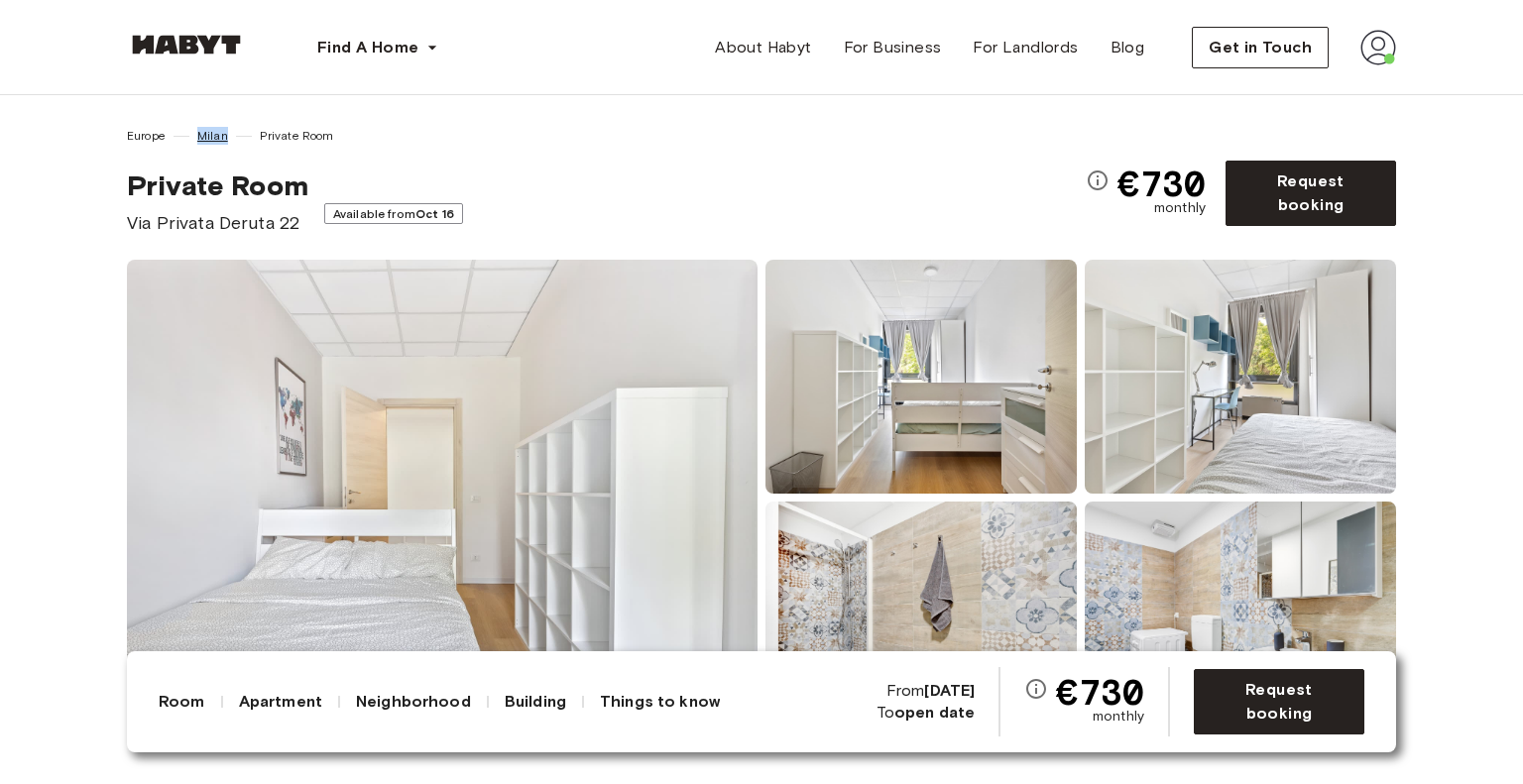 click on "Milan" at bounding box center (212, 136) 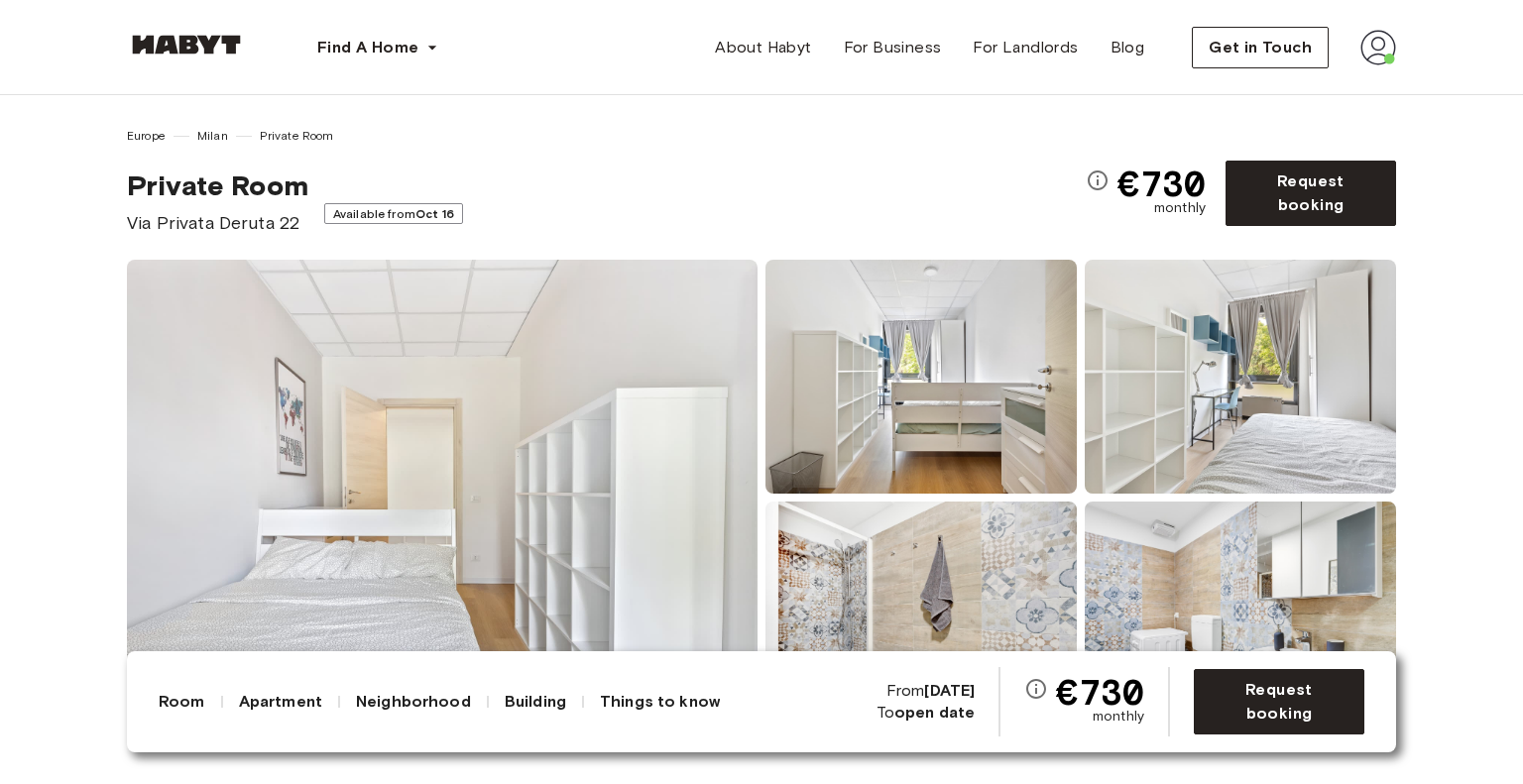 click on "Europe [CITY] Private Room Private Room Via Privata Deruta [NUMBER], [CITY], [STATE] Available from  Oct 16 €730 monthly Request booking" at bounding box center [762, 181] 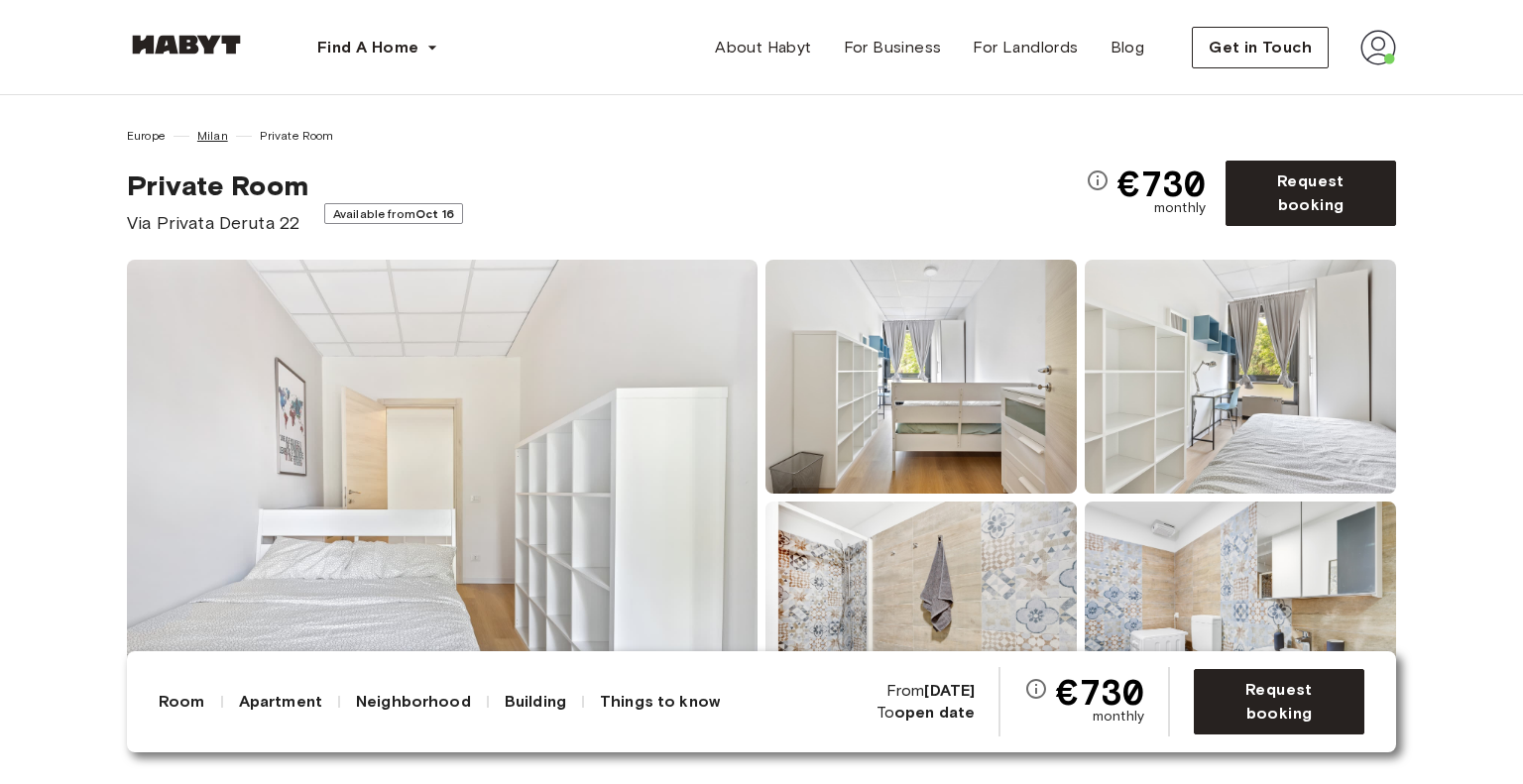 click on "Milan" at bounding box center [212, 136] 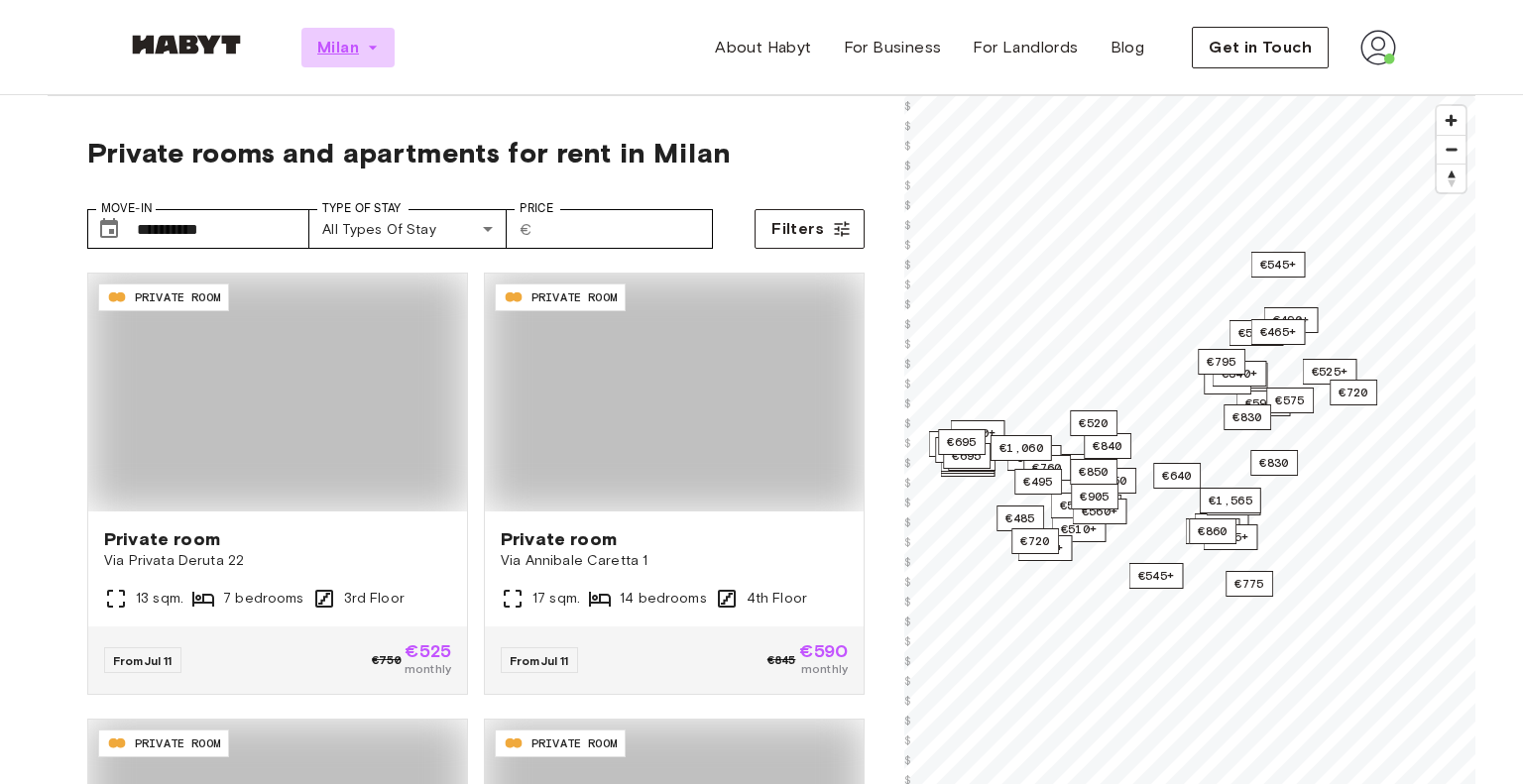 click on "Milan" at bounding box center [348, 48] 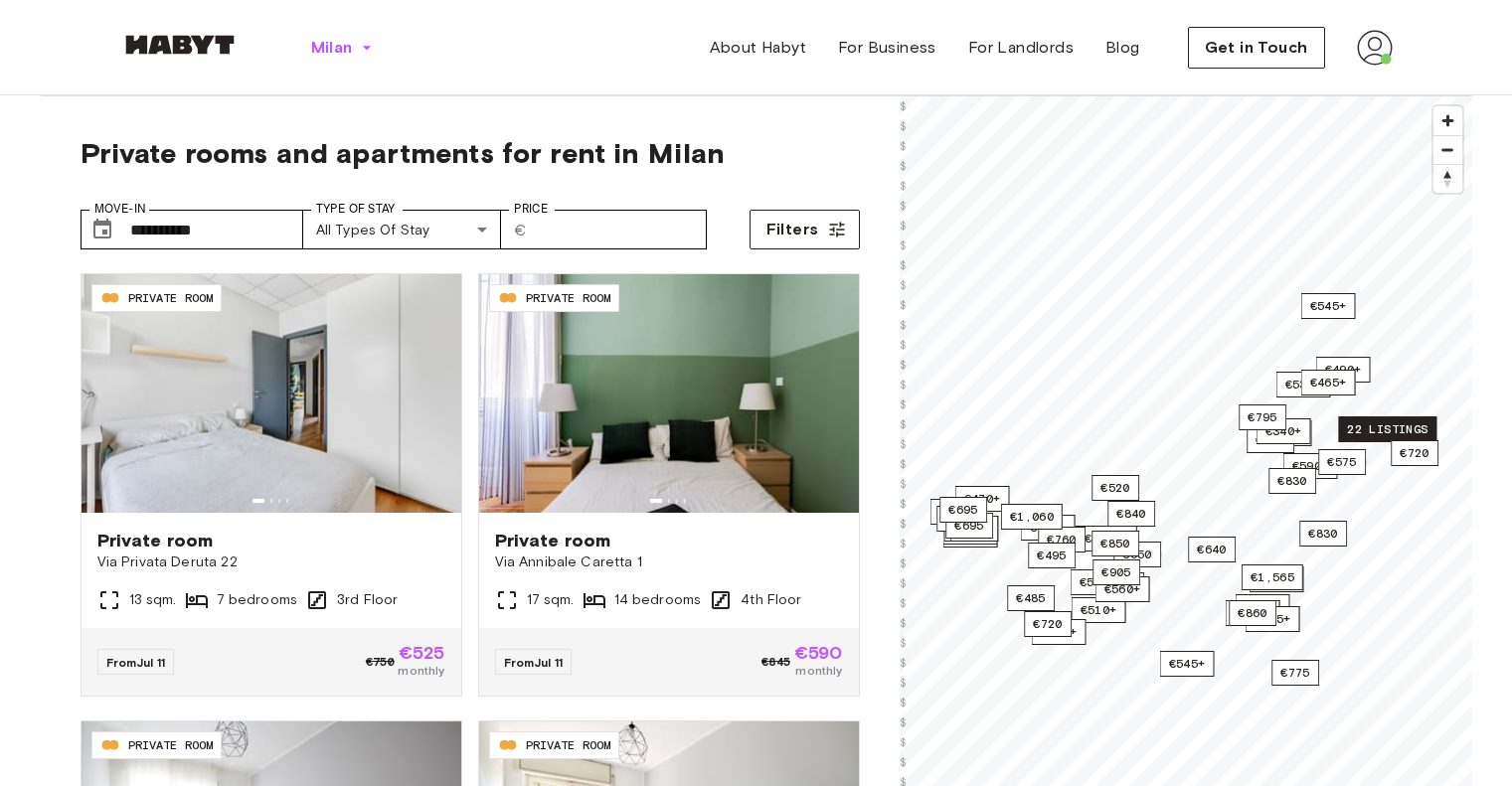 click on "22 listings" at bounding box center [1387, 429] 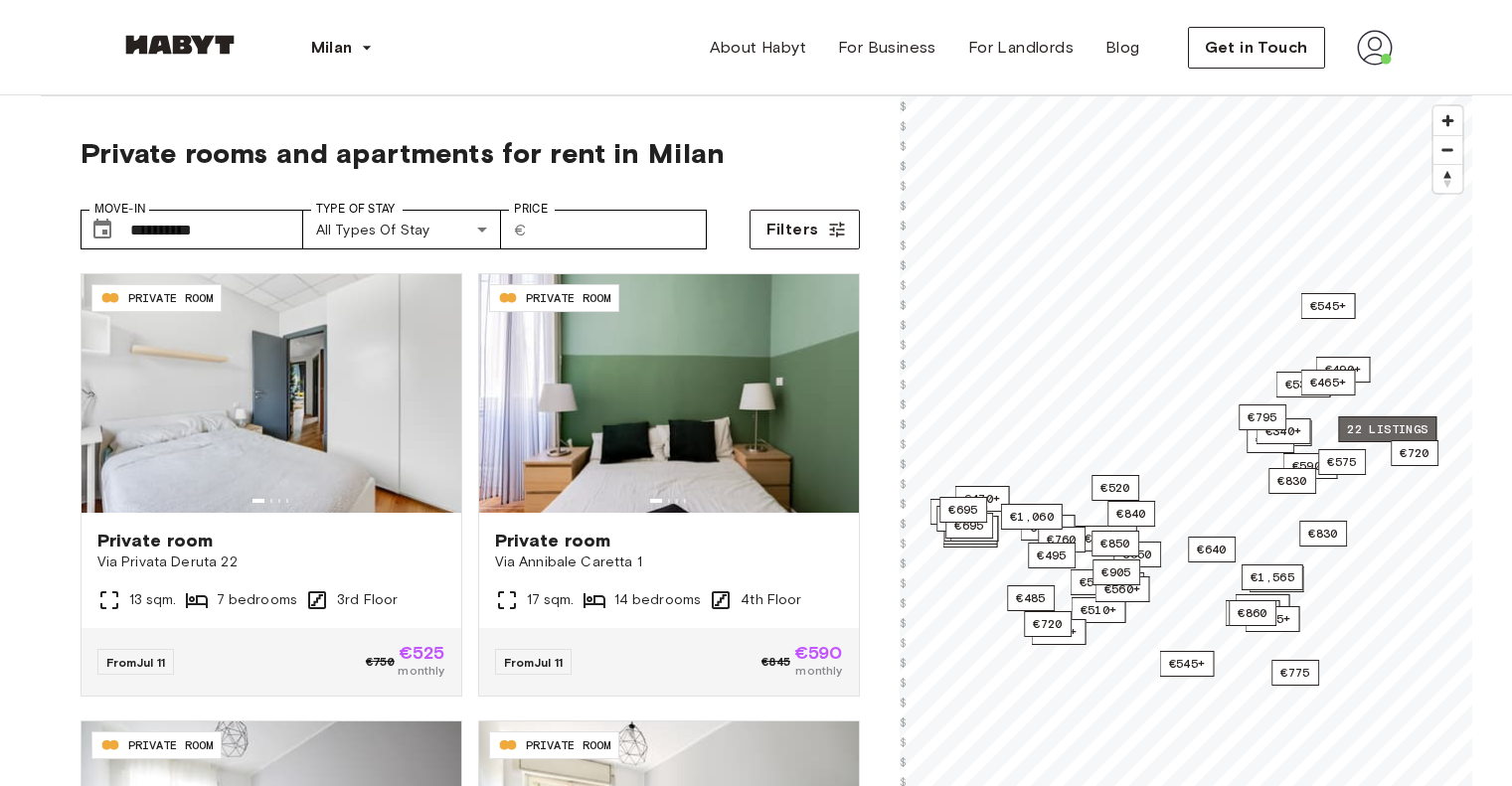 click on "22 listings" at bounding box center [1387, 429] 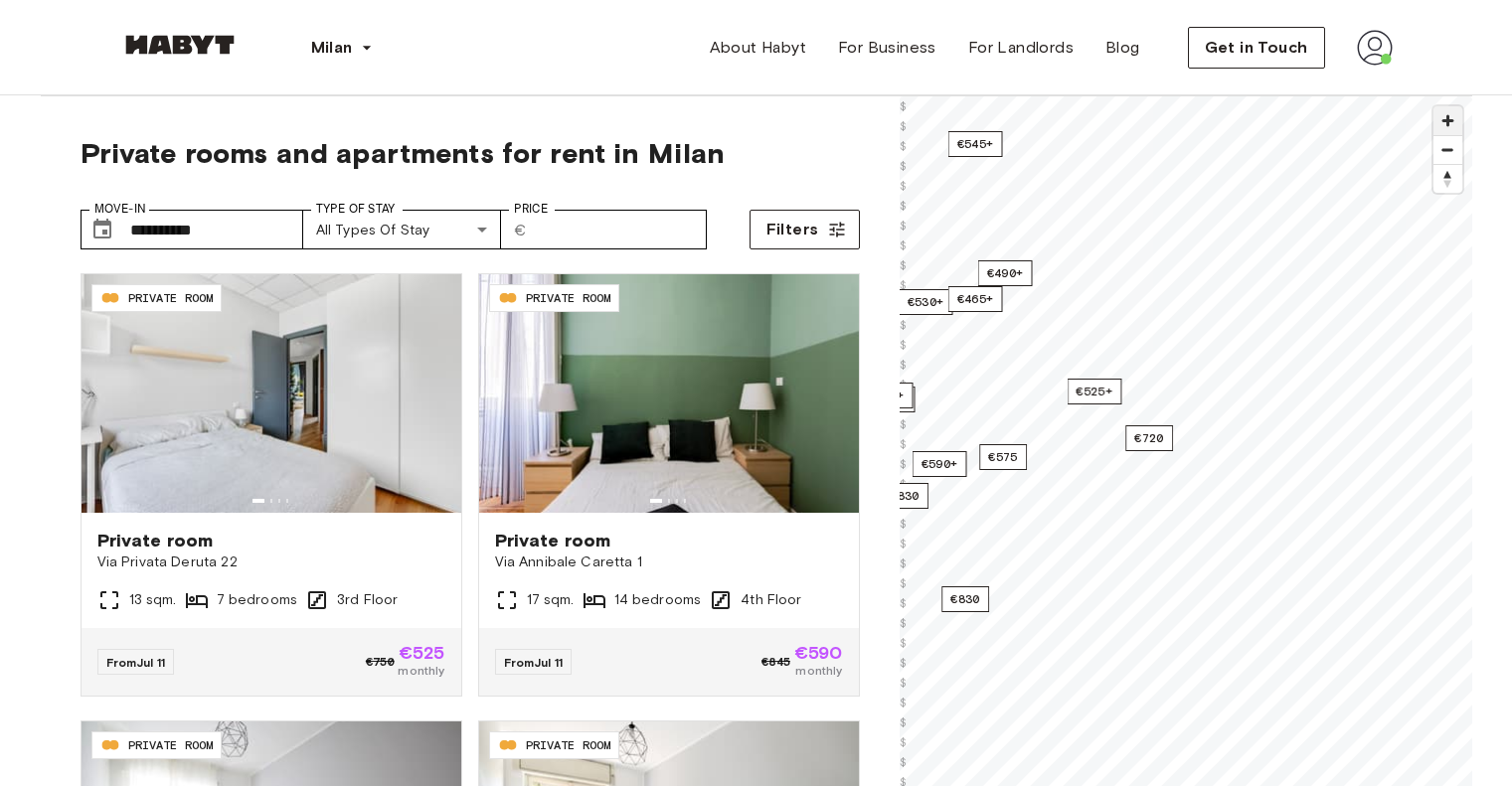 click at bounding box center (1447, 120) 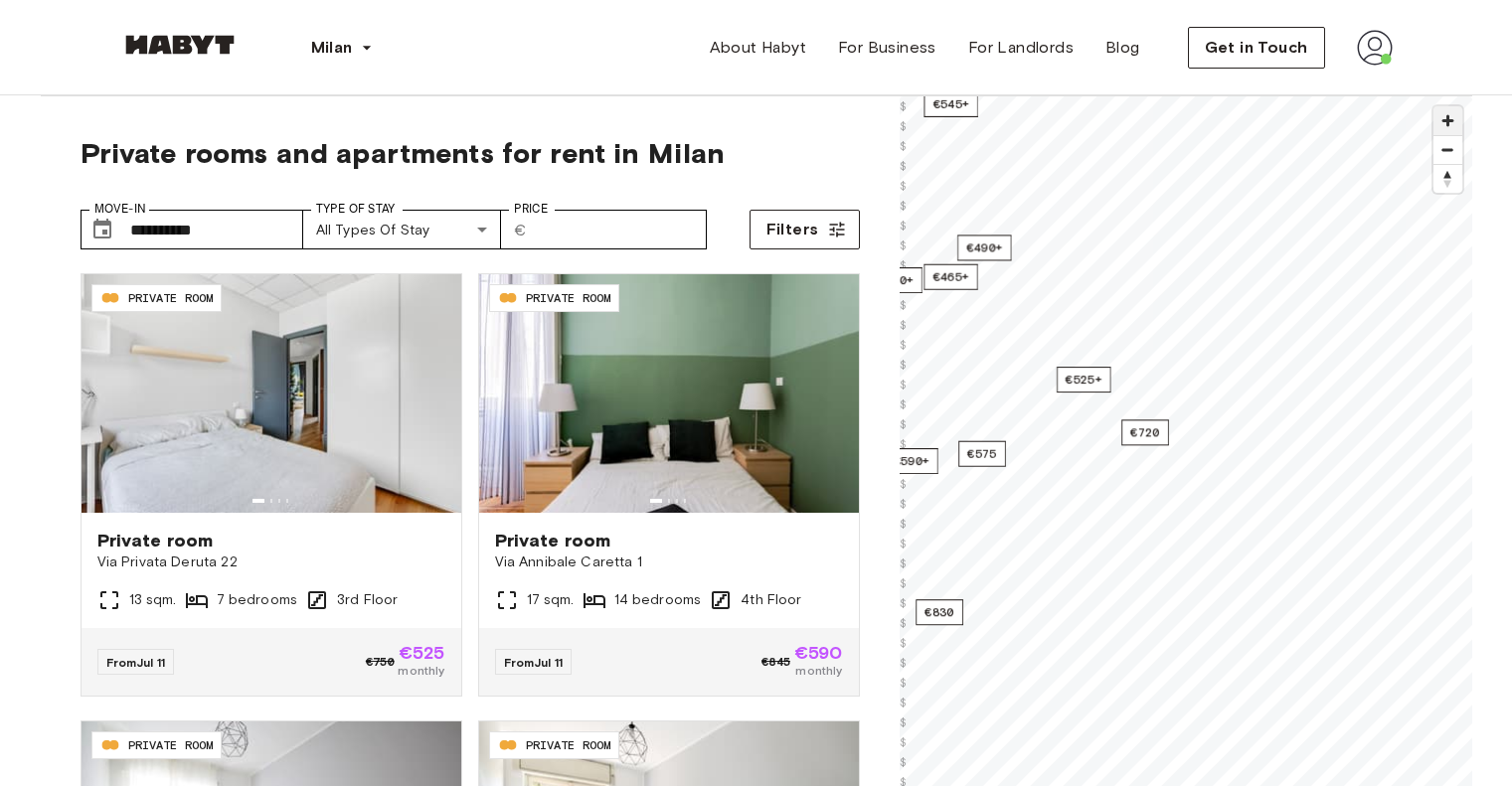 click at bounding box center (1447, 120) 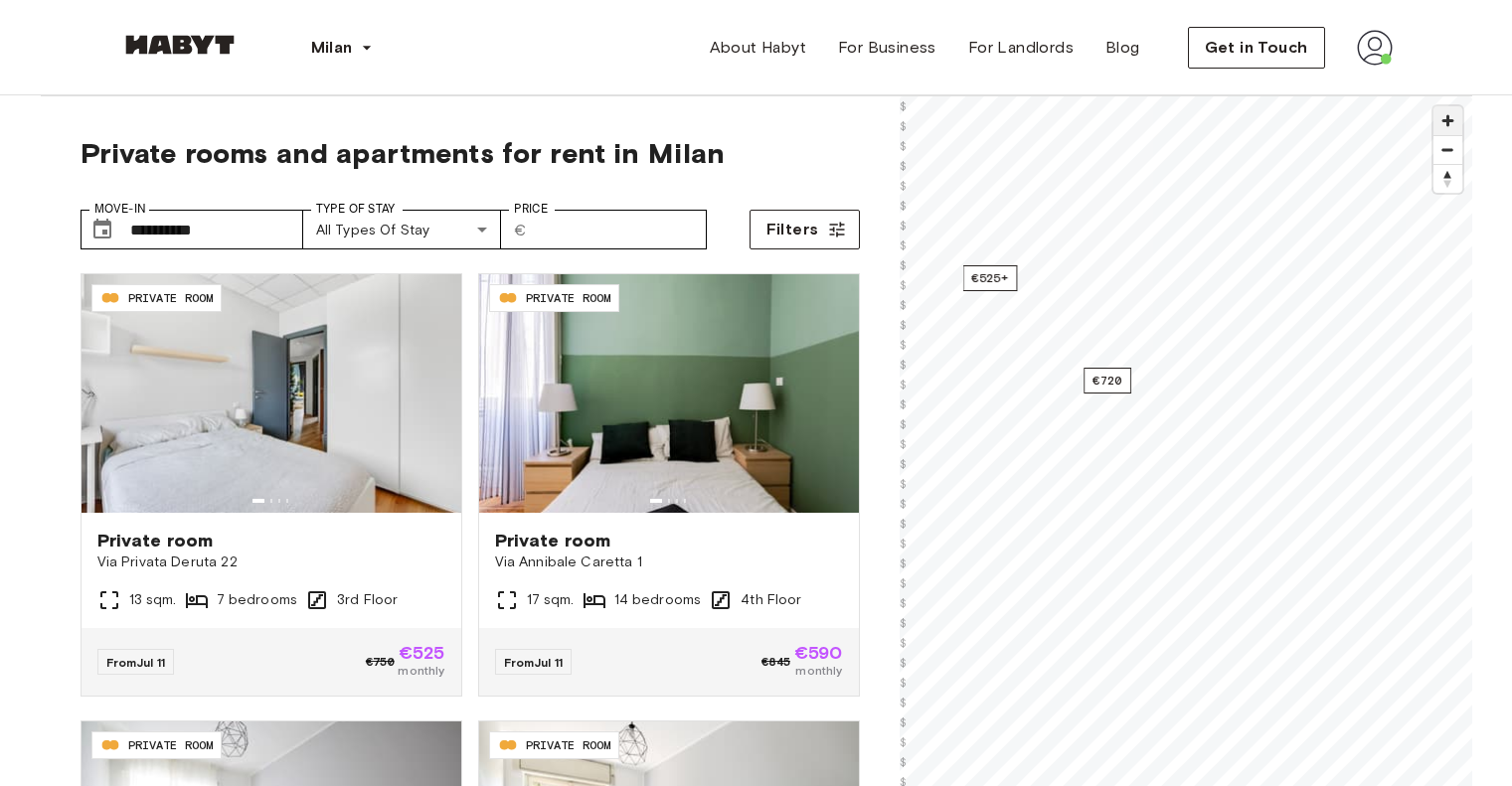click at bounding box center [1447, 120] 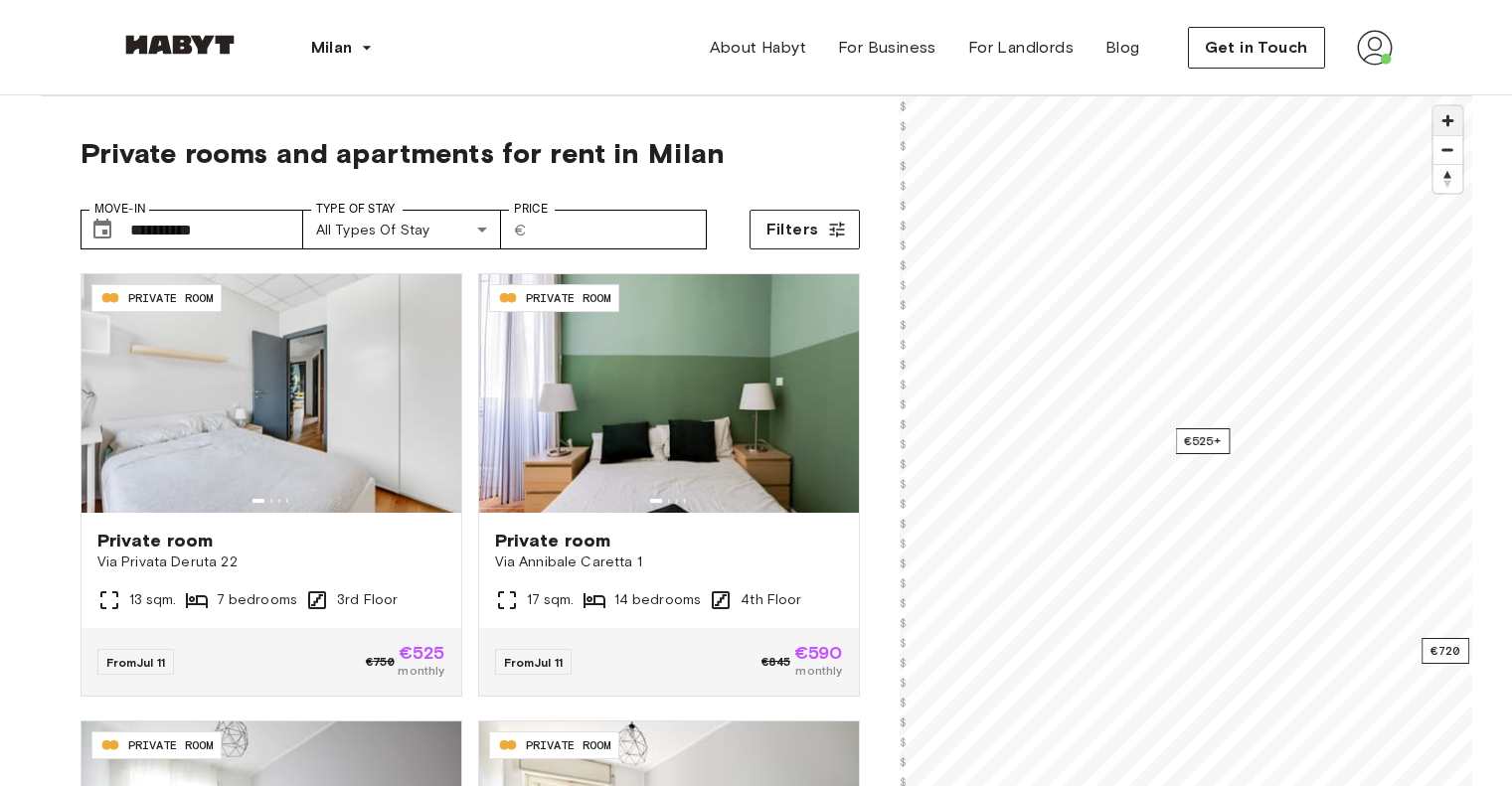 click at bounding box center (1447, 120) 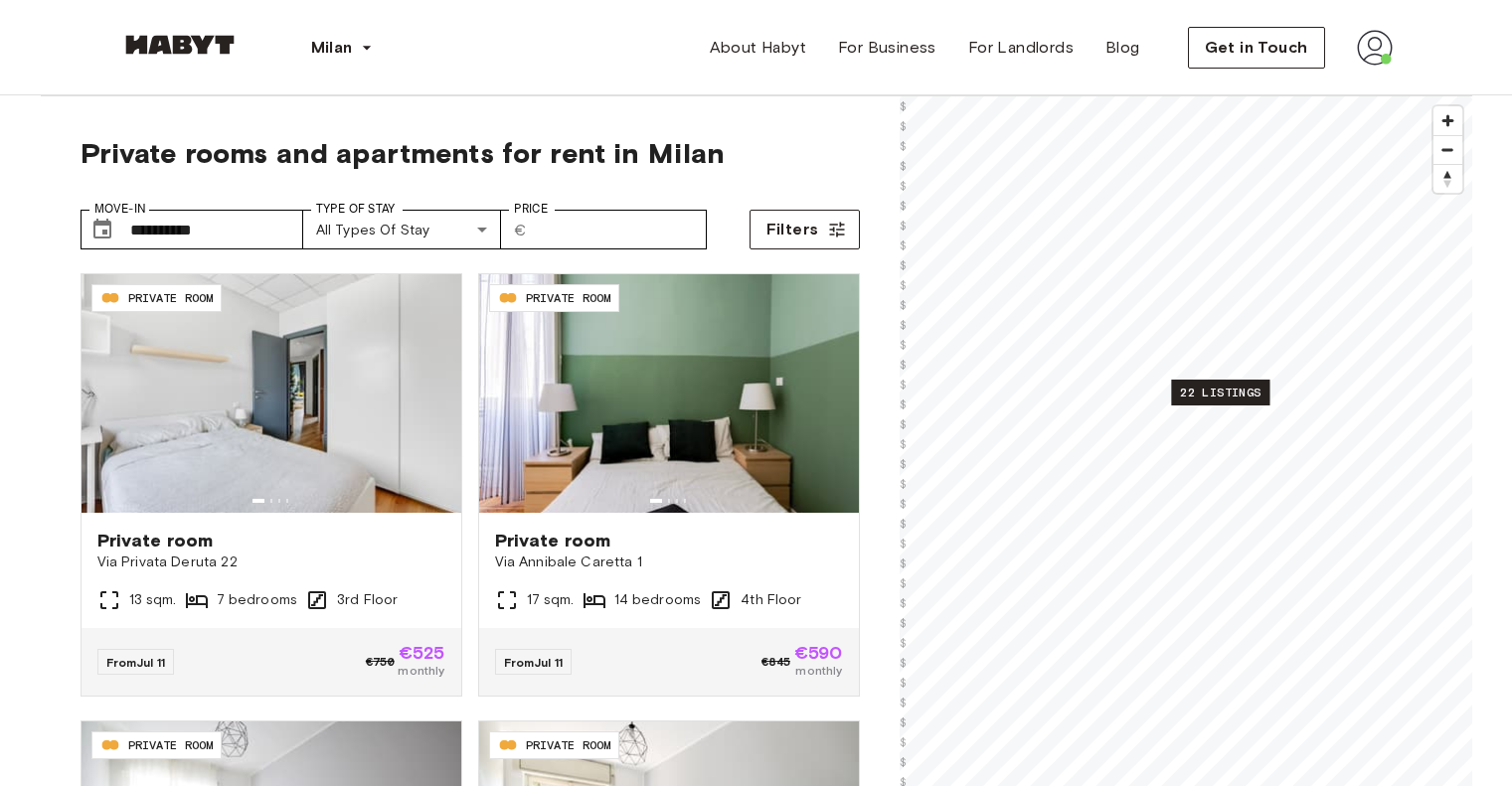 click on "22 listings" at bounding box center [1220, 393] 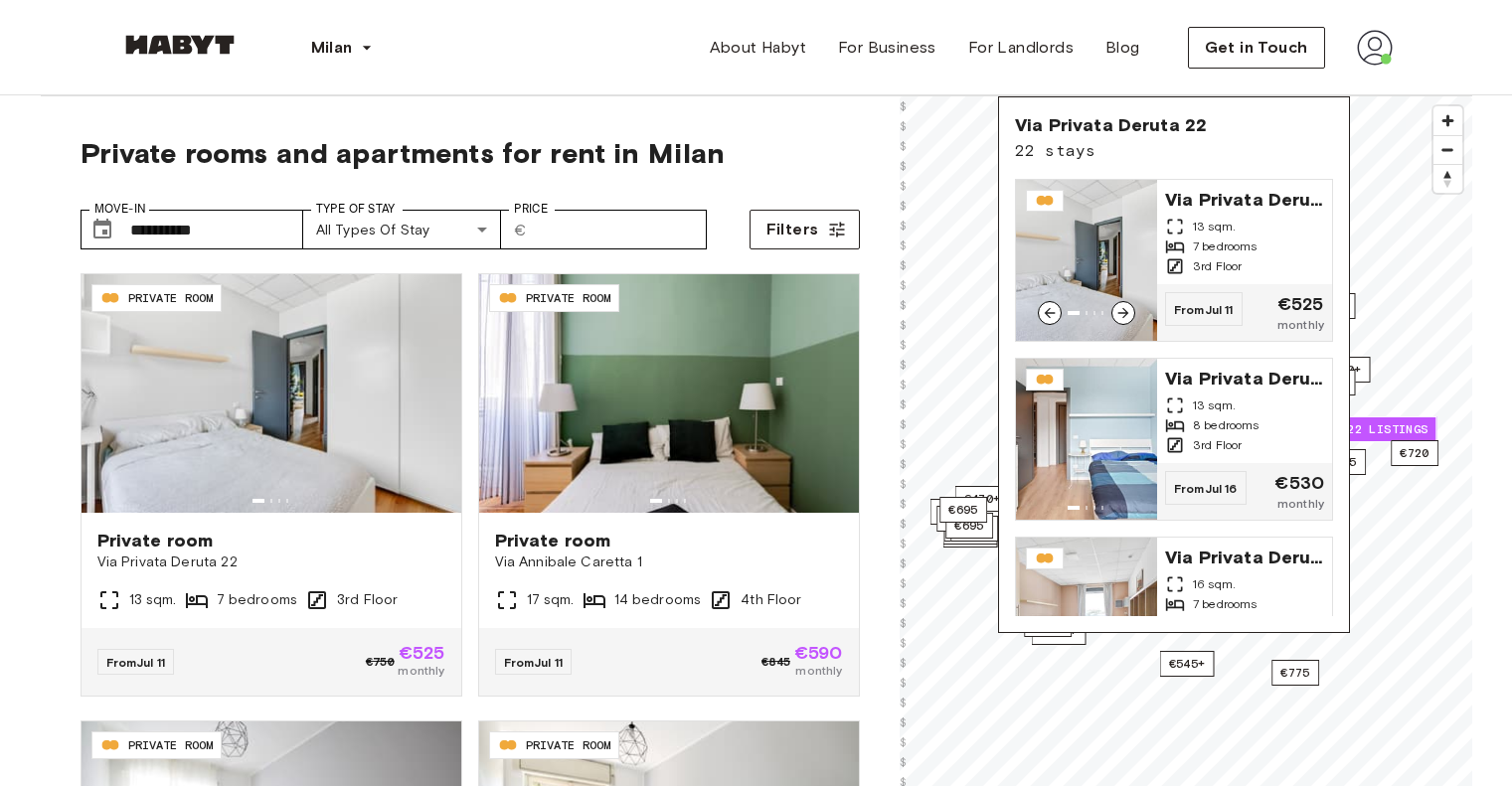 drag, startPoint x: 1224, startPoint y: 235, endPoint x: 1202, endPoint y: 117, distance: 120.033329 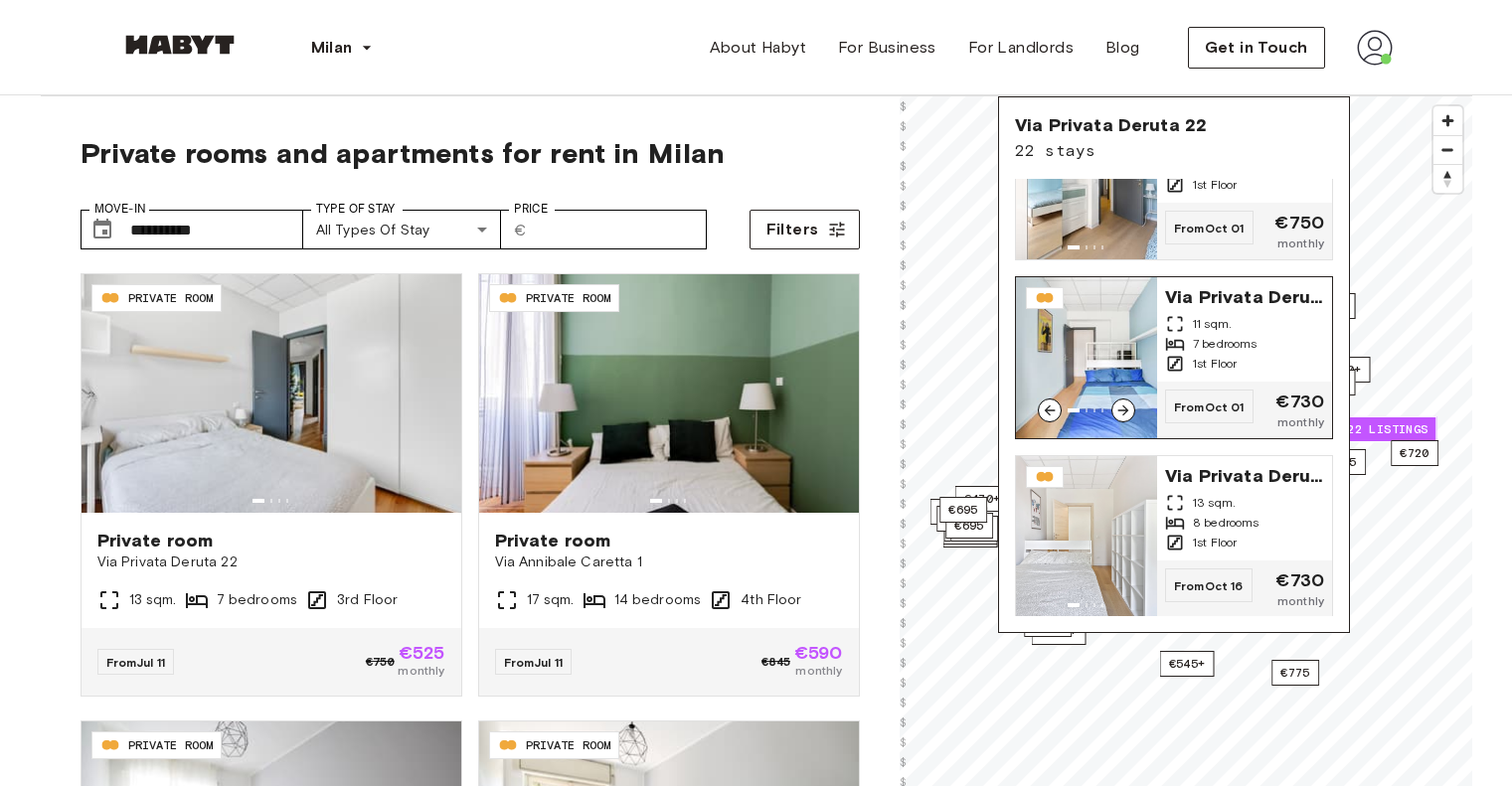 scroll, scrollTop: 3481, scrollLeft: 0, axis: vertical 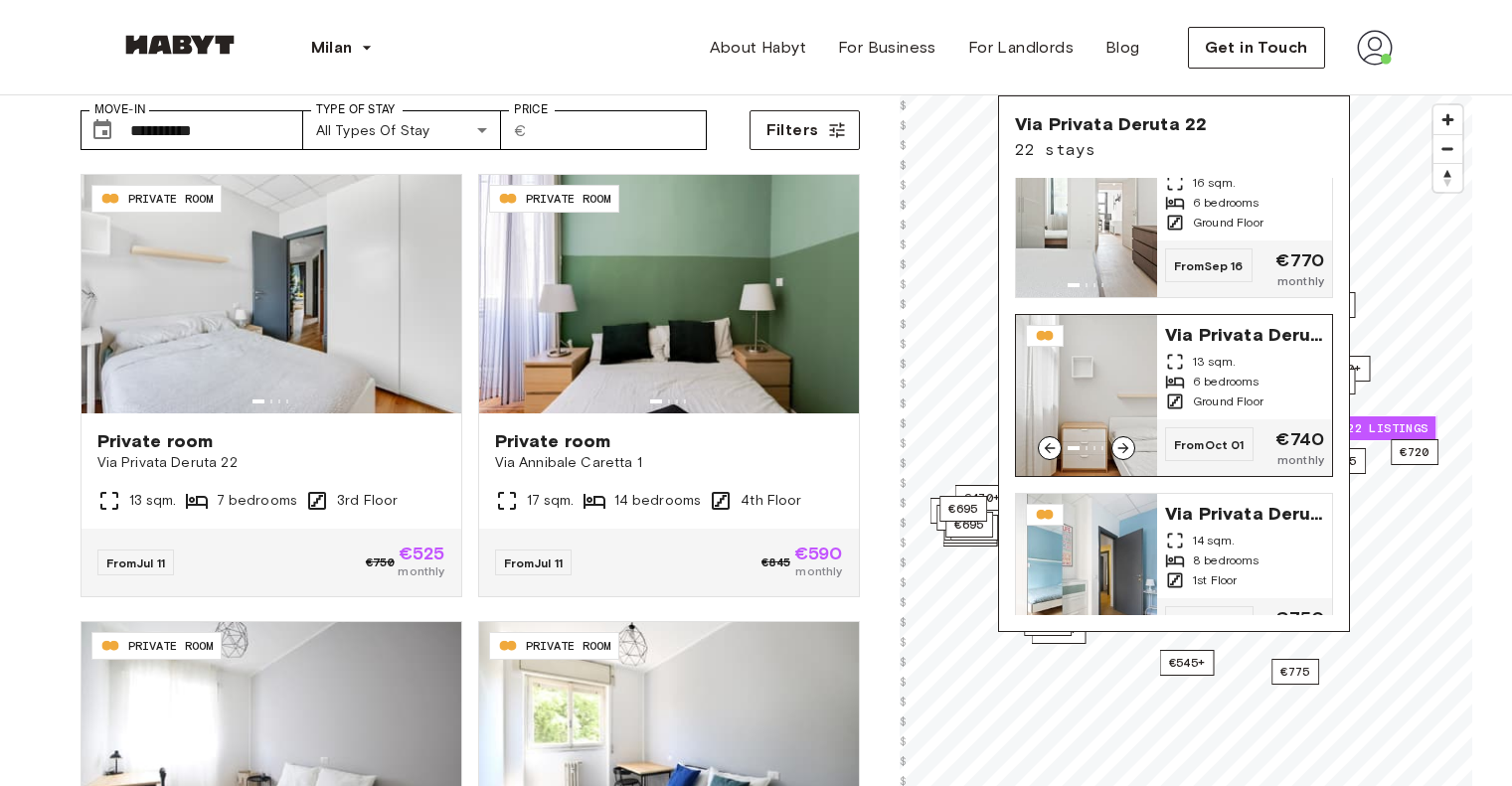 click on "13 sqm." at bounding box center [1245, 362] 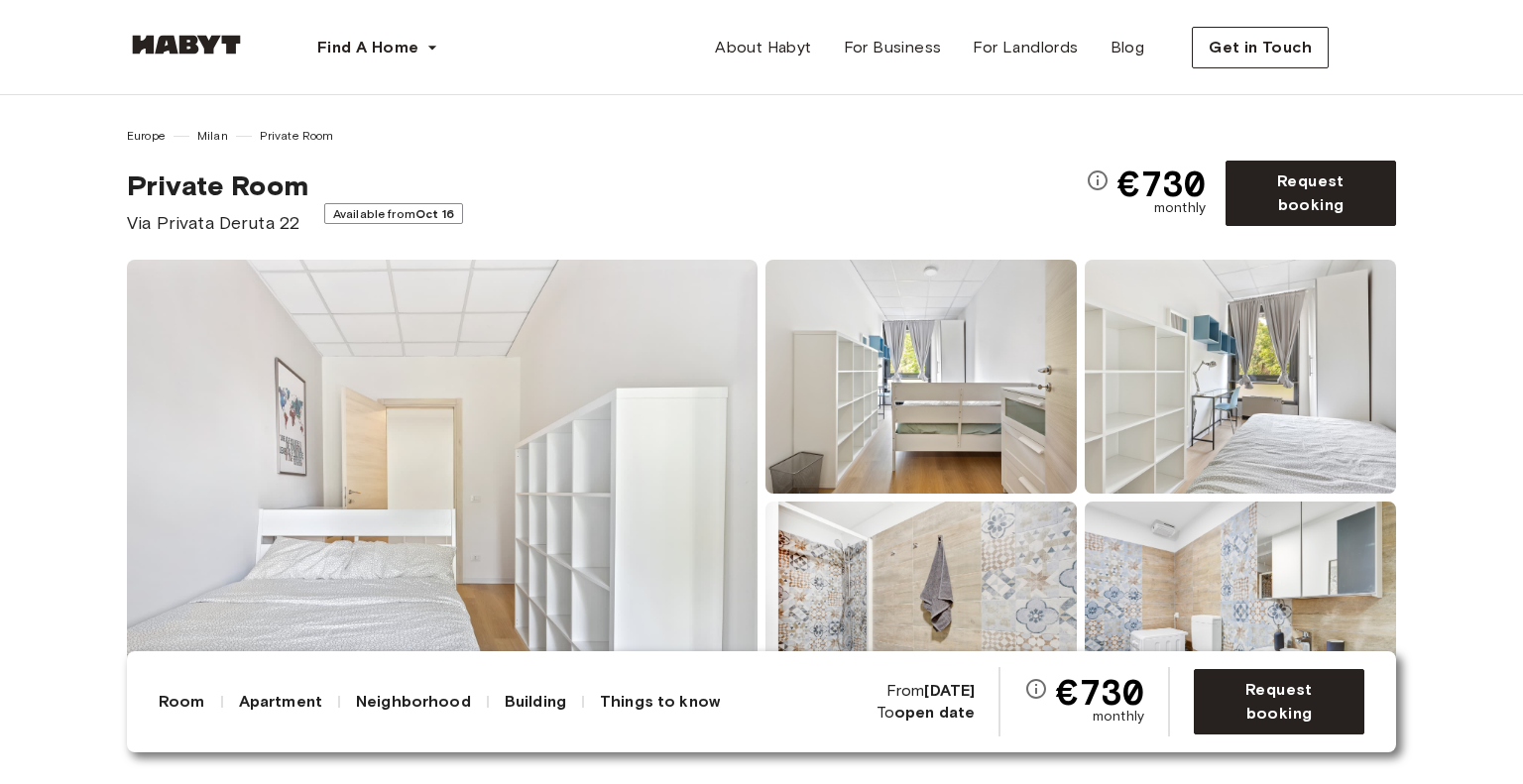 scroll, scrollTop: 0, scrollLeft: 0, axis: both 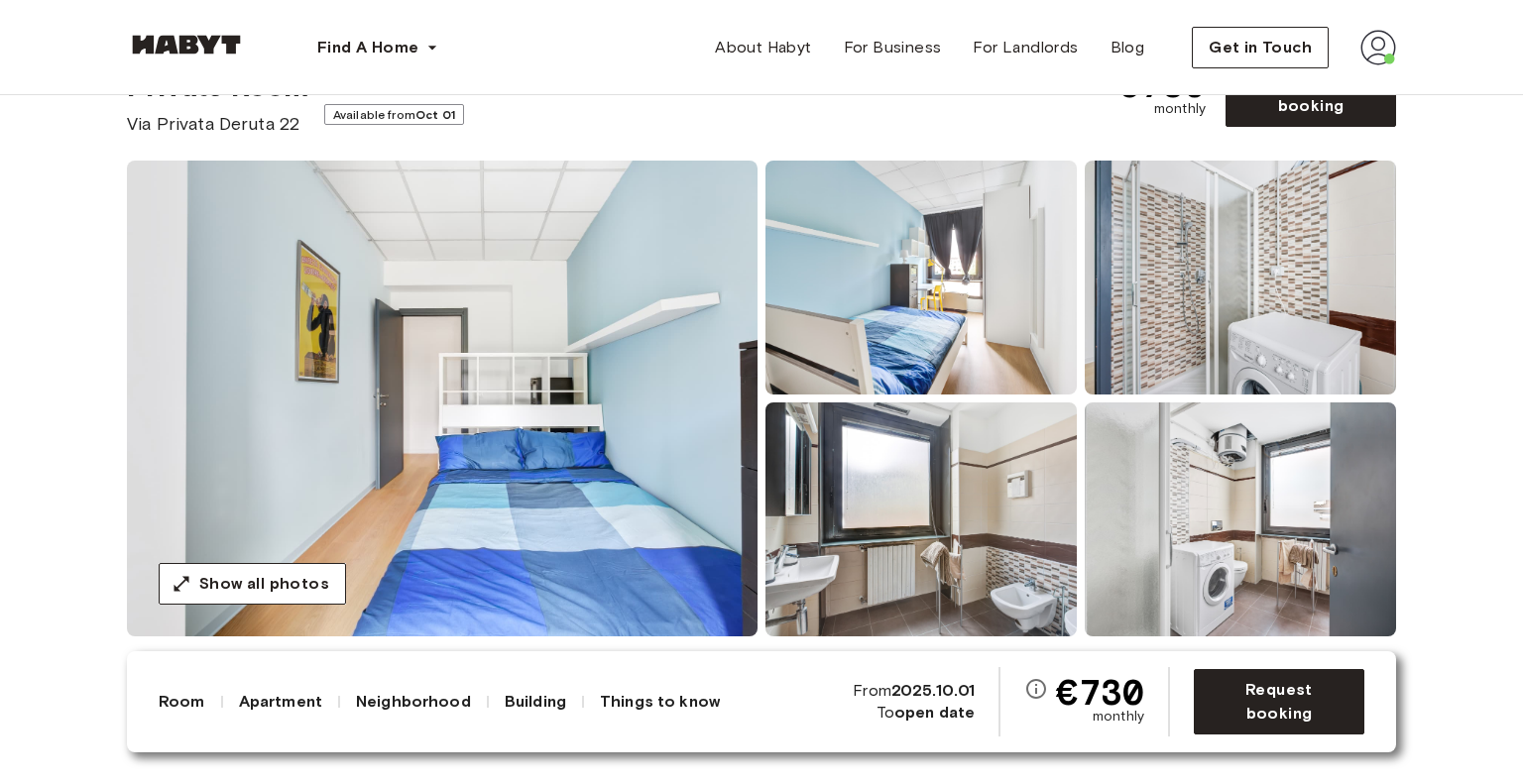 click at bounding box center [442, 398] 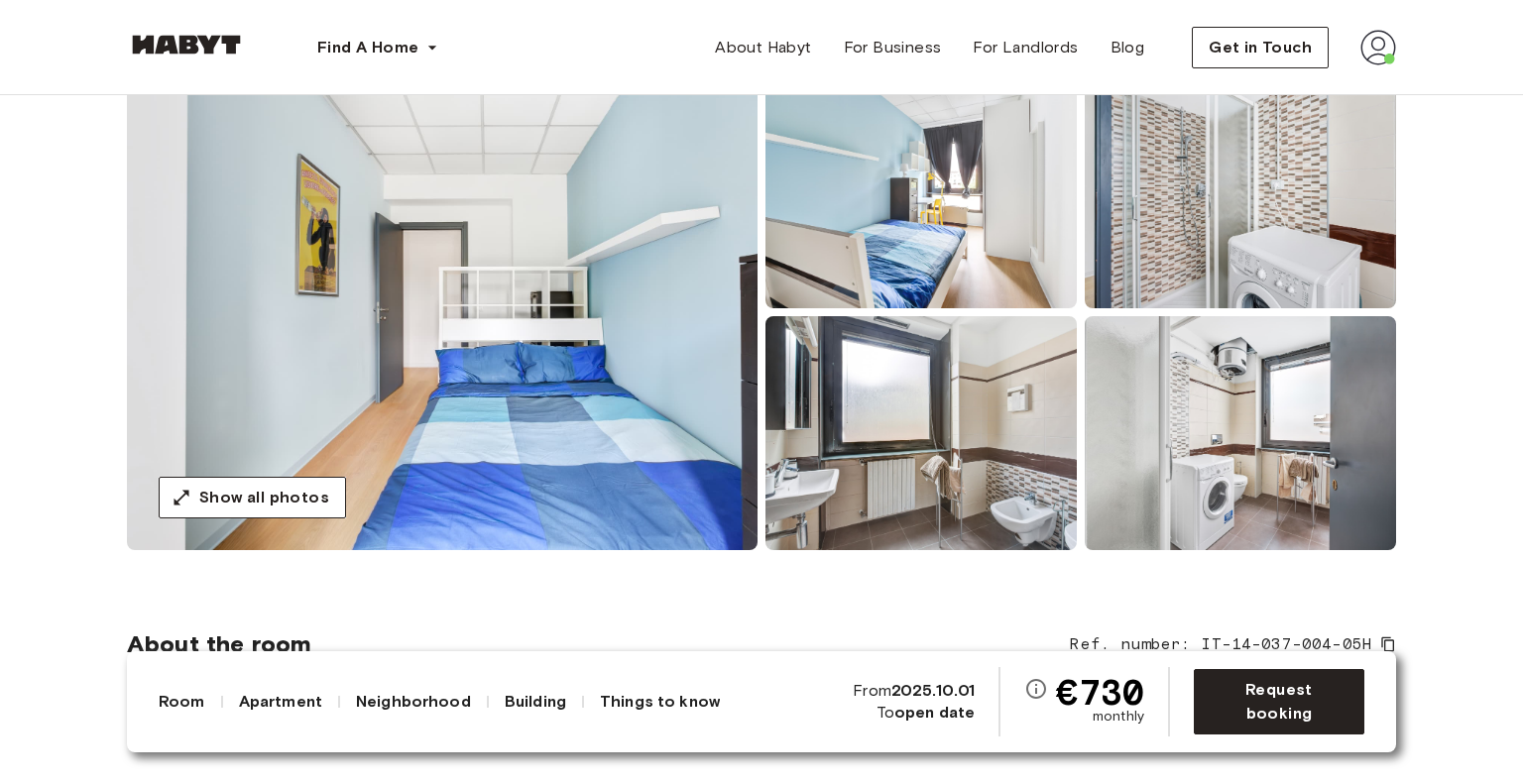 scroll, scrollTop: 198, scrollLeft: 0, axis: vertical 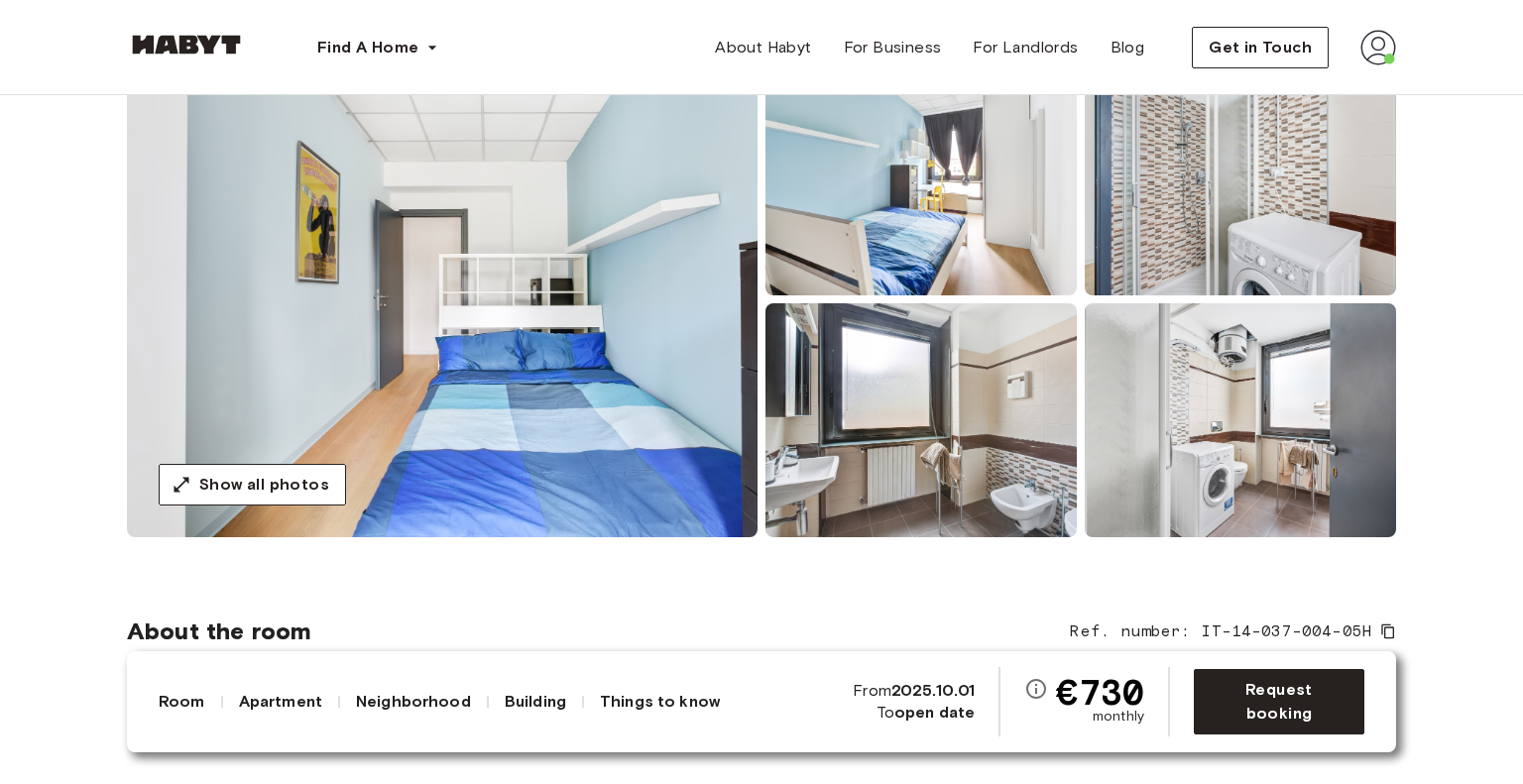 click at bounding box center (921, 420) 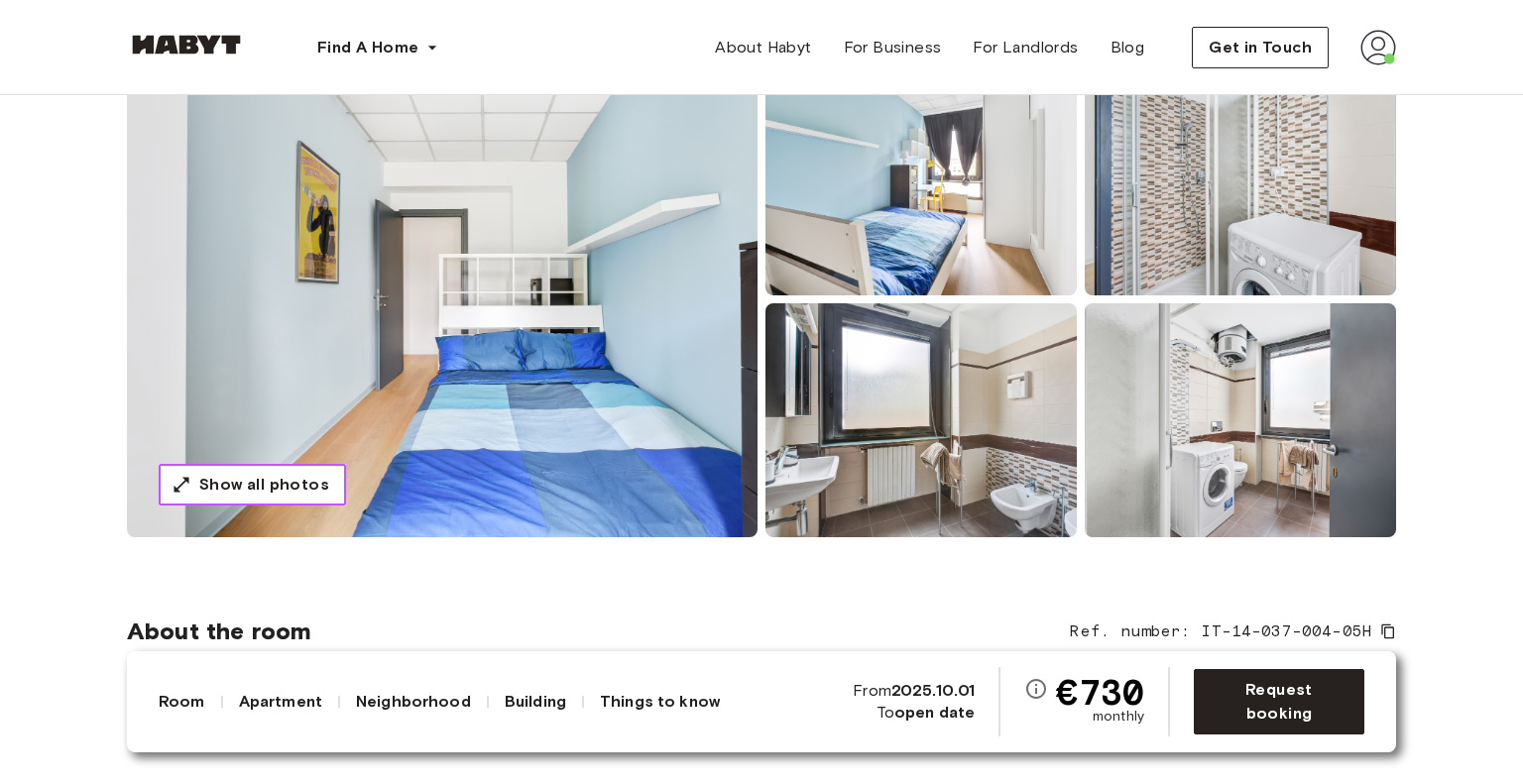 click on "Show all photos" at bounding box center (252, 485) 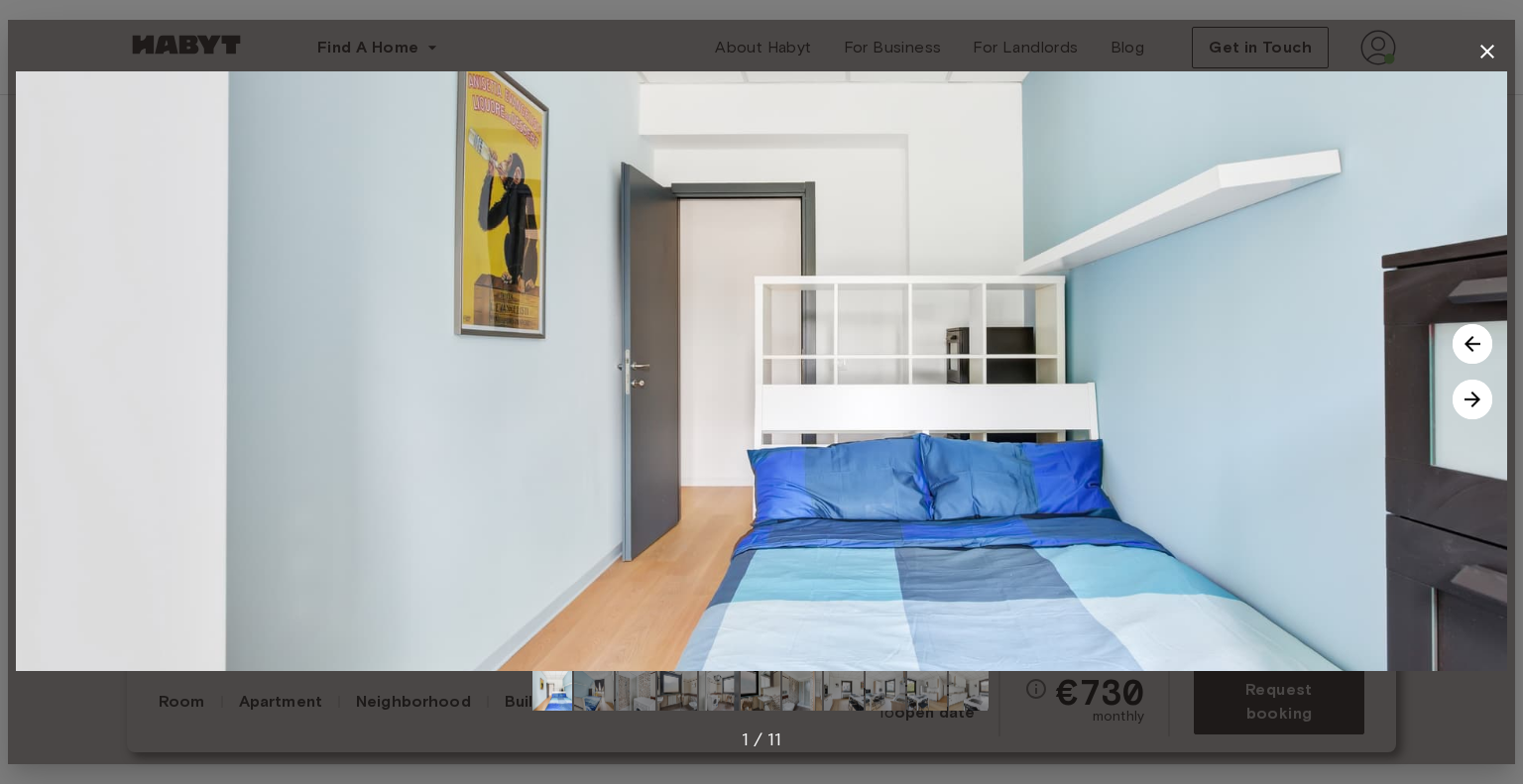 click at bounding box center [1472, 399] 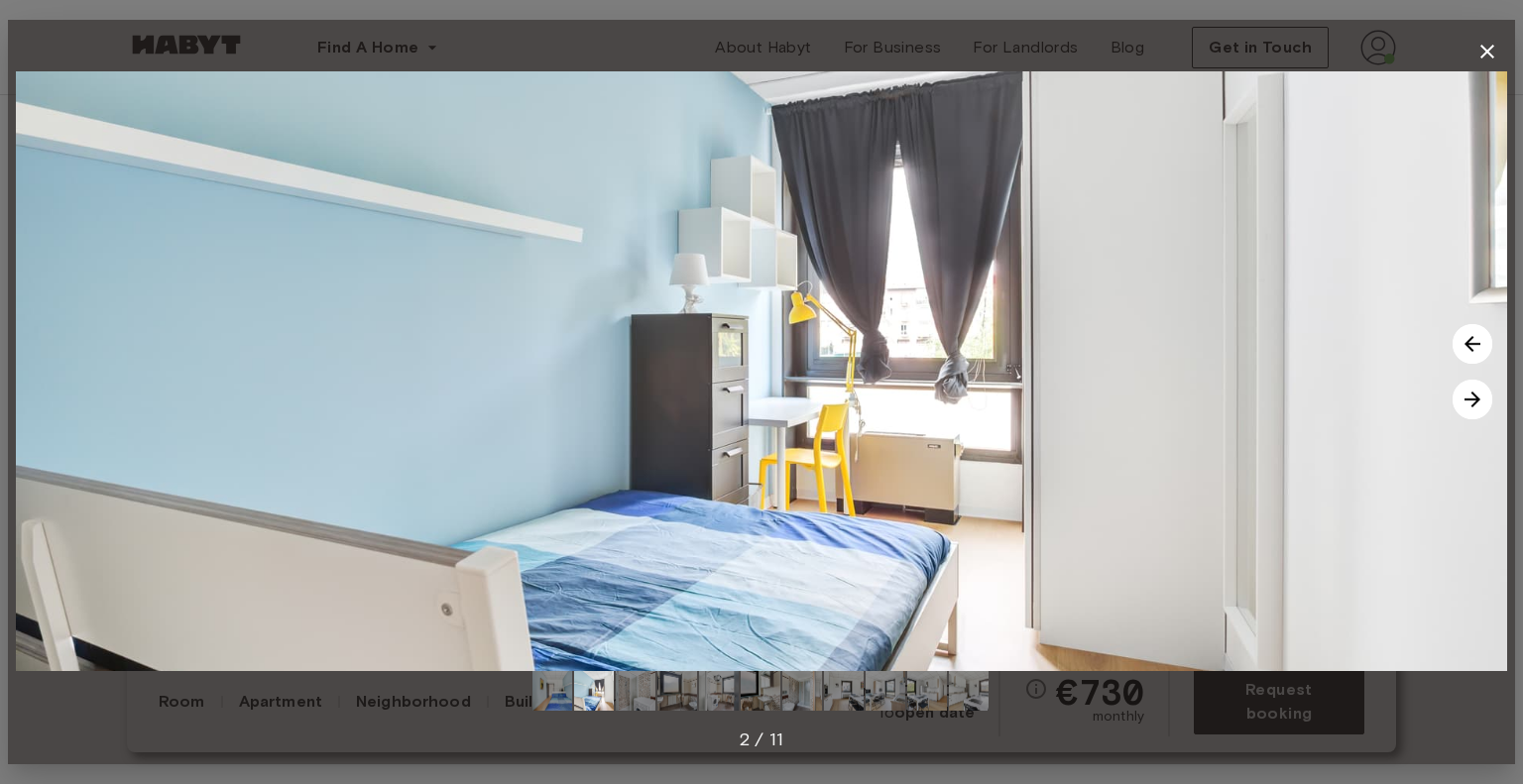 click at bounding box center (1472, 399) 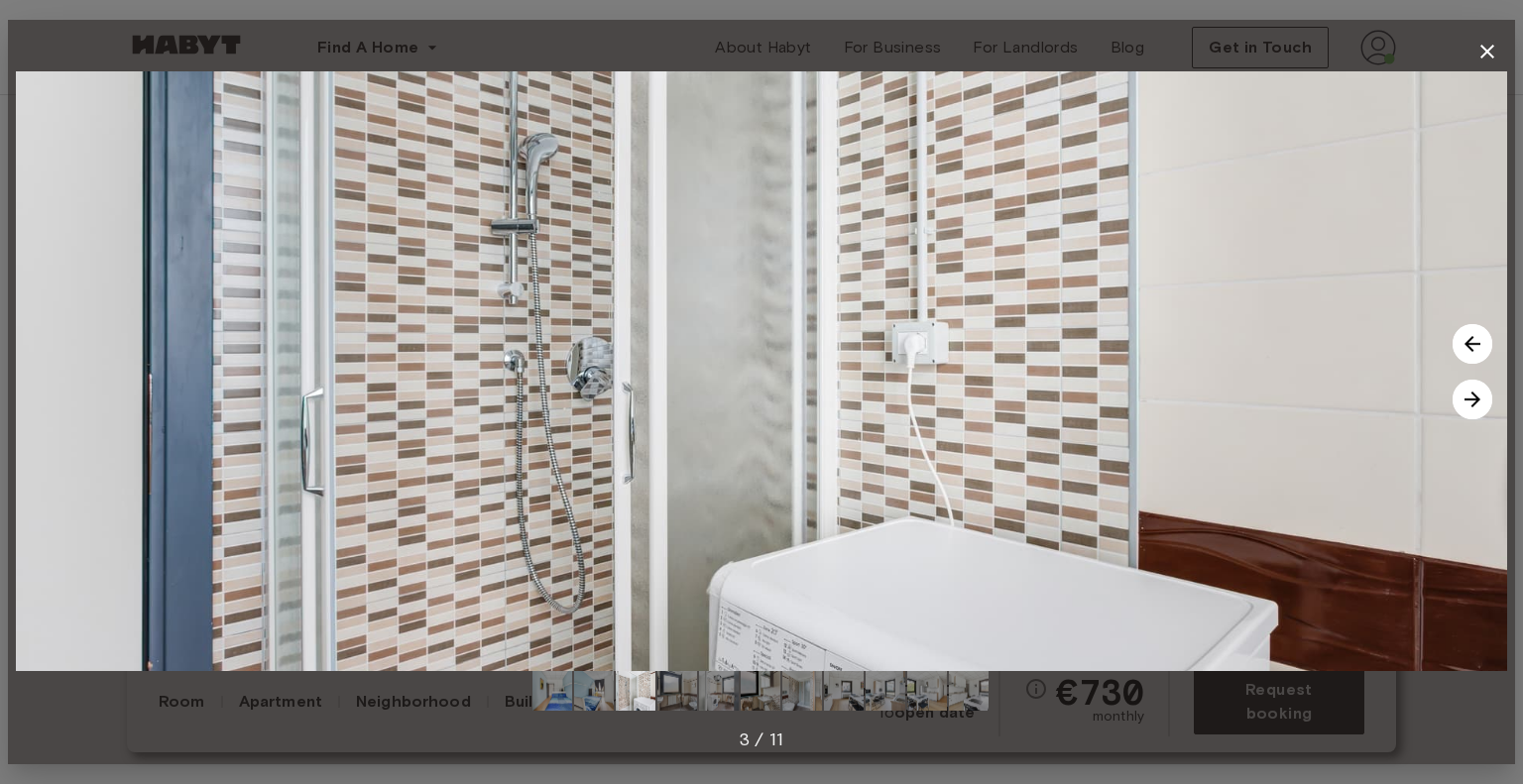 click at bounding box center [1472, 399] 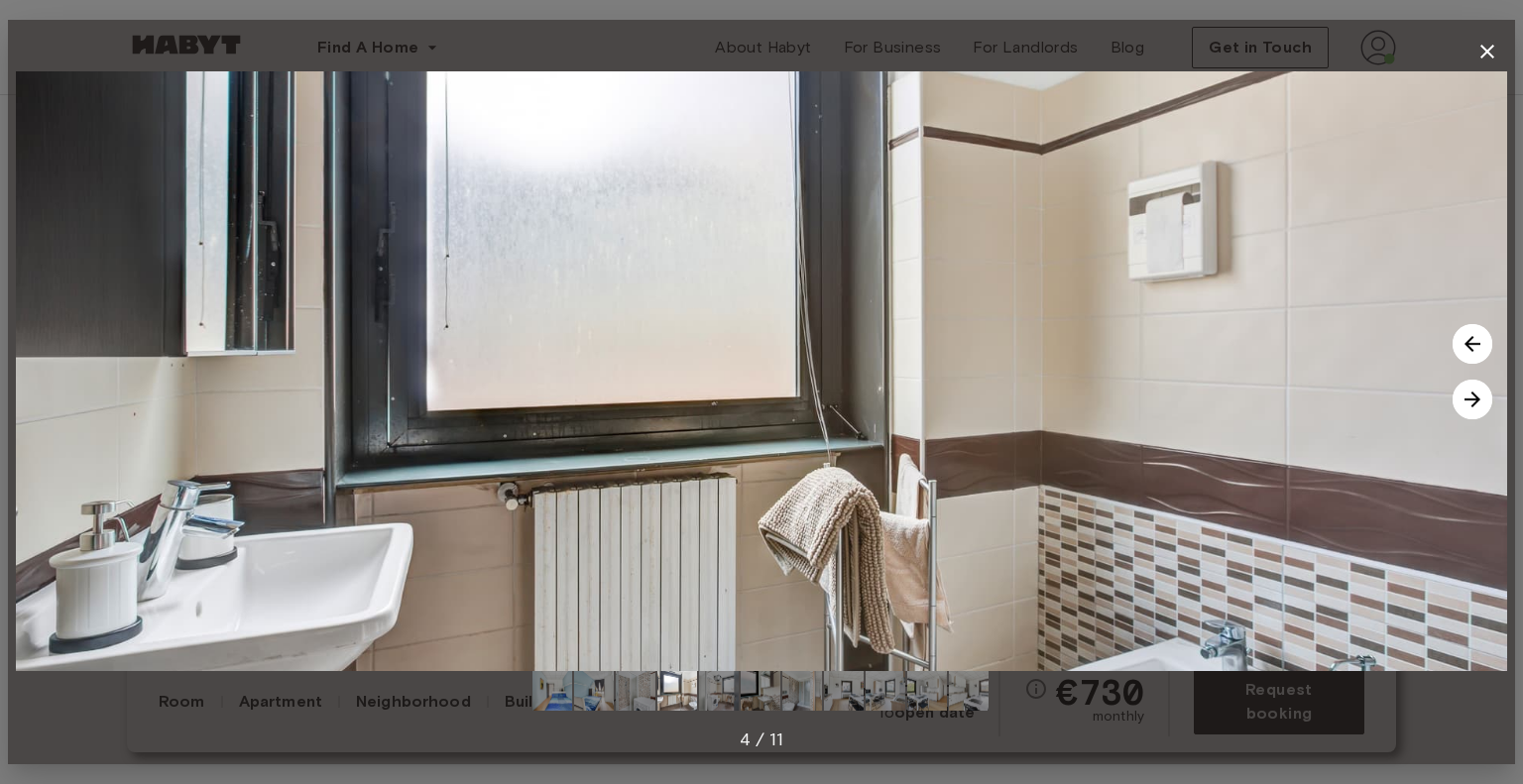 click at bounding box center [1472, 399] 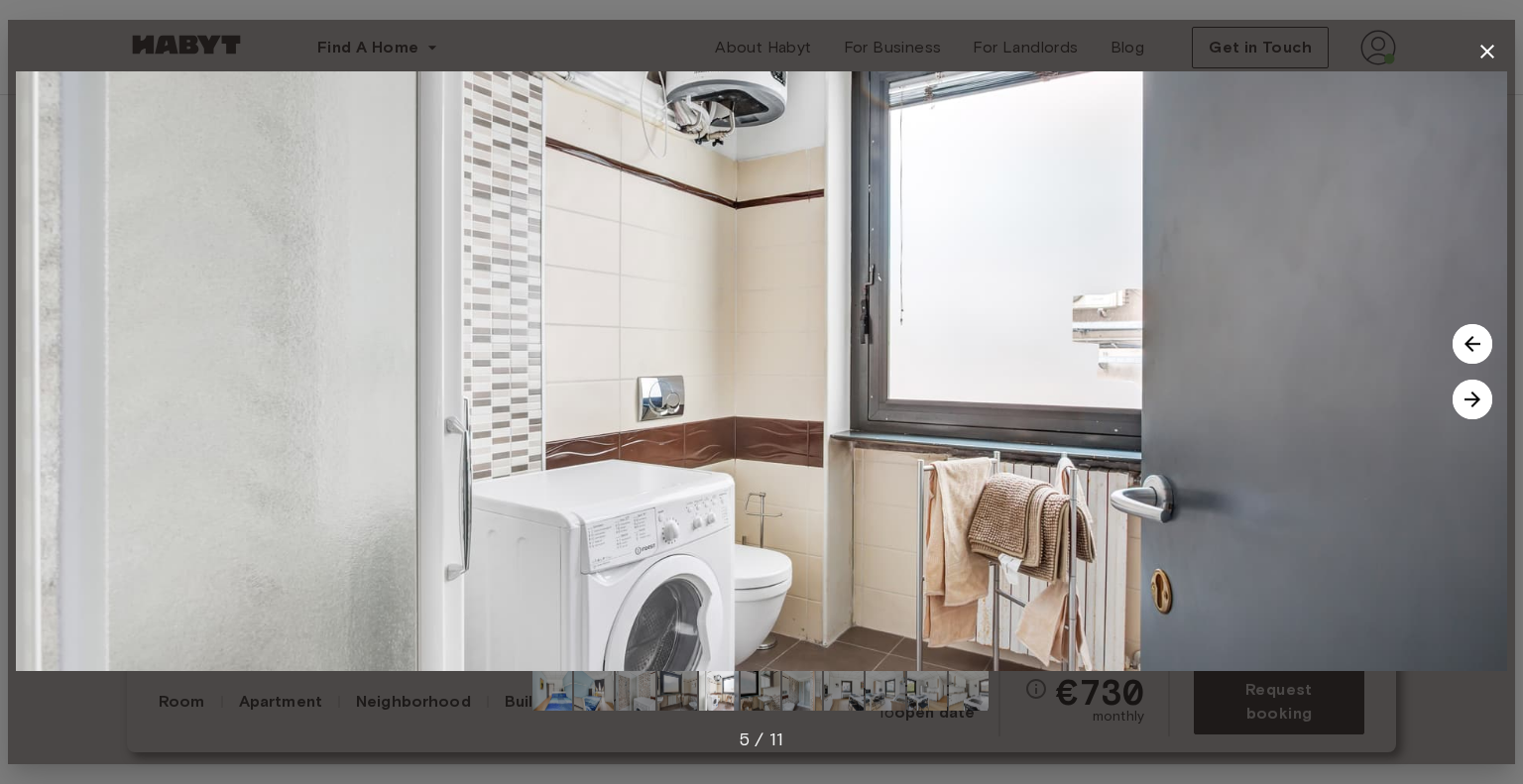 click at bounding box center [1472, 399] 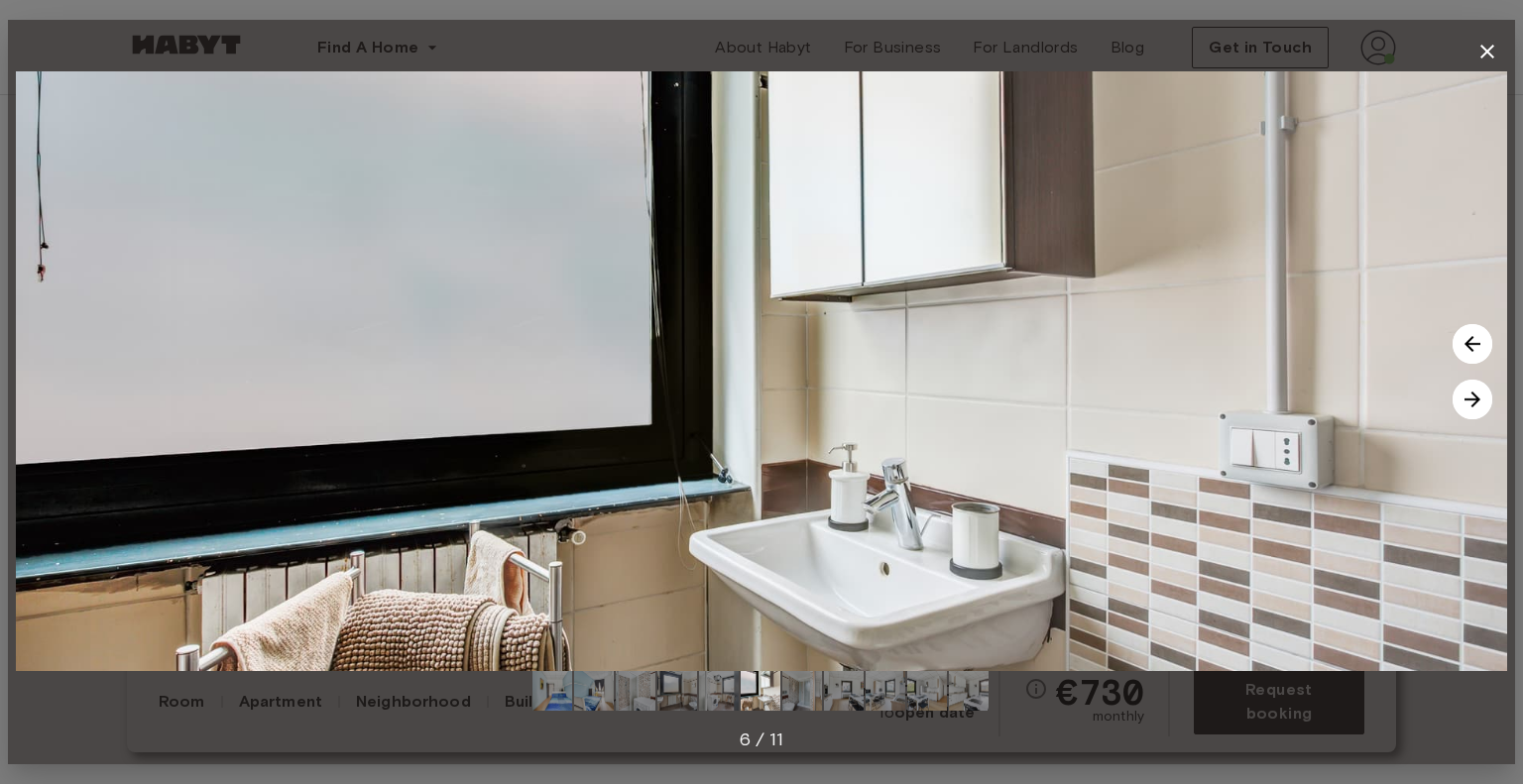 click at bounding box center [1472, 399] 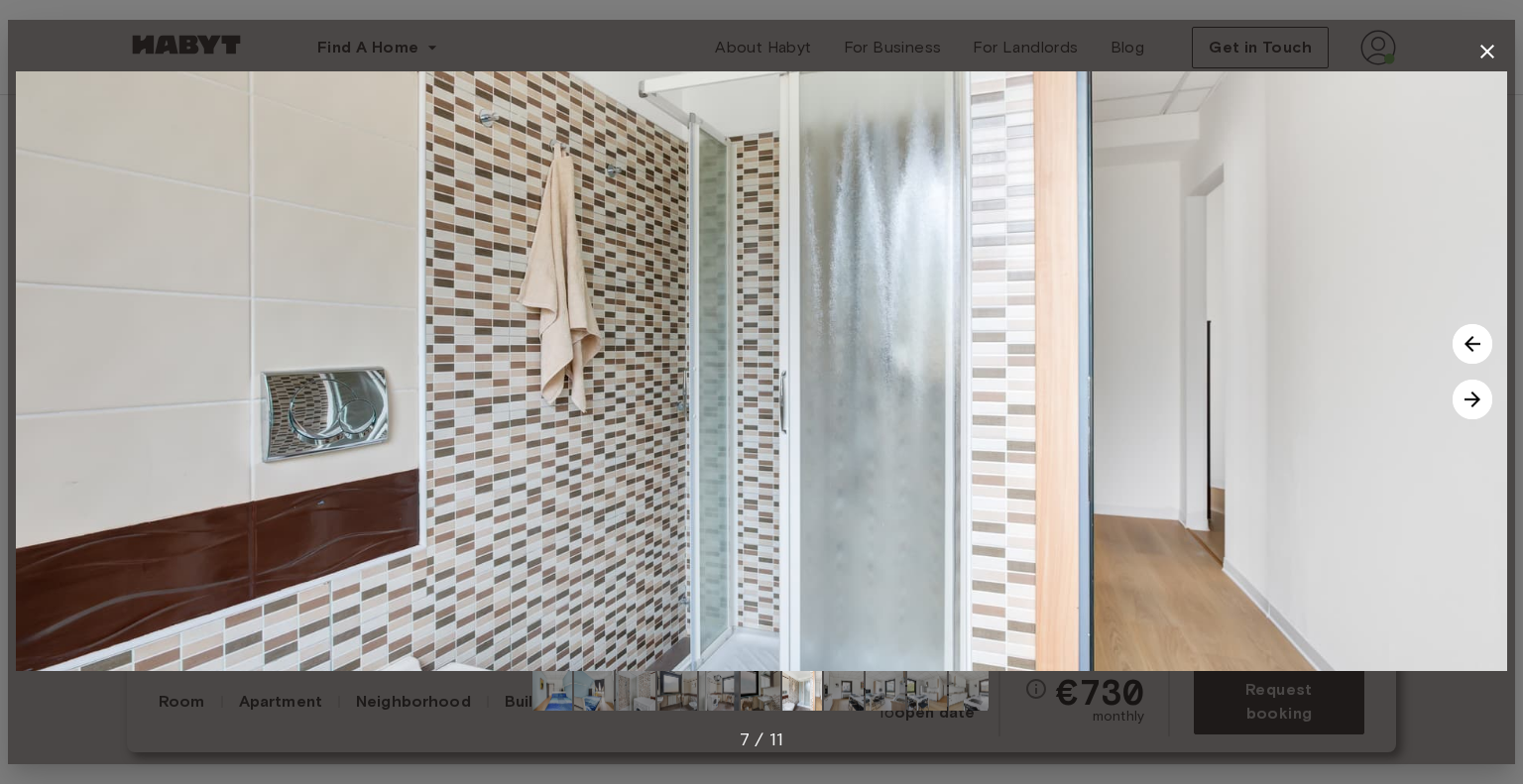click at bounding box center [1472, 399] 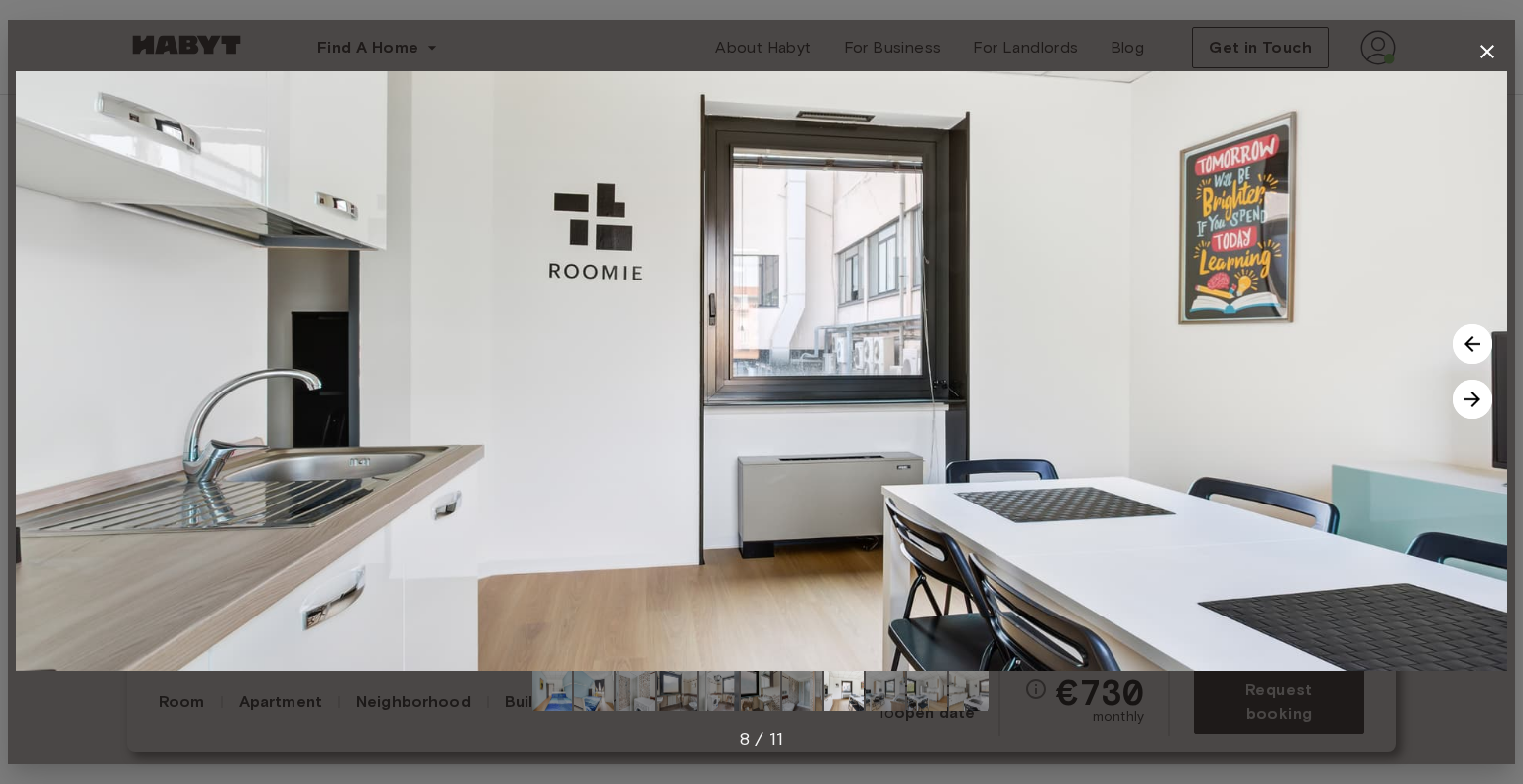 click at bounding box center (1472, 399) 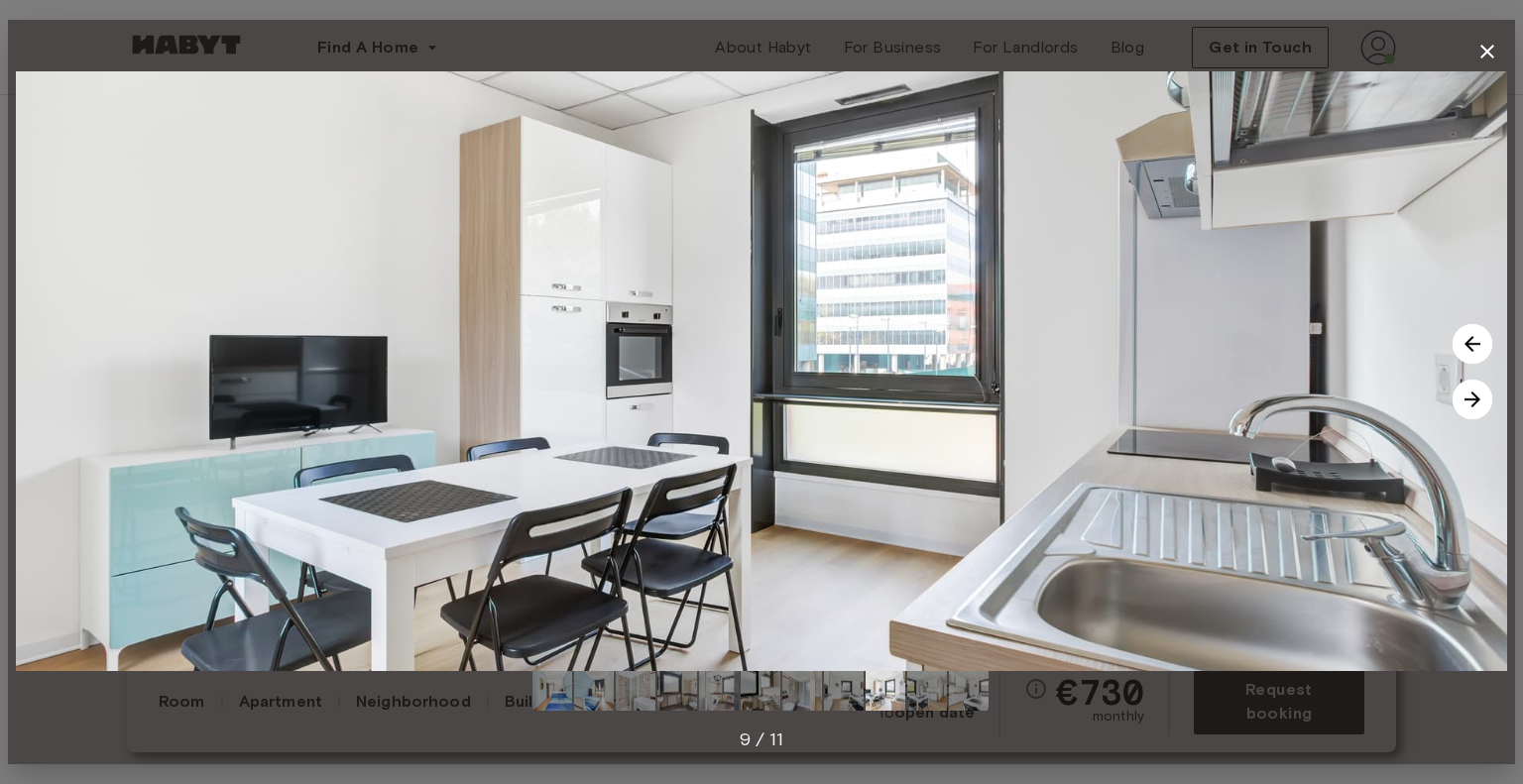 click at bounding box center [1472, 399] 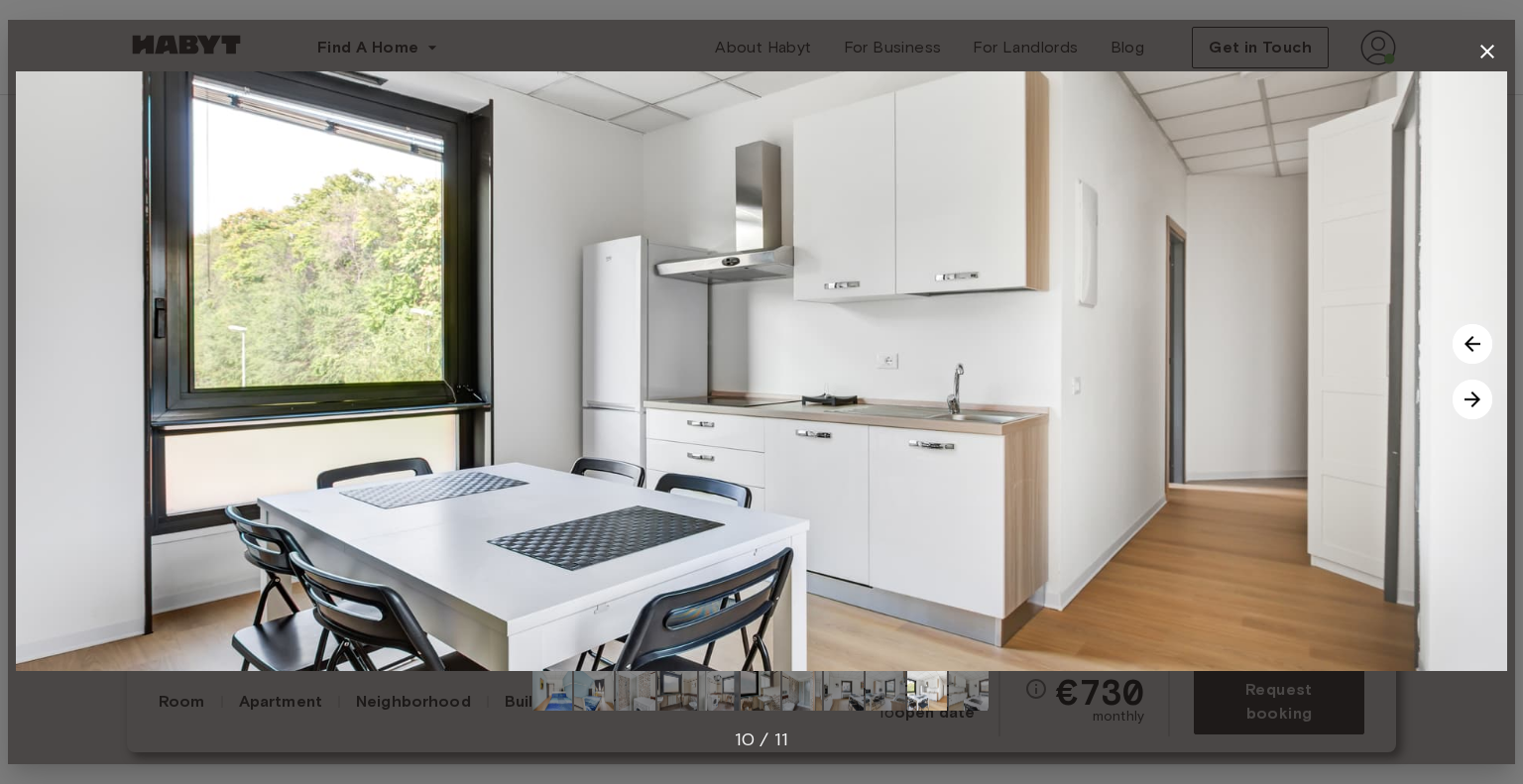 click at bounding box center (1472, 399) 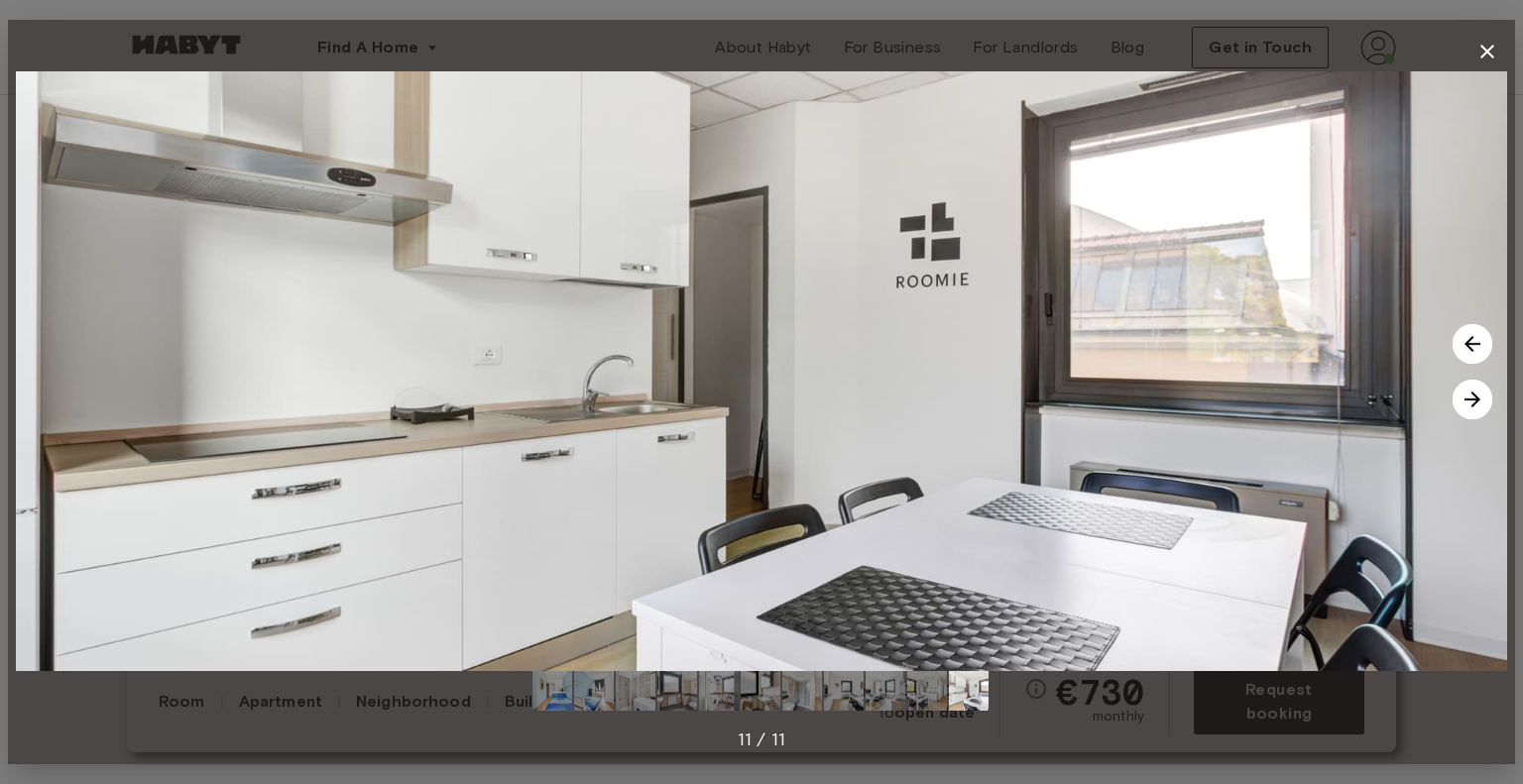 click at bounding box center (1472, 399) 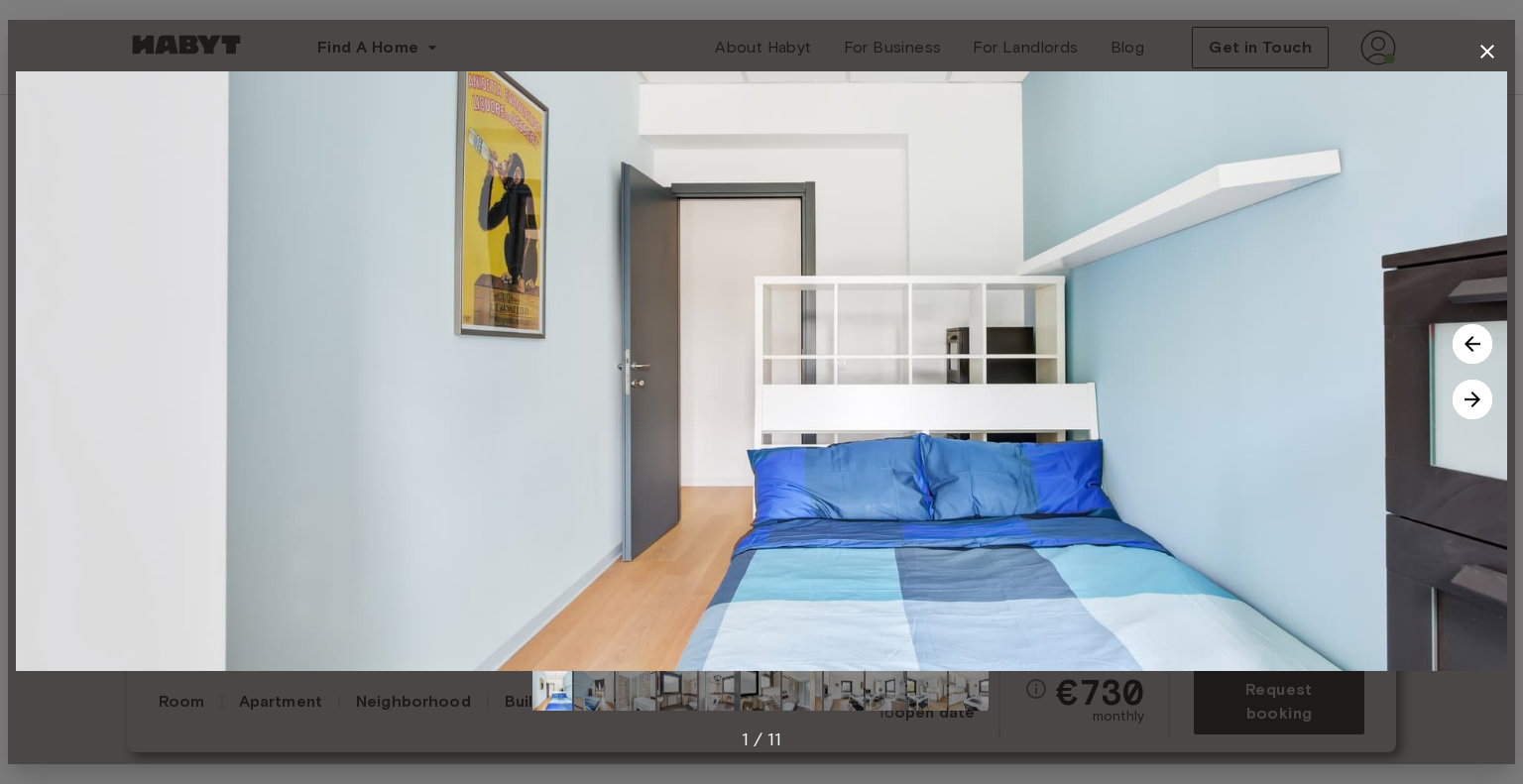 click at bounding box center [1472, 399] 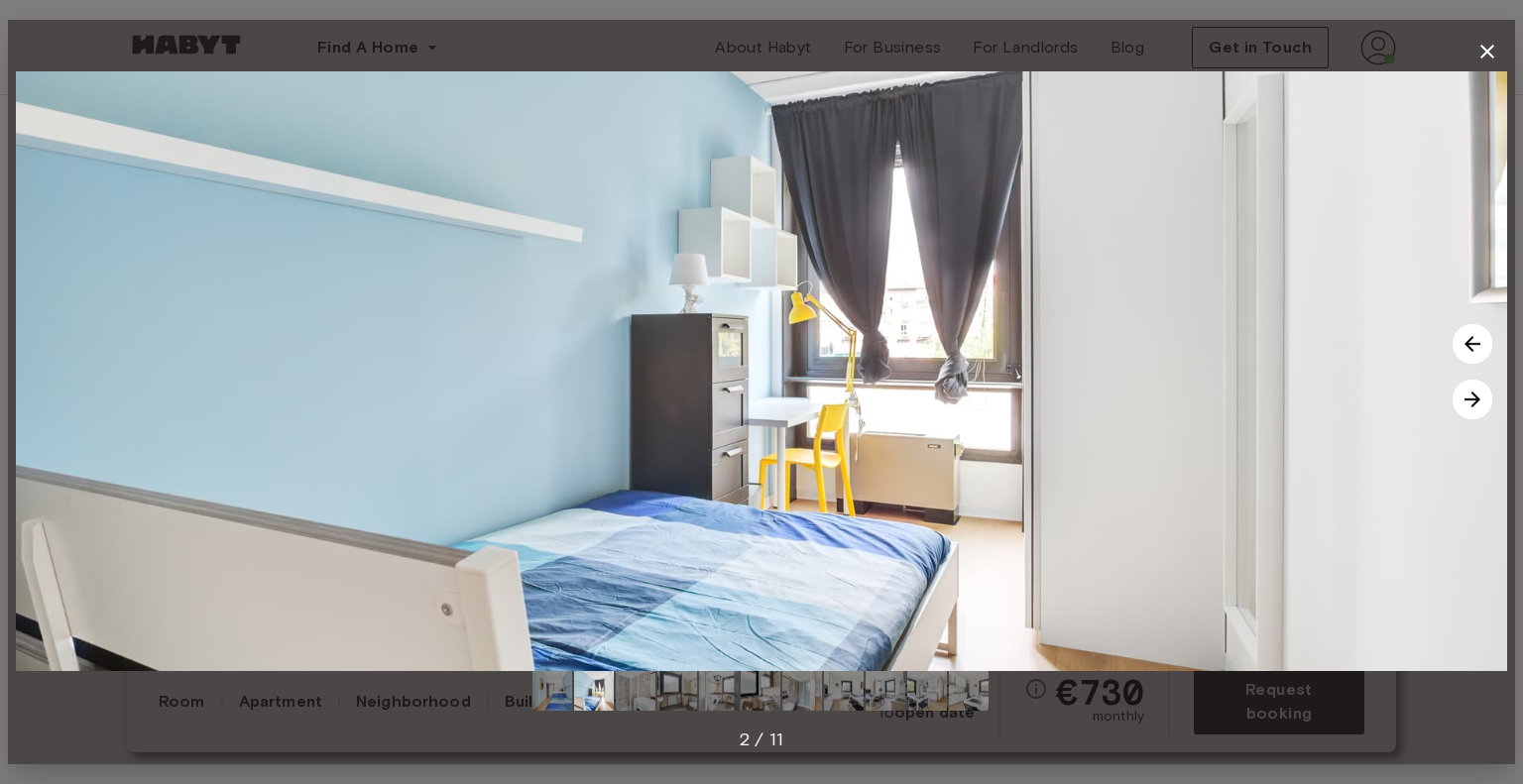 click at bounding box center (1472, 399) 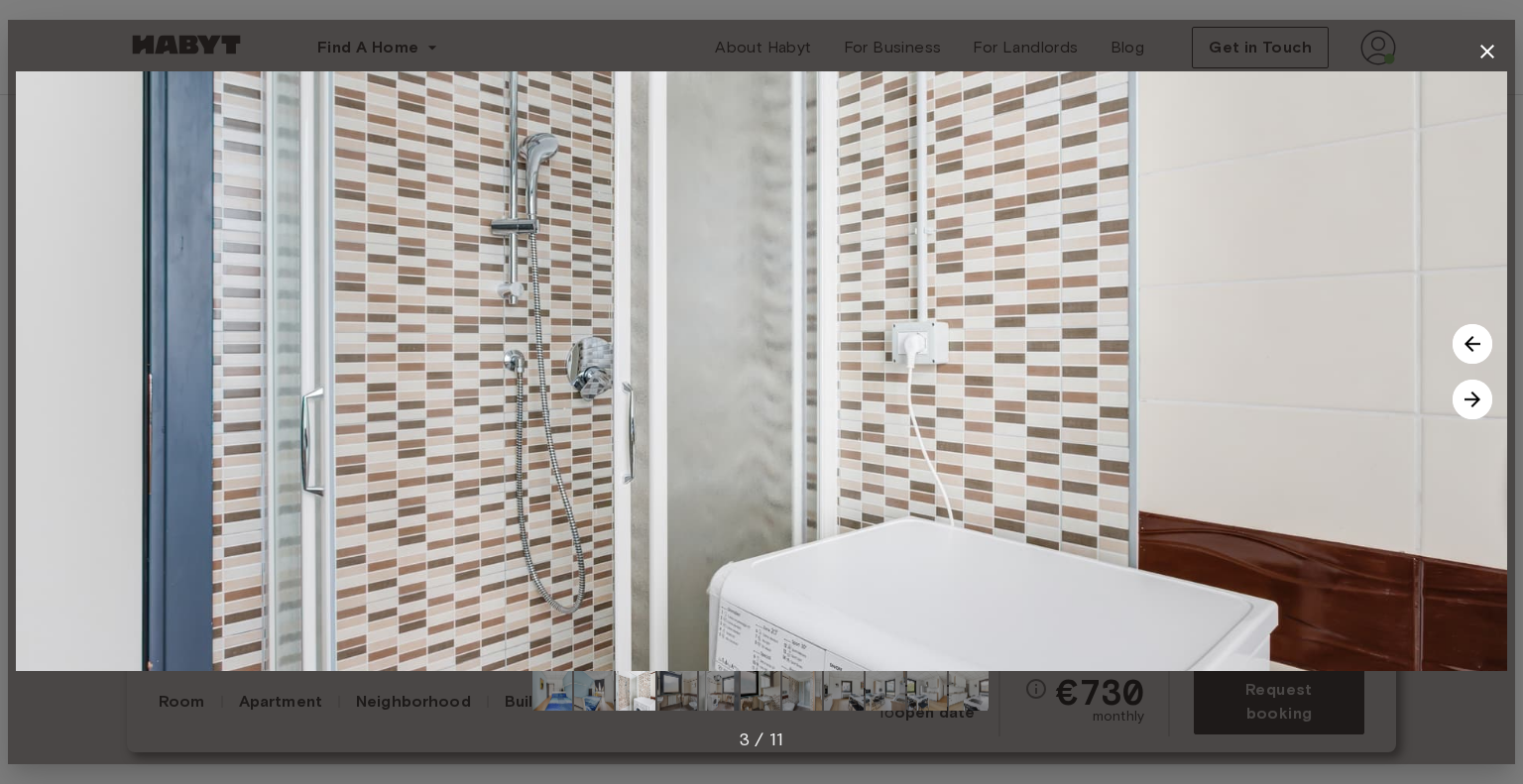 click at bounding box center (1472, 399) 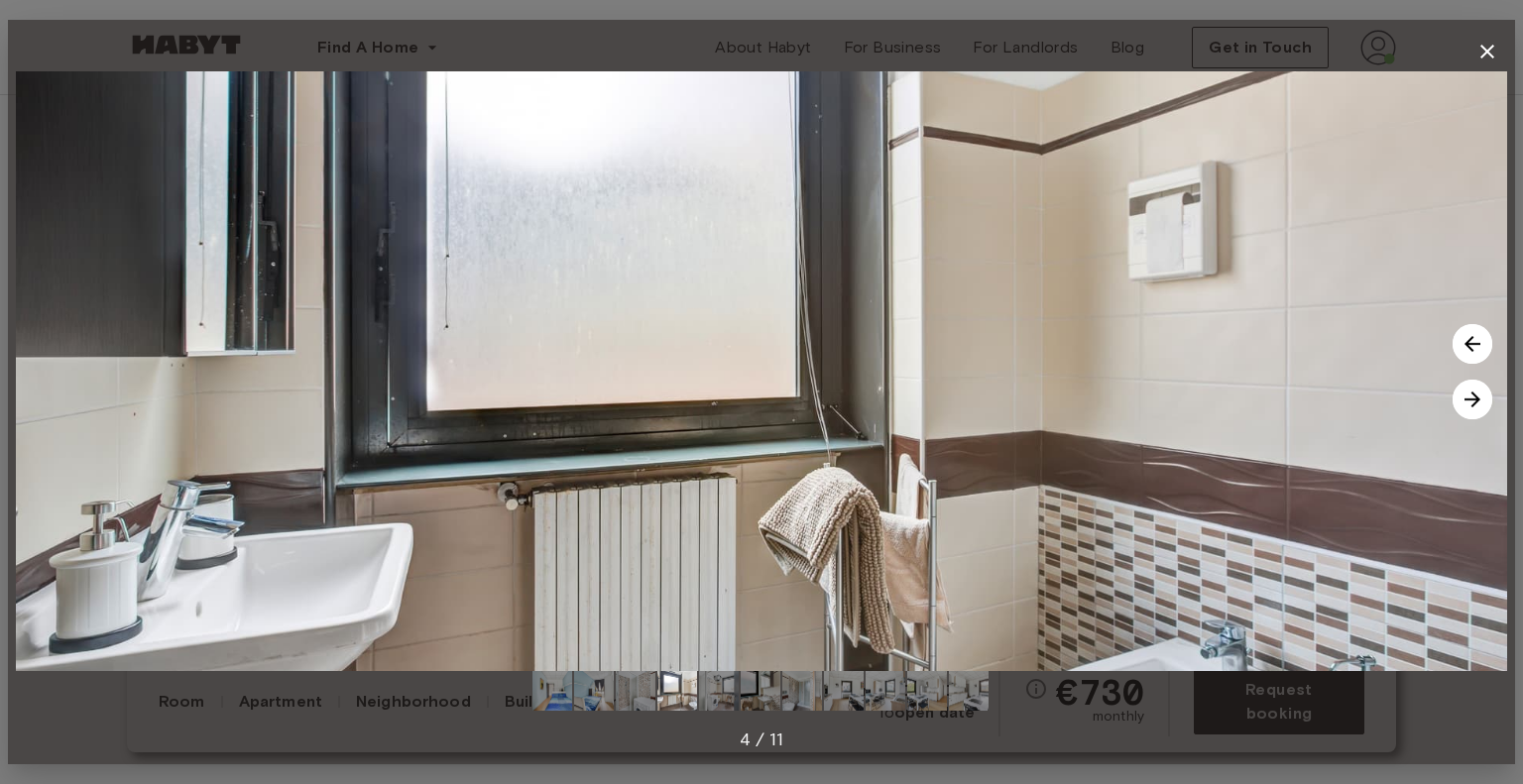 click at bounding box center [1472, 399] 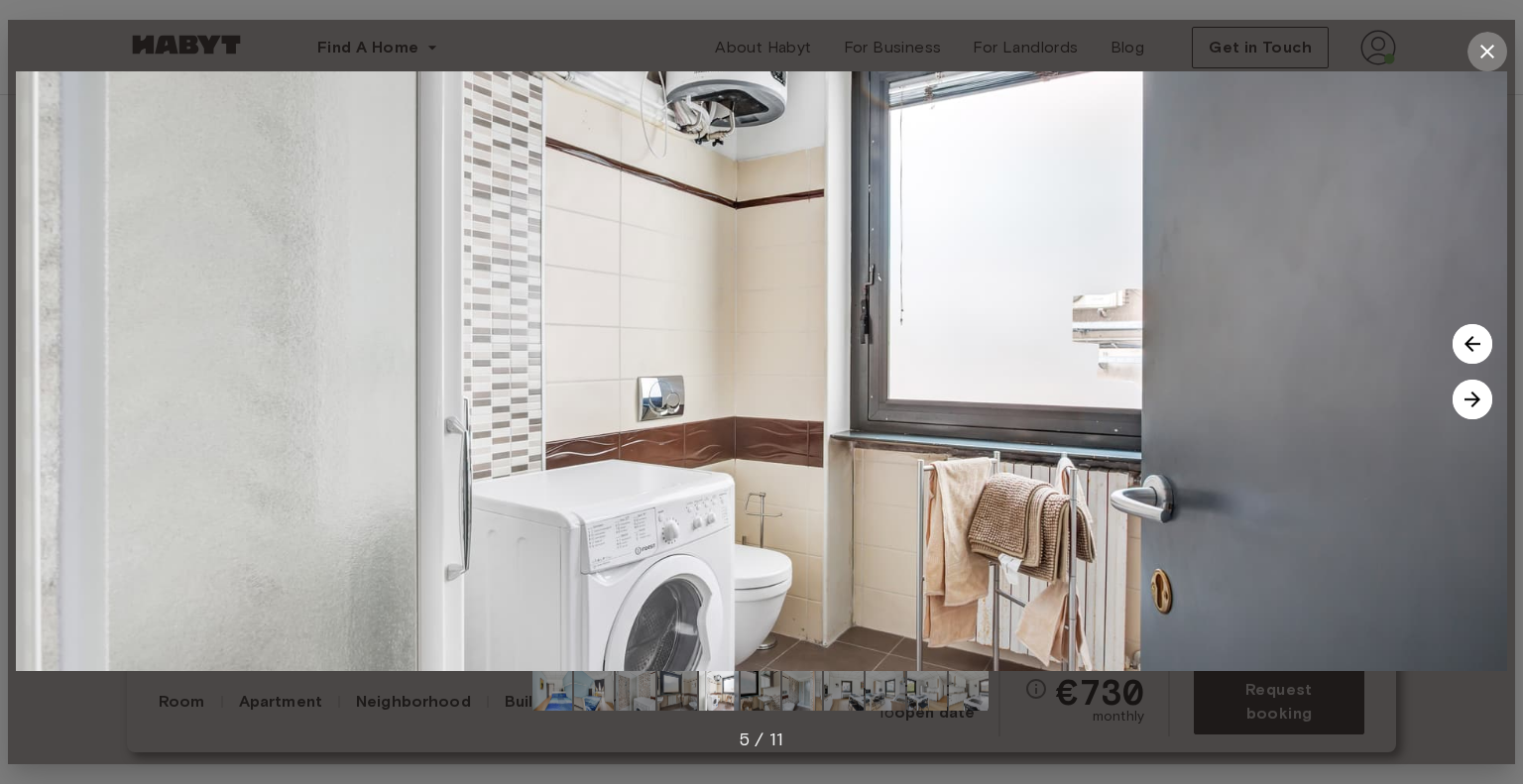 click 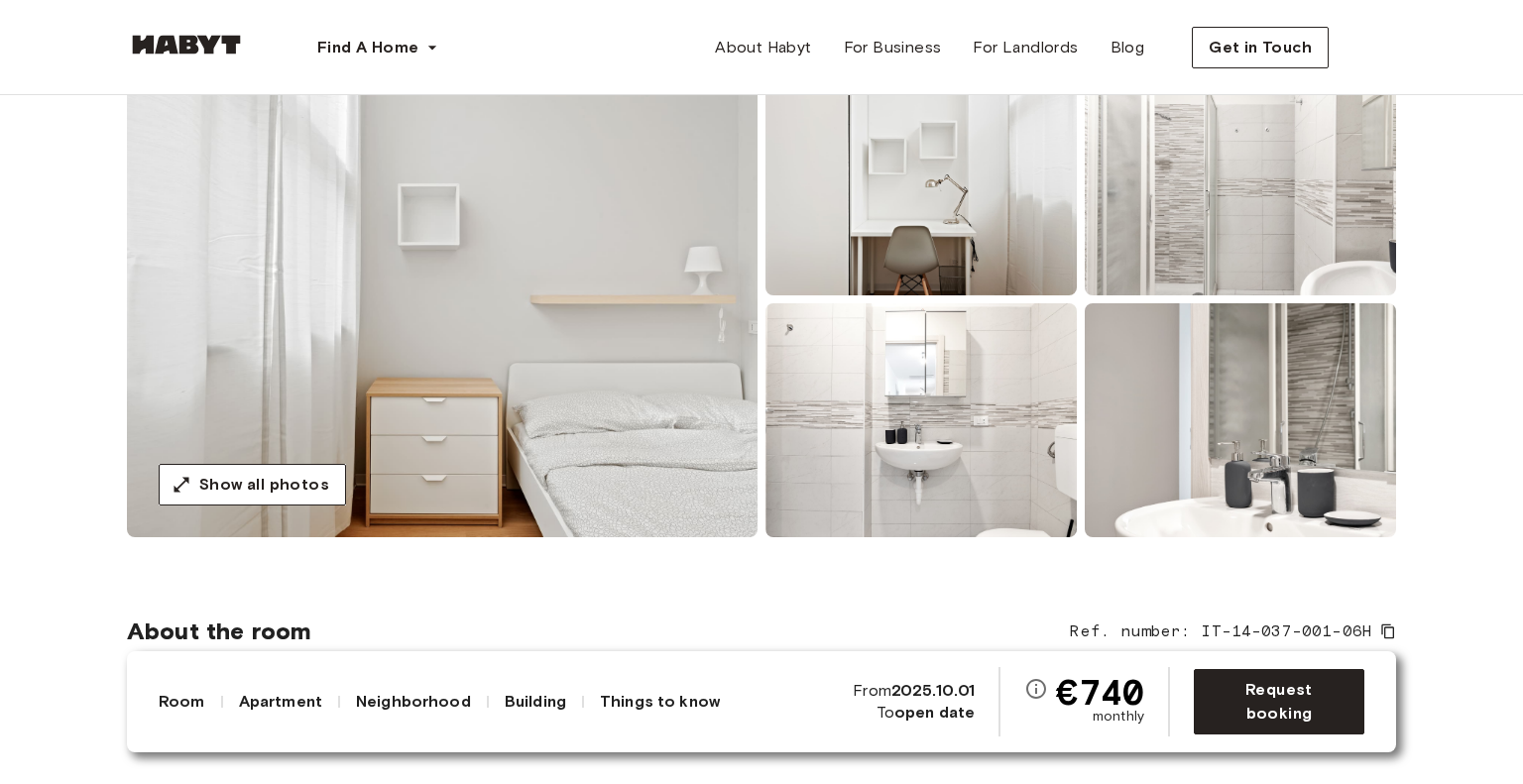 scroll, scrollTop: 198, scrollLeft: 0, axis: vertical 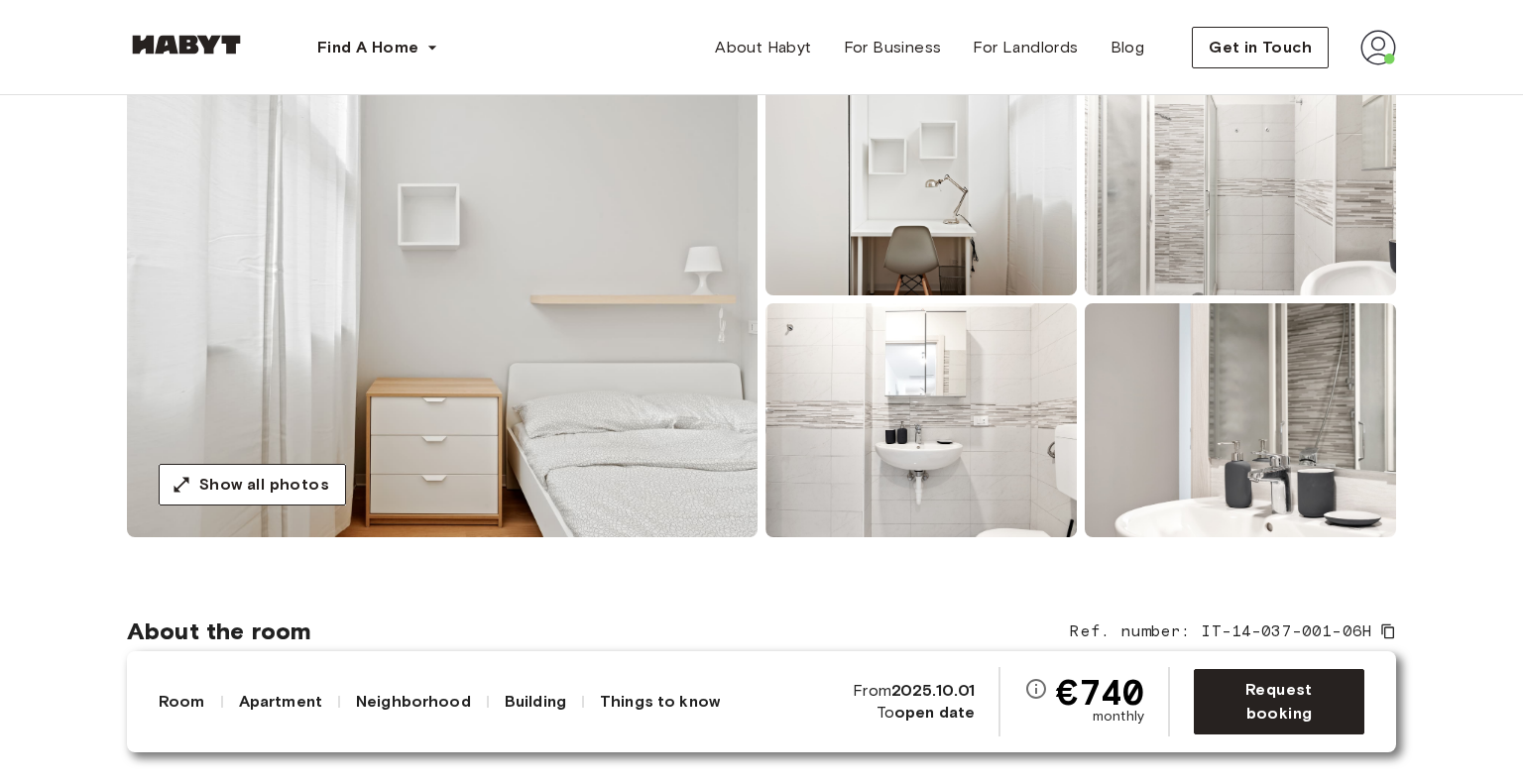 click at bounding box center [442, 299] 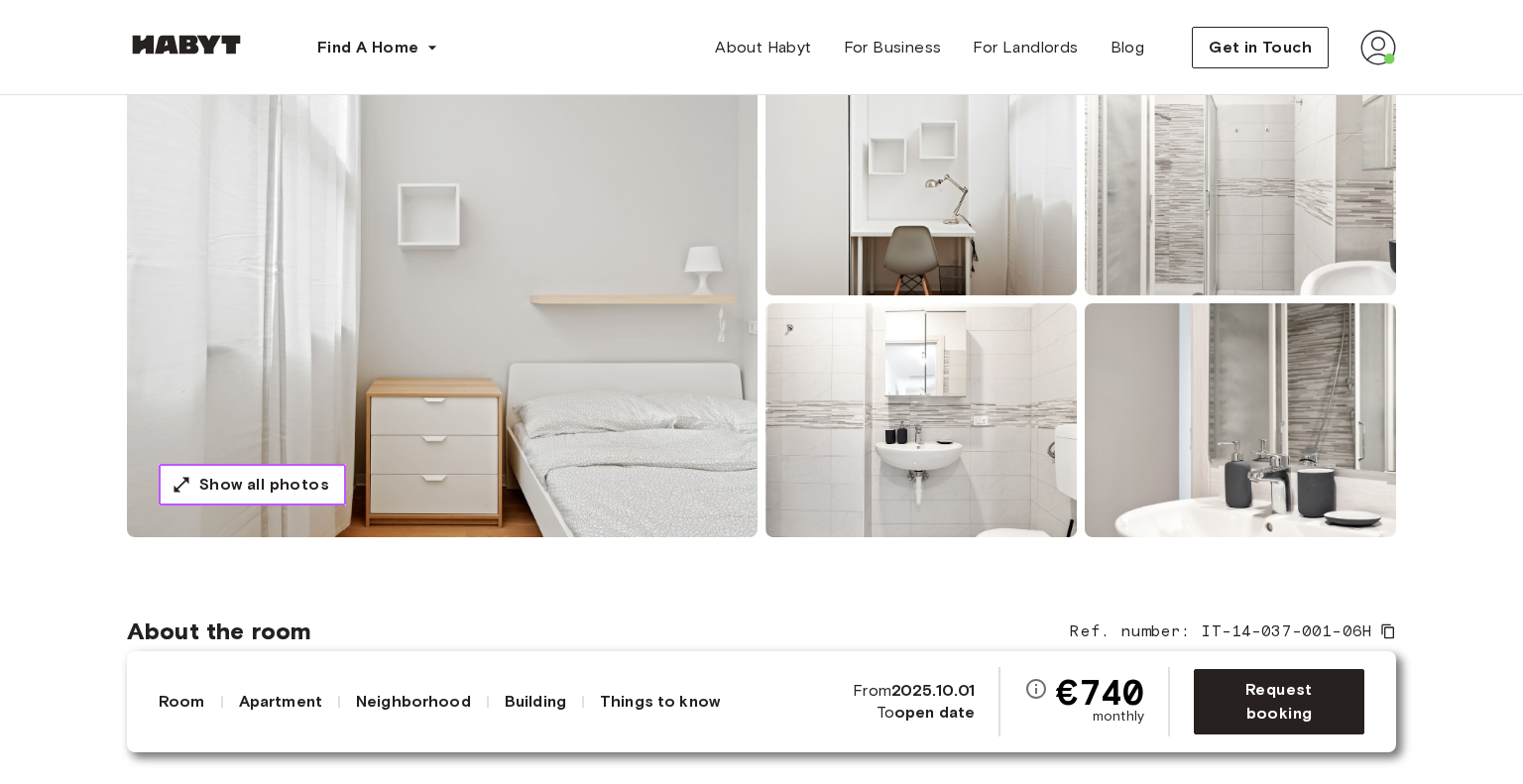 click on "Show all photos" at bounding box center (264, 485) 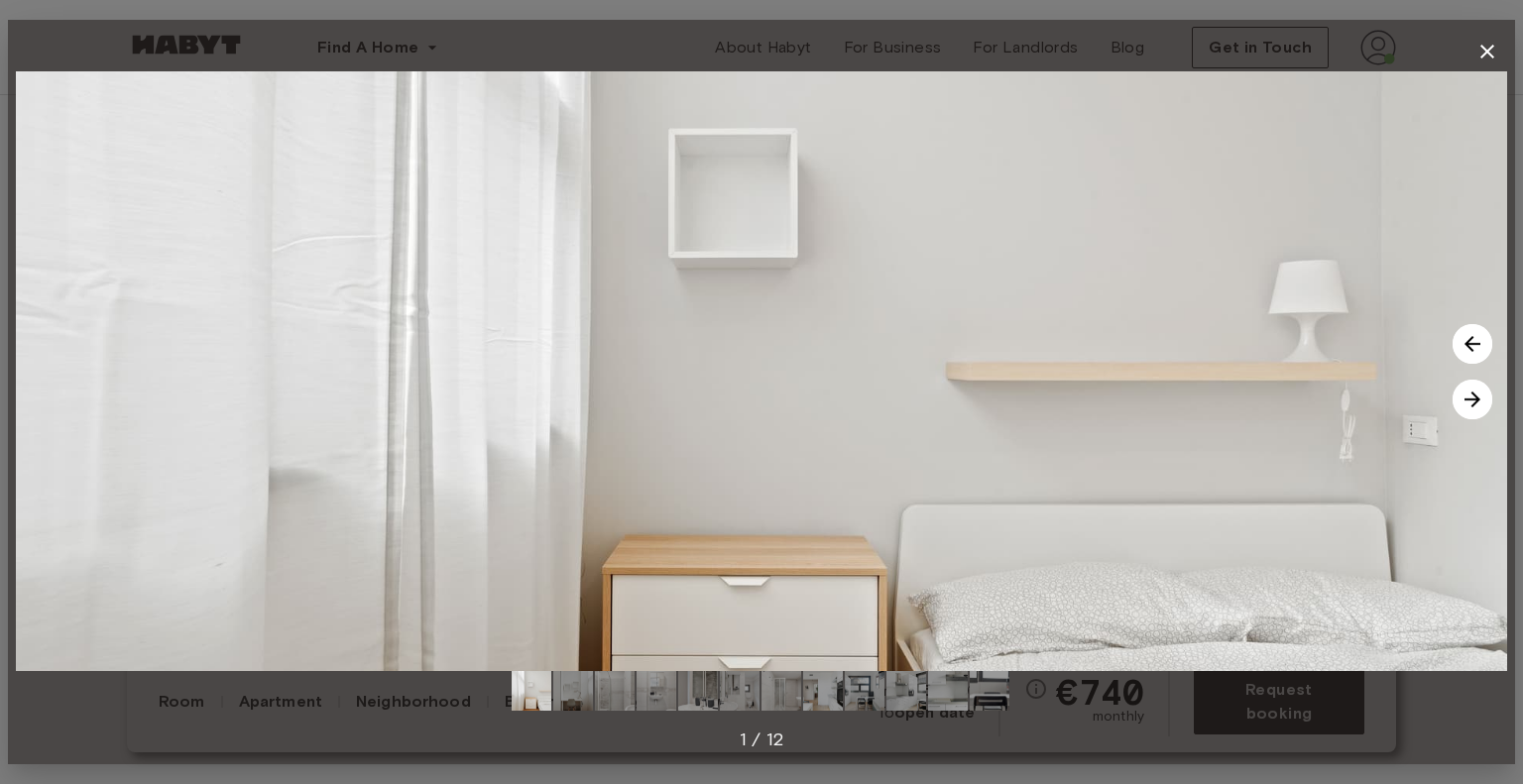 click at bounding box center [1472, 399] 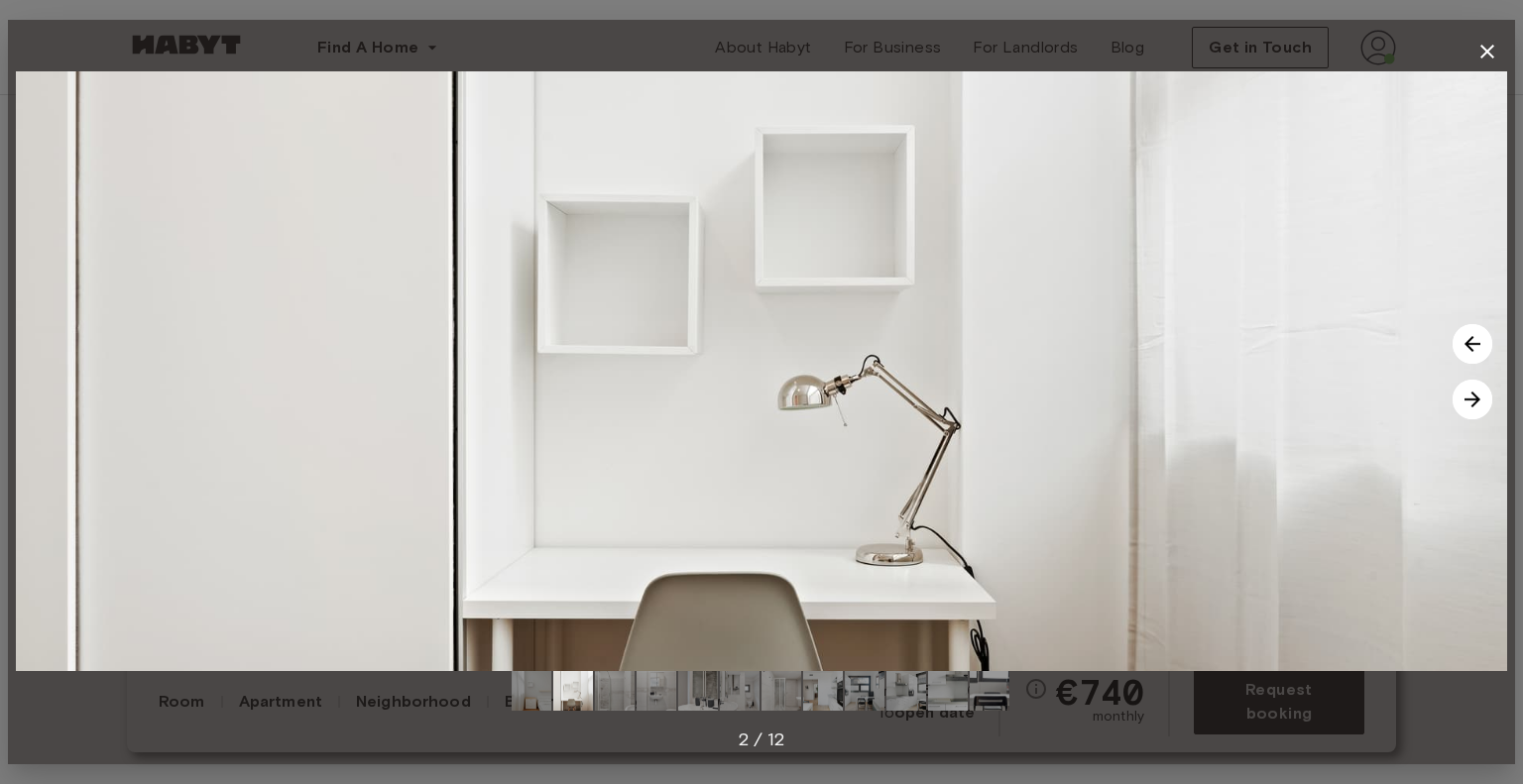 click at bounding box center (1472, 399) 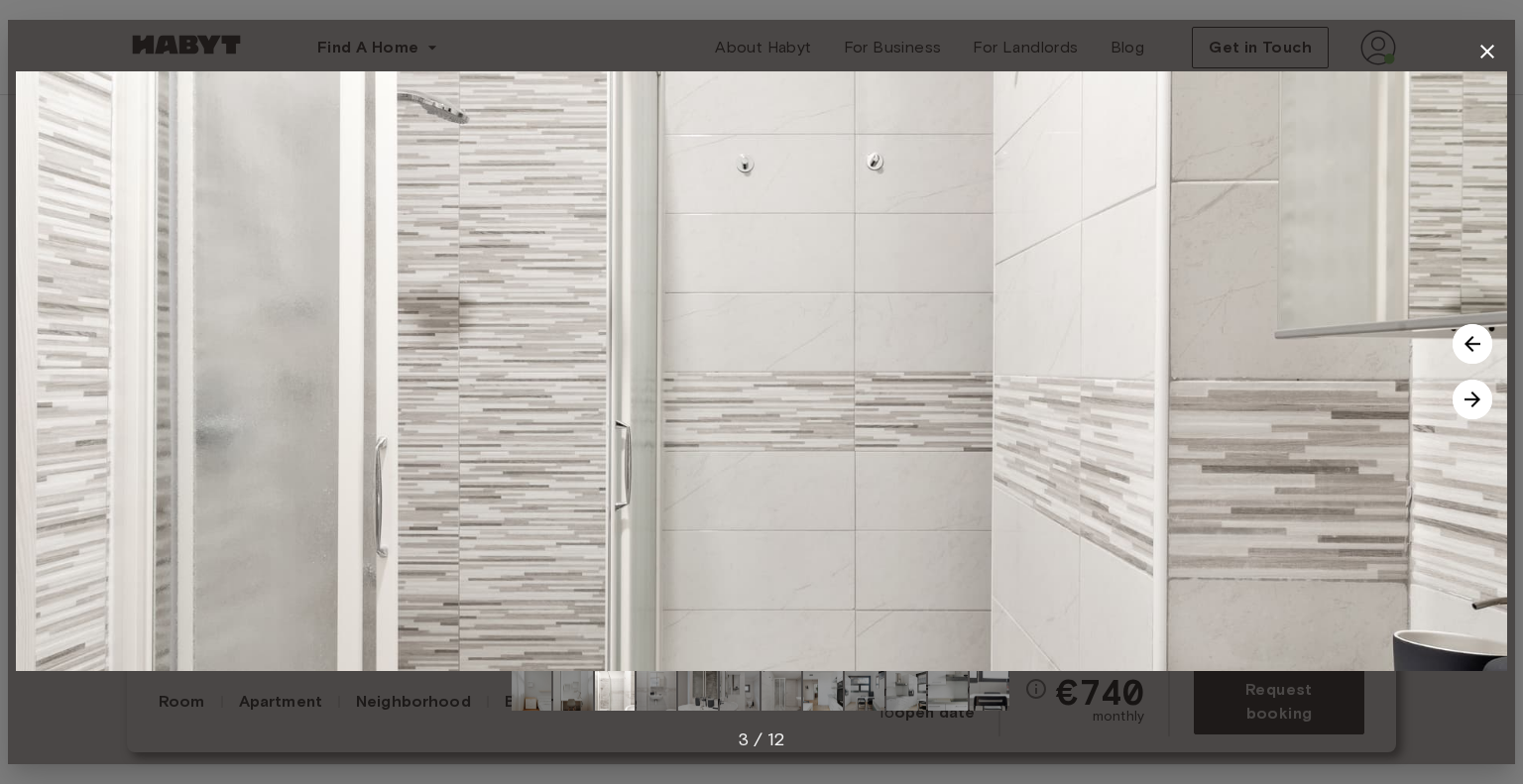 click at bounding box center [1472, 399] 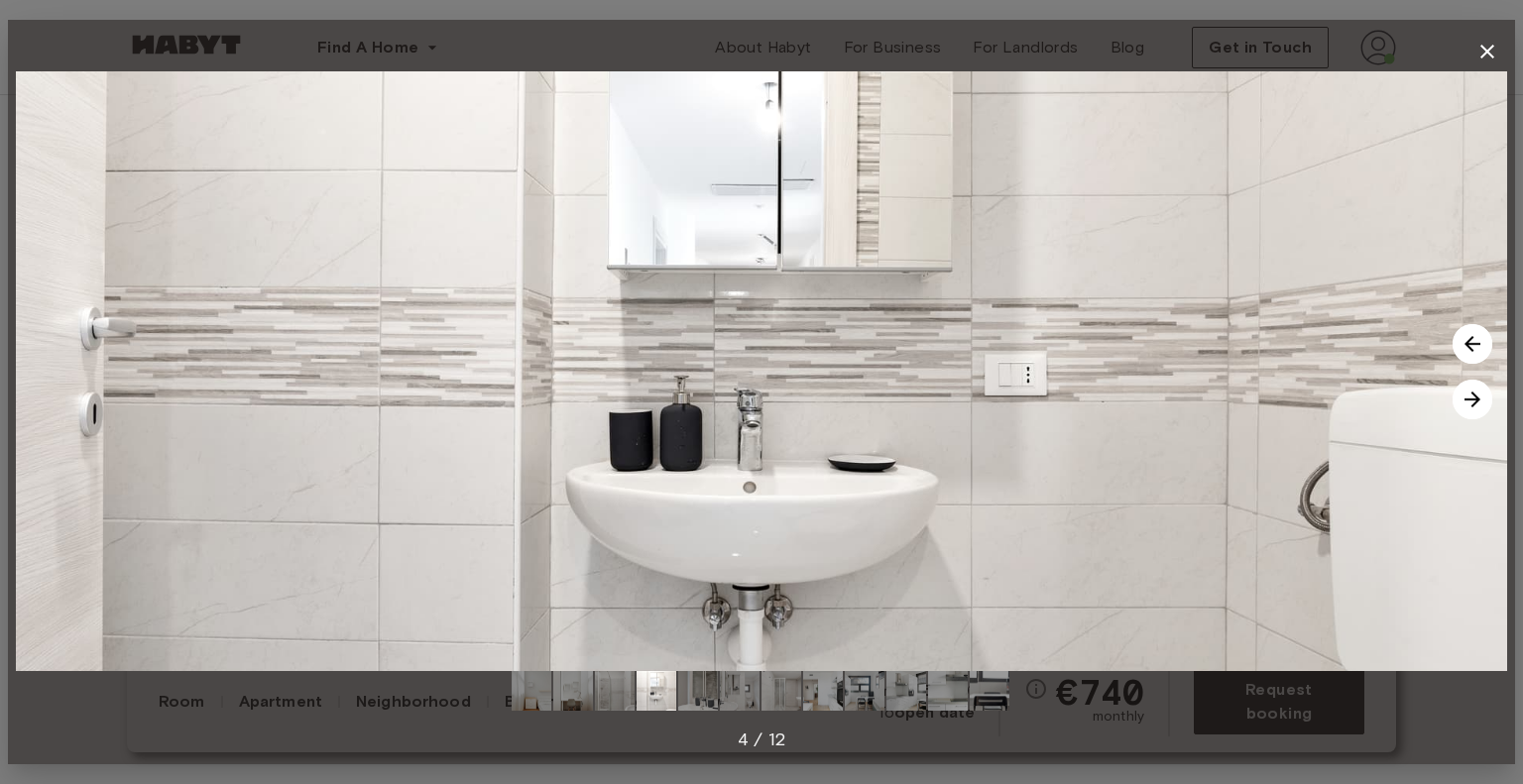 click at bounding box center [1472, 399] 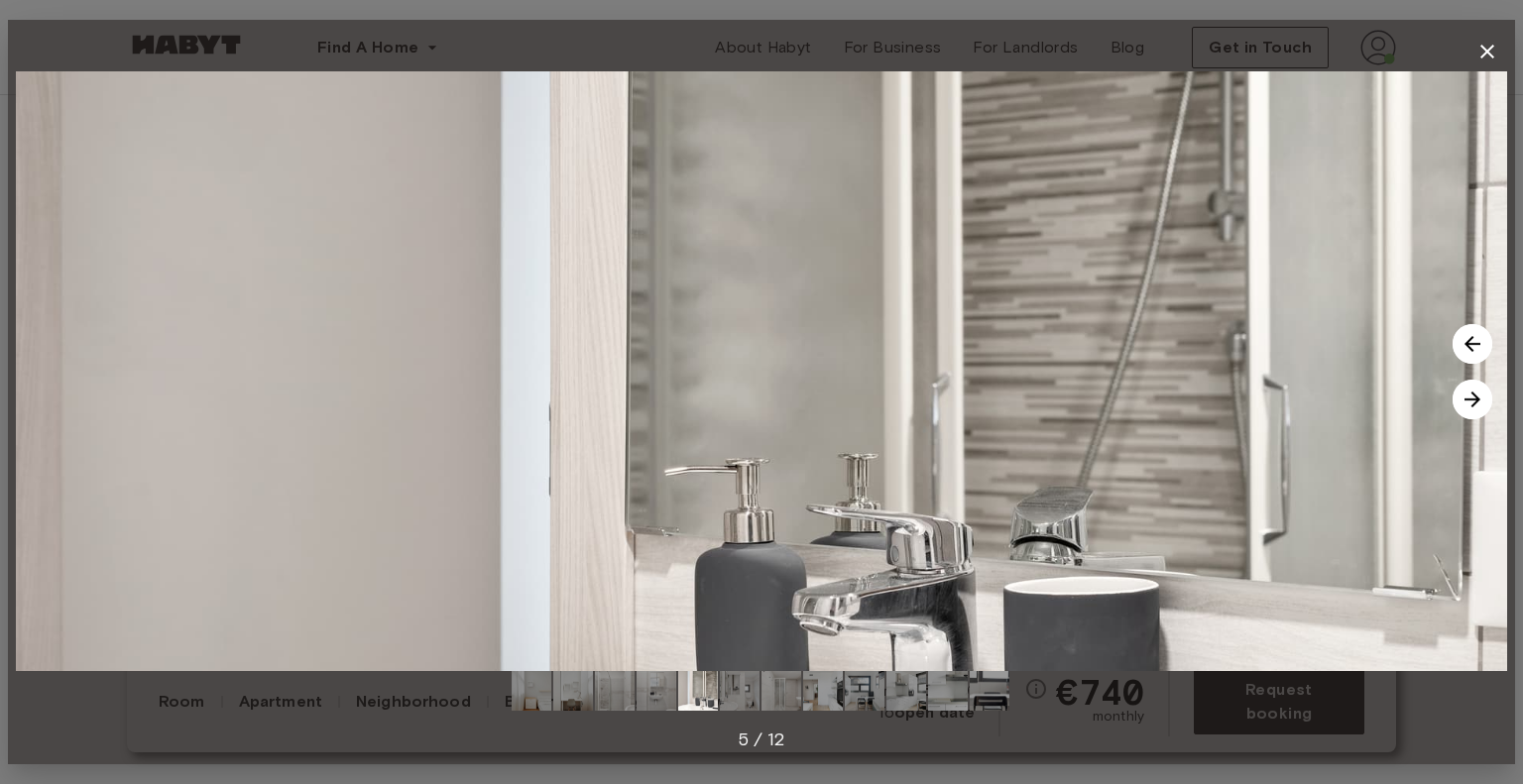 click at bounding box center [1472, 399] 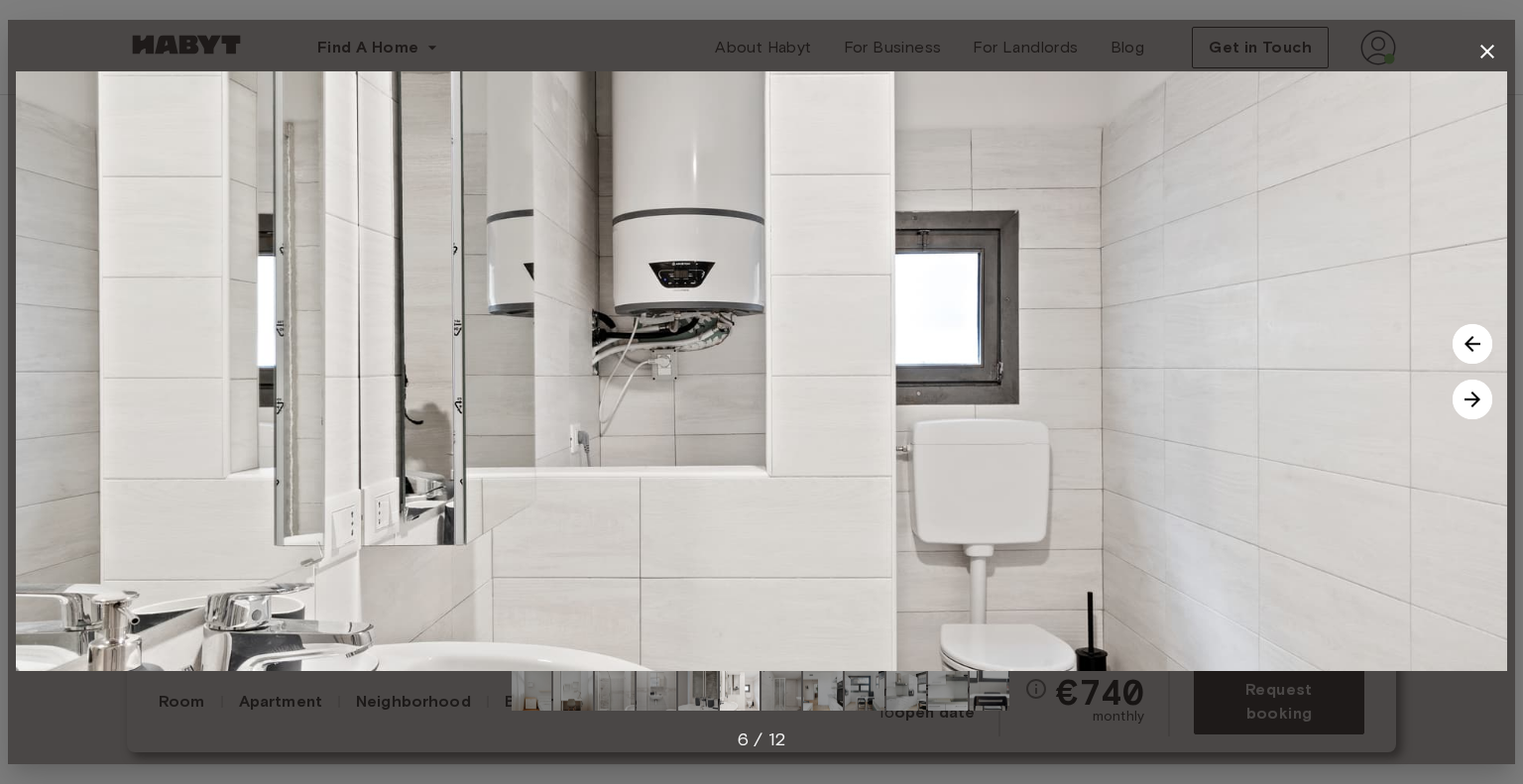 click at bounding box center (1472, 399) 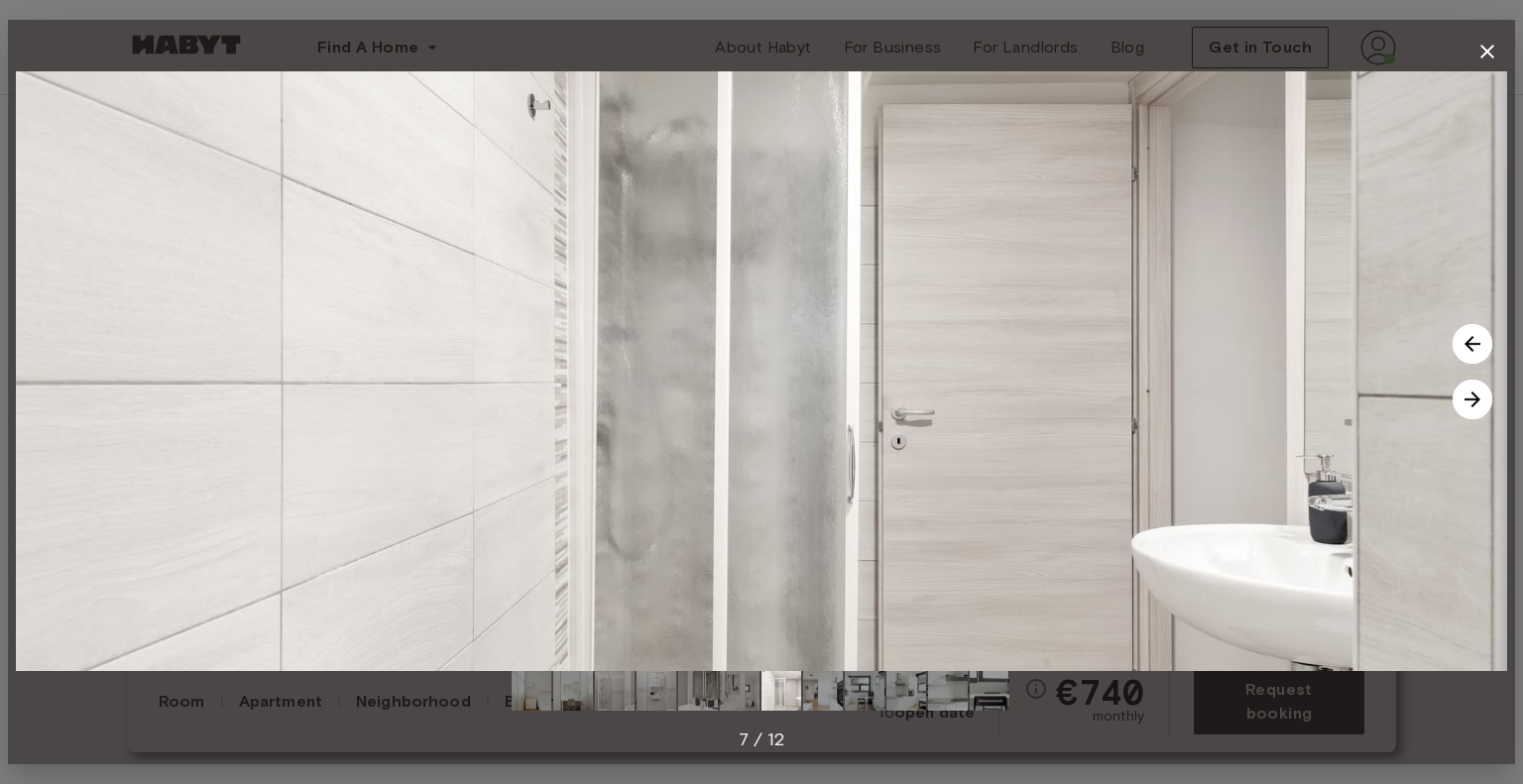 click at bounding box center (1472, 399) 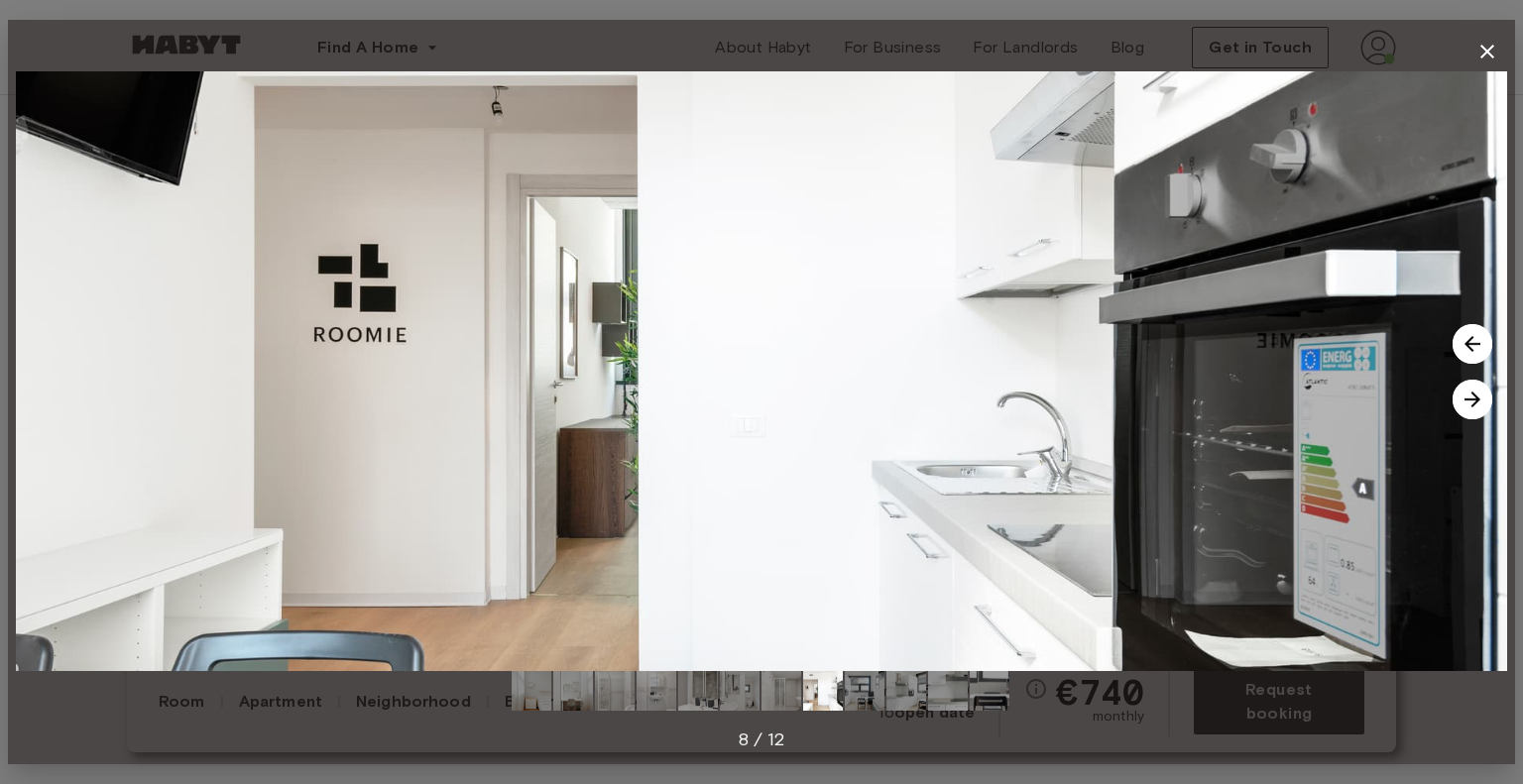 click at bounding box center [1472, 399] 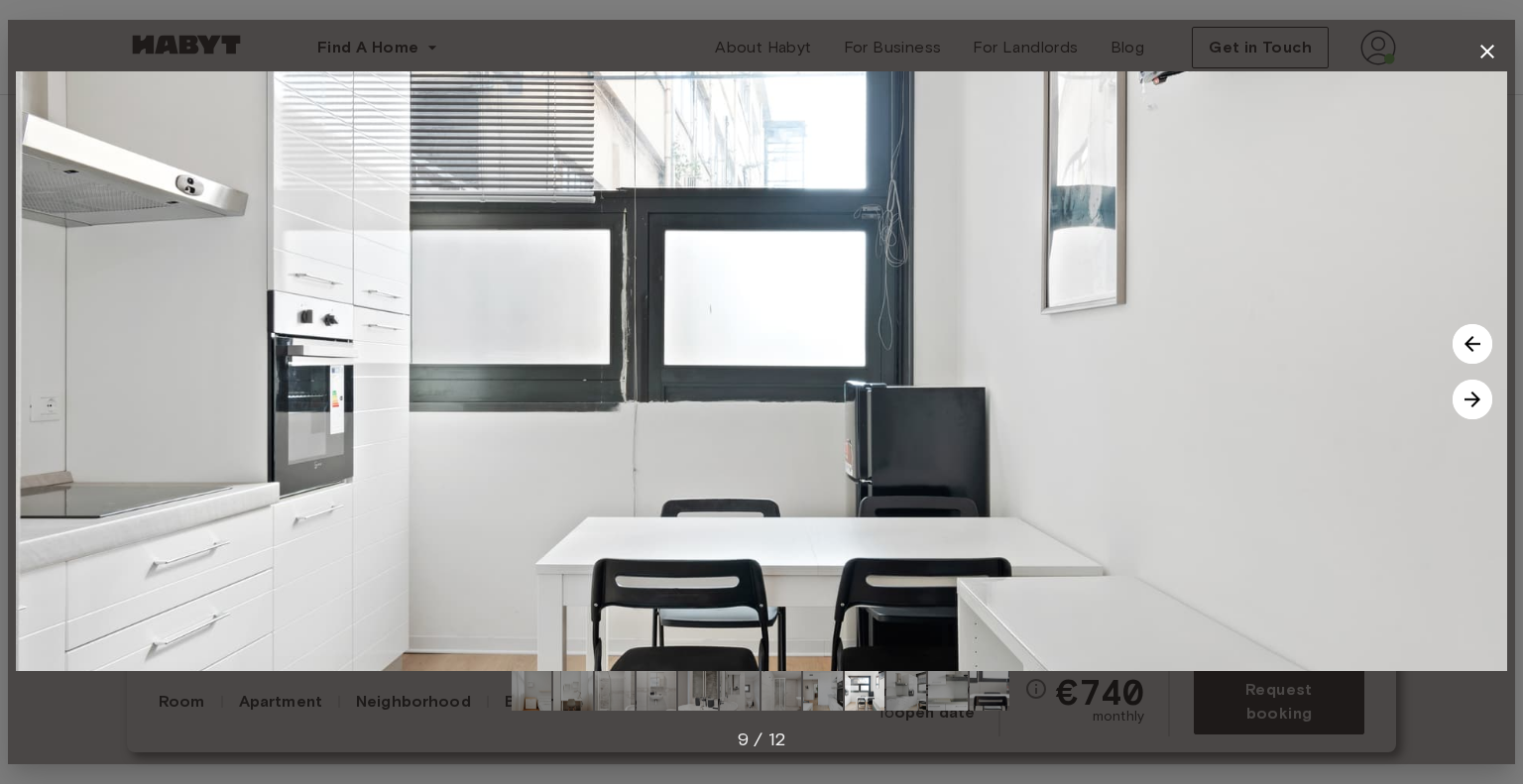 click at bounding box center (1472, 399) 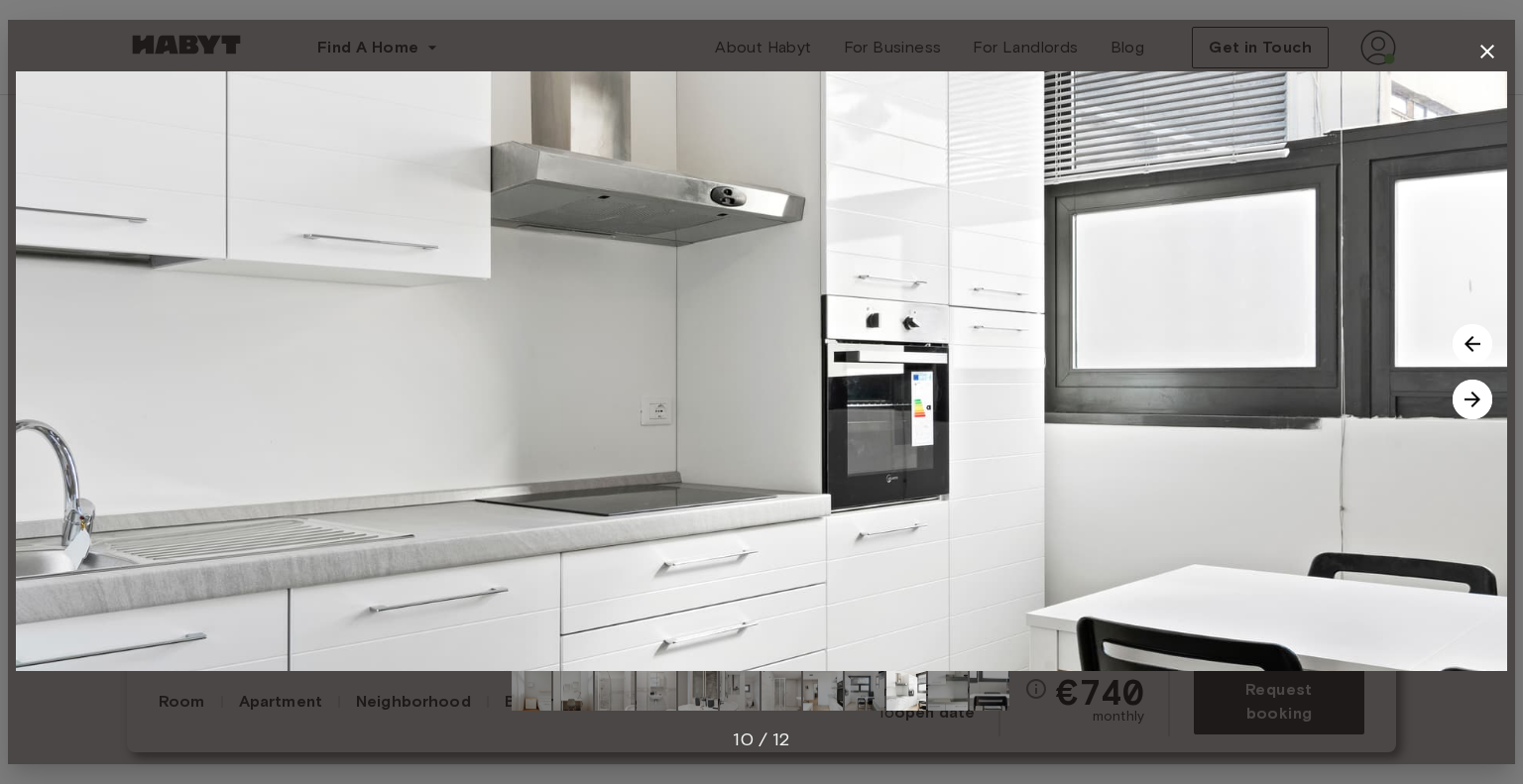 click at bounding box center [1472, 399] 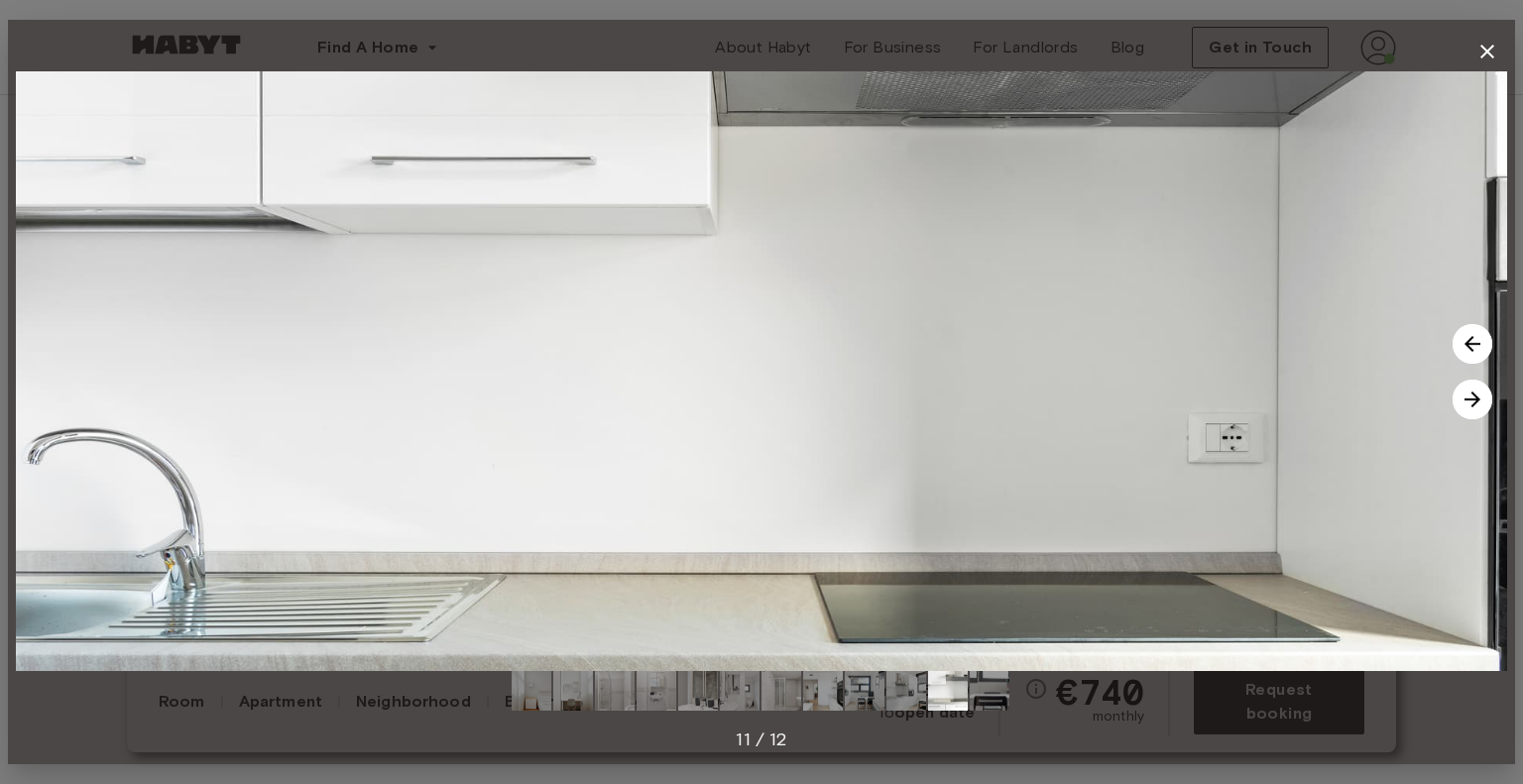 click at bounding box center [762, 371] 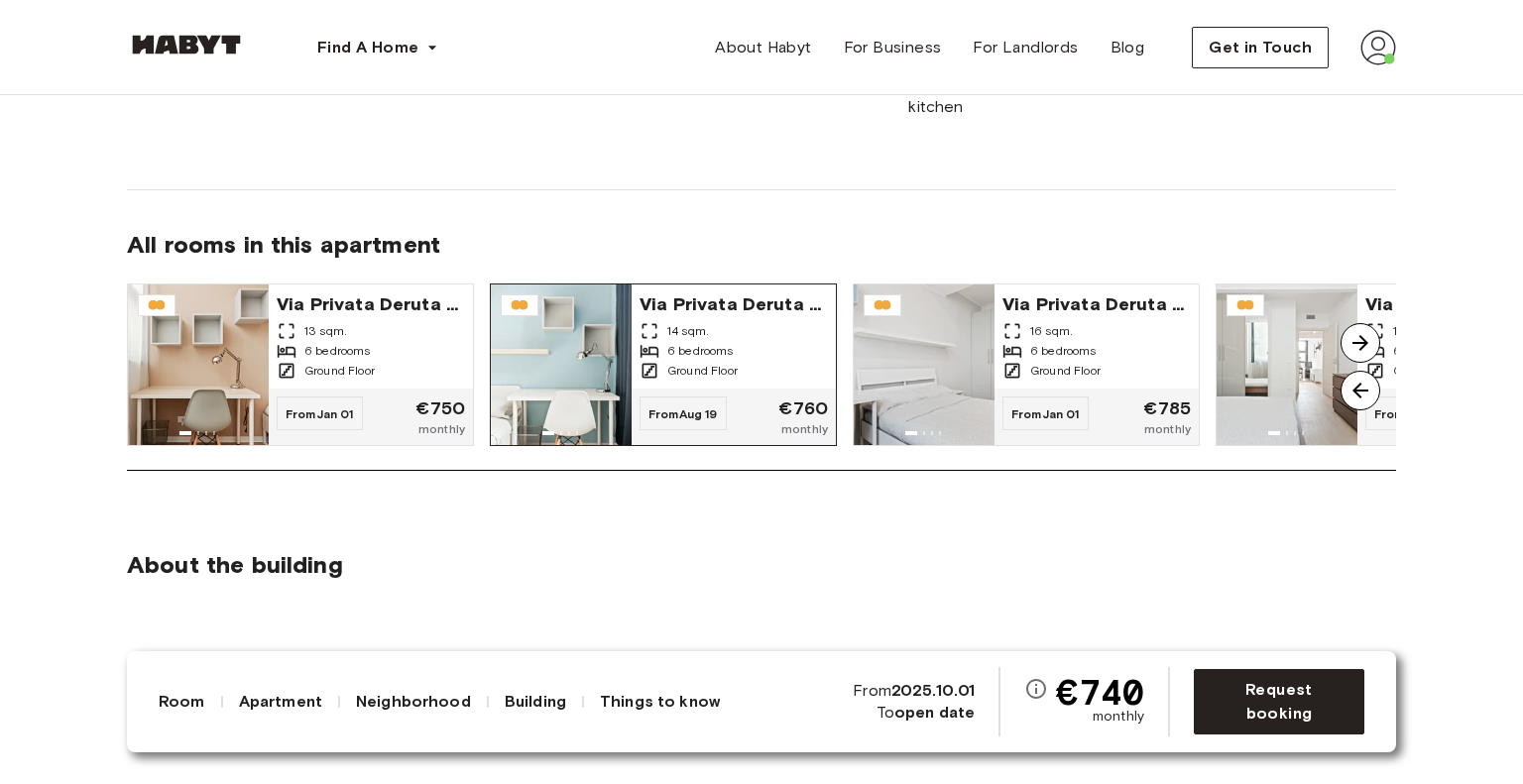 scroll, scrollTop: 1586, scrollLeft: 0, axis: vertical 